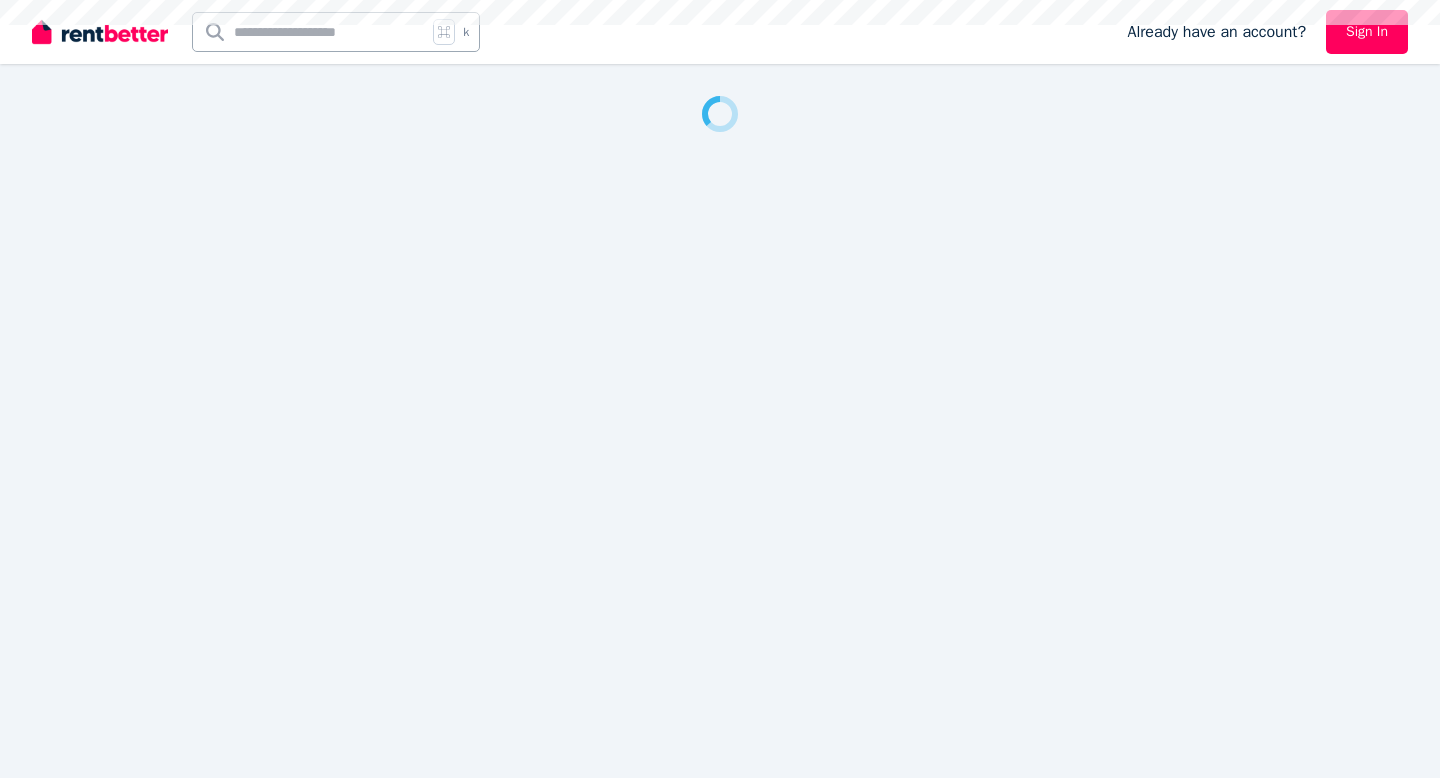 scroll, scrollTop: 0, scrollLeft: 0, axis: both 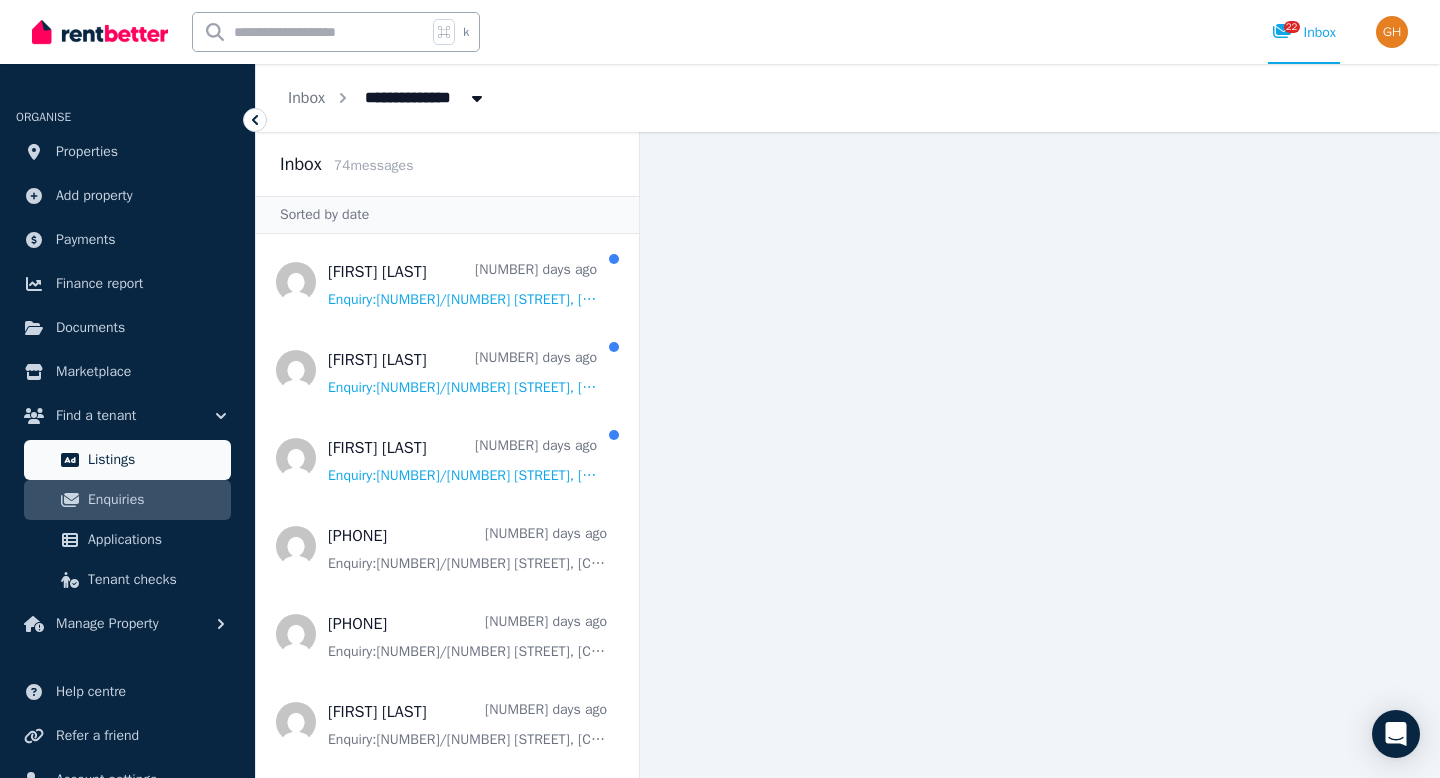 click on "Listings" at bounding box center (155, 460) 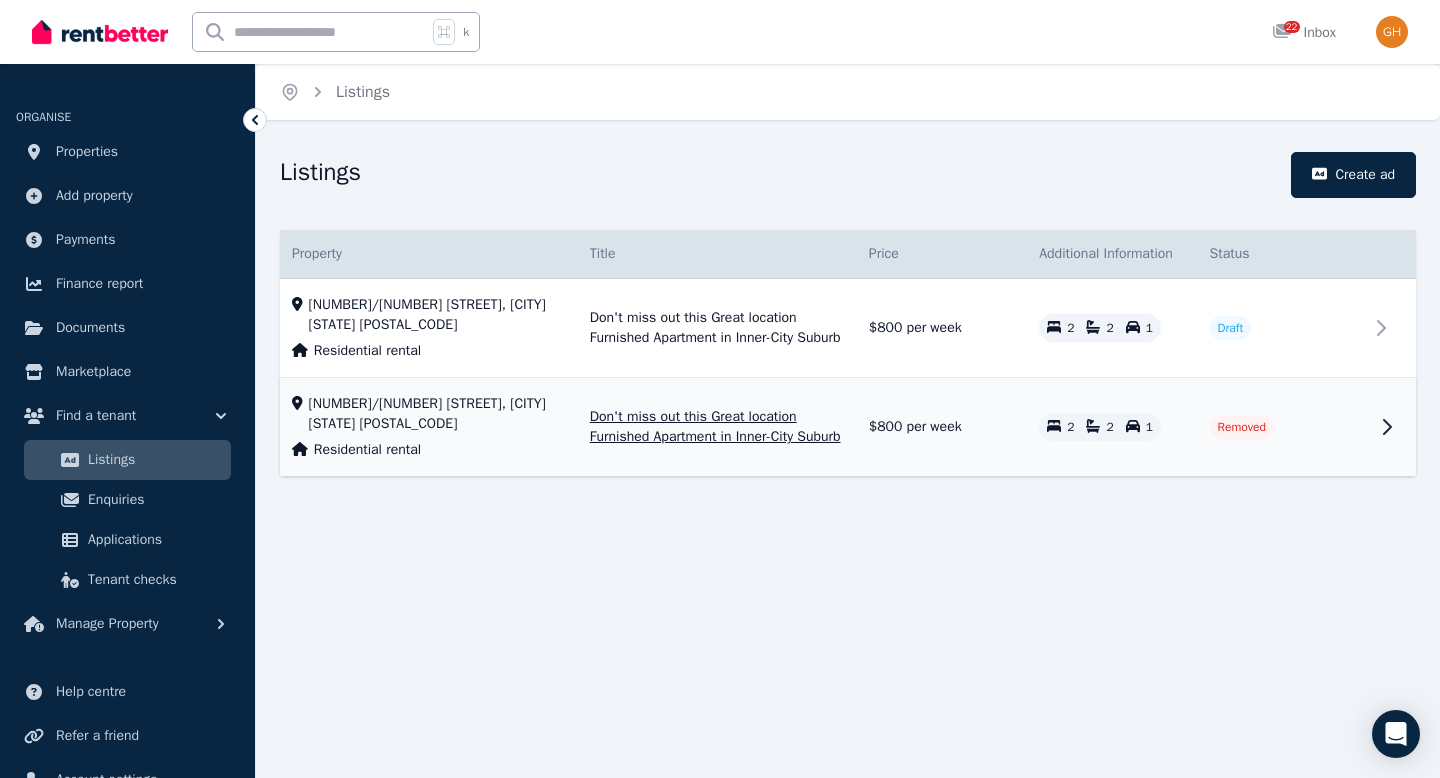 click 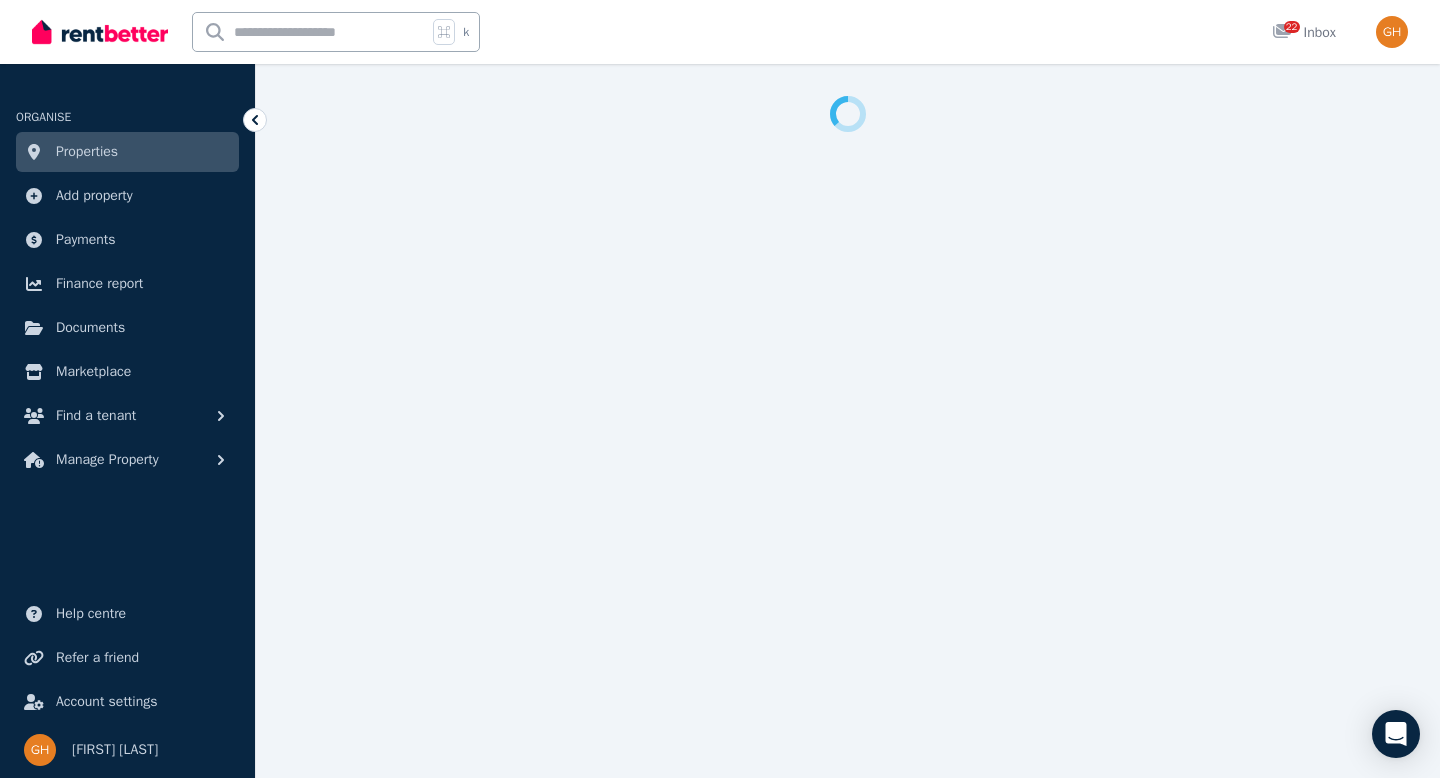 select on "**********" 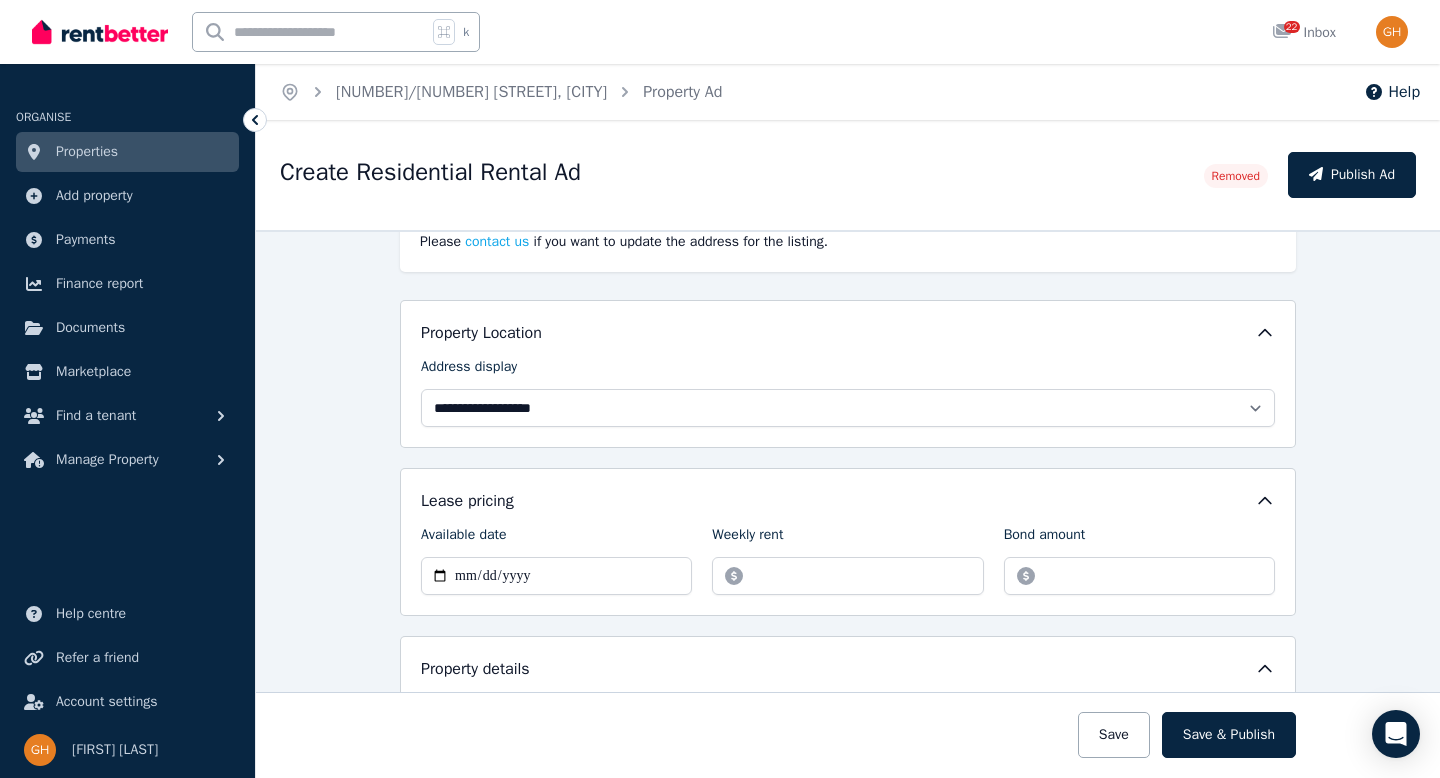 scroll, scrollTop: 117, scrollLeft: 0, axis: vertical 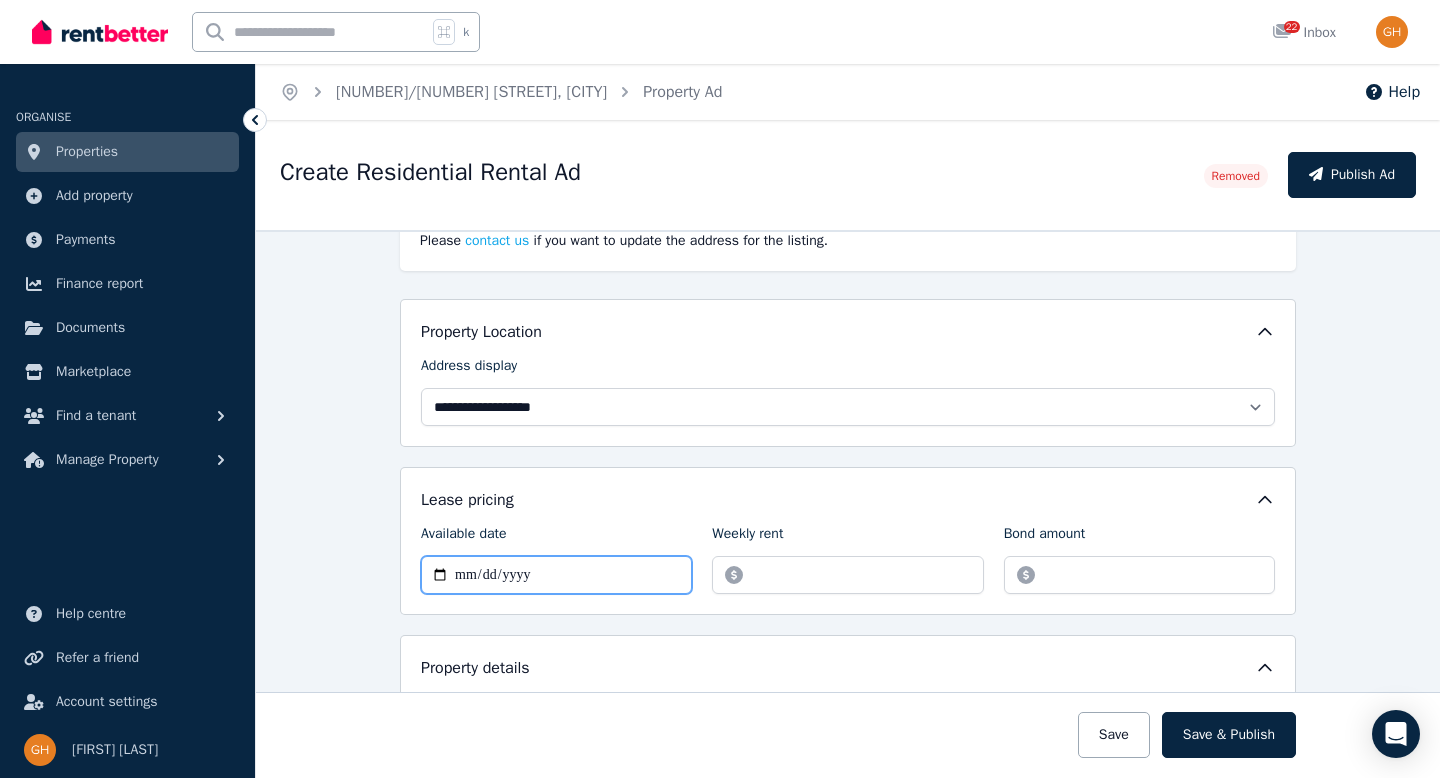 drag, startPoint x: 523, startPoint y: 579, endPoint x: 466, endPoint y: 580, distance: 57.00877 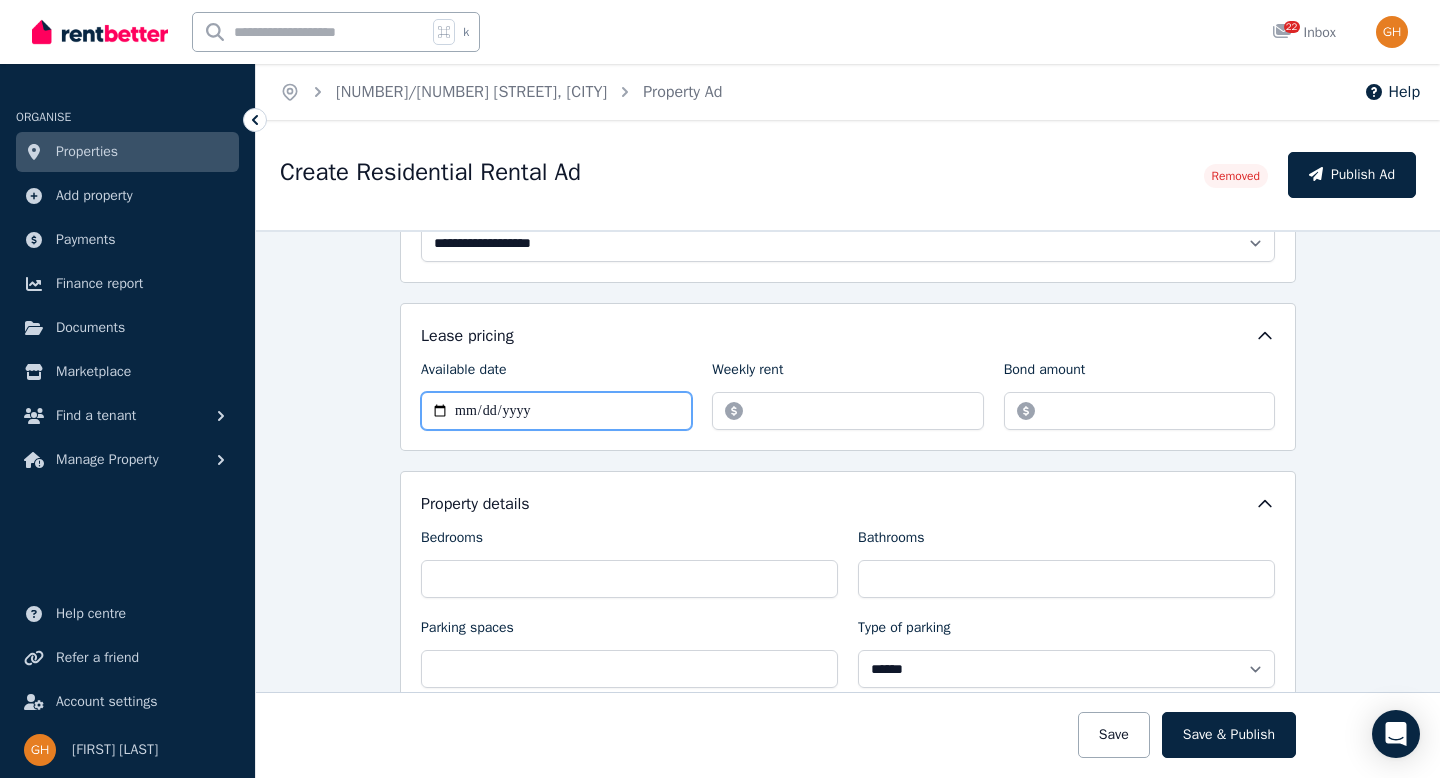scroll, scrollTop: 115, scrollLeft: 0, axis: vertical 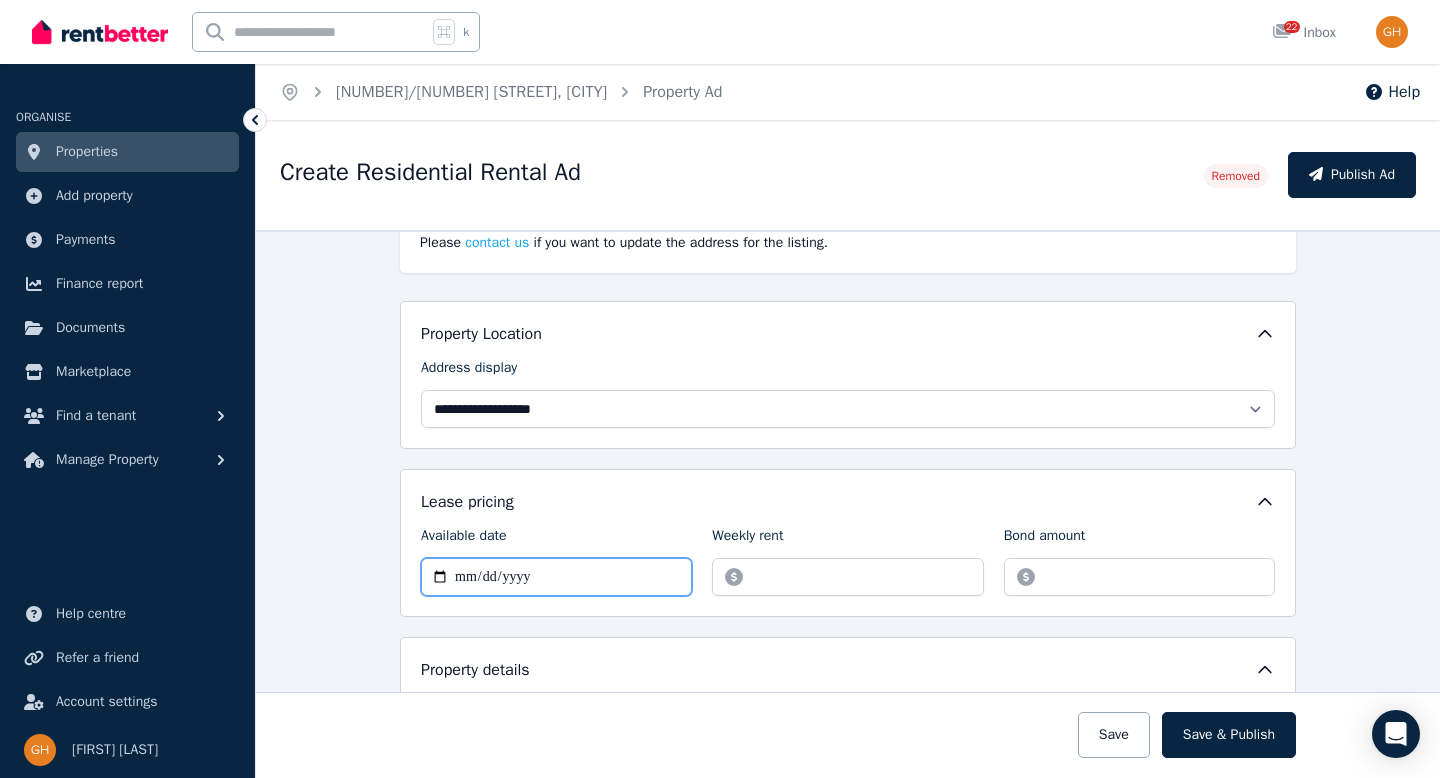 click on "**********" at bounding box center [556, 577] 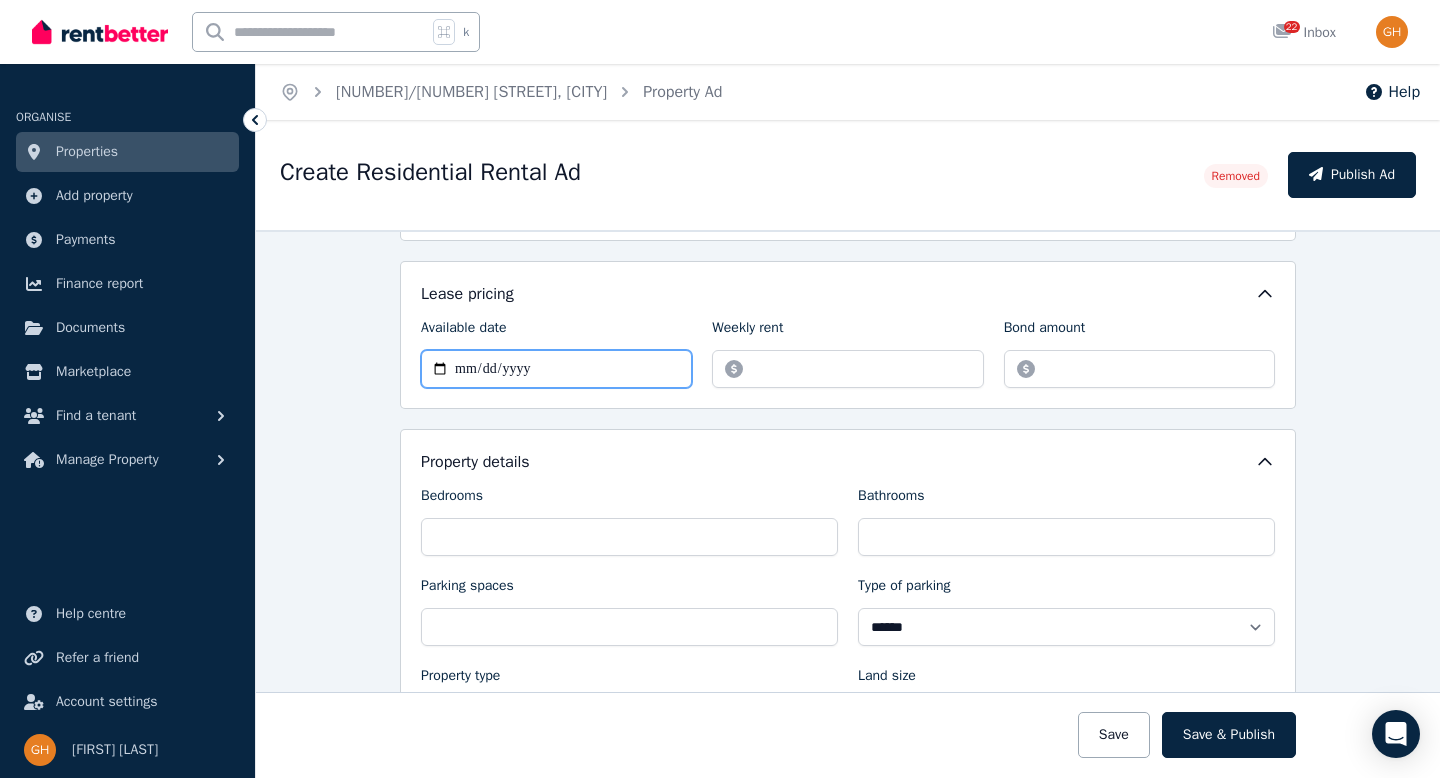 scroll, scrollTop: 409, scrollLeft: 0, axis: vertical 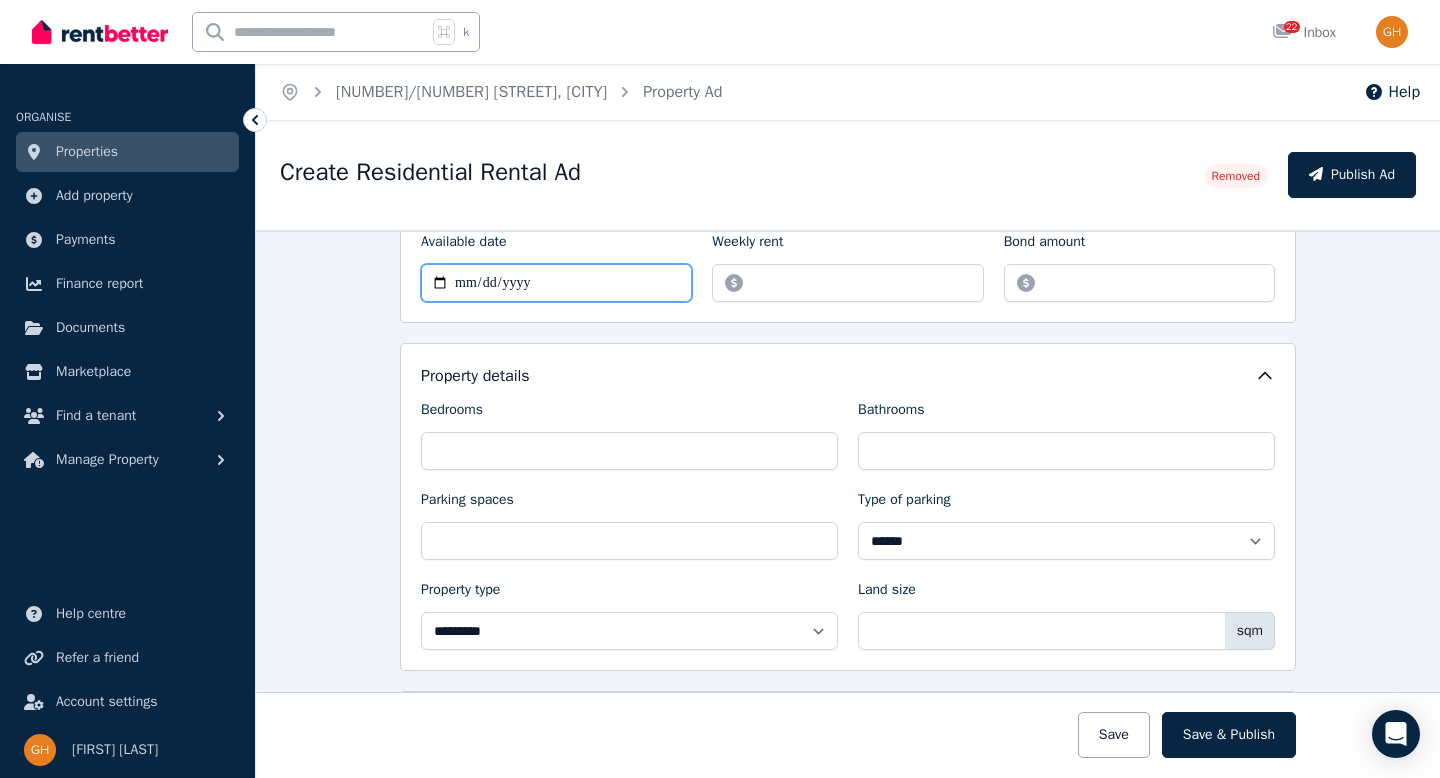 type on "**********" 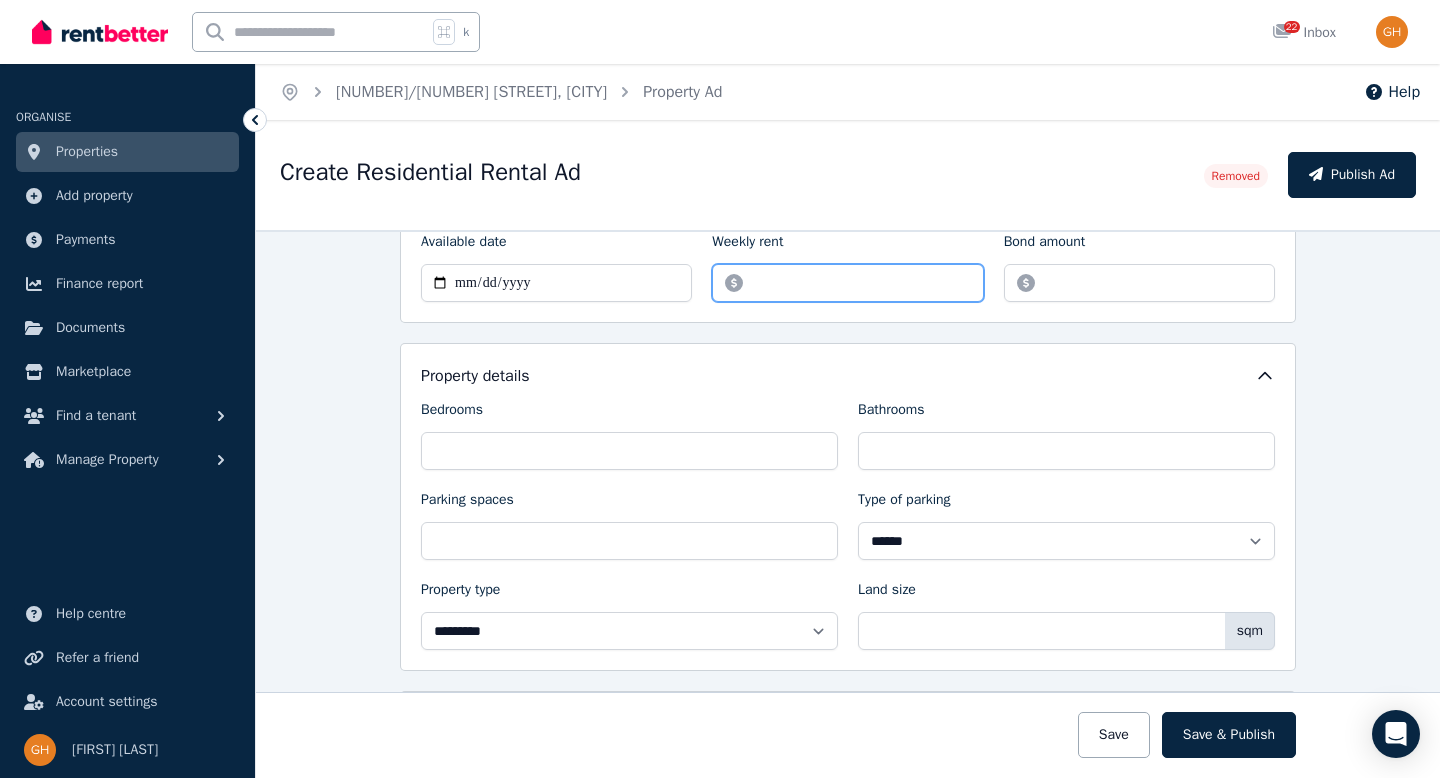 click on "******" at bounding box center (847, 283) 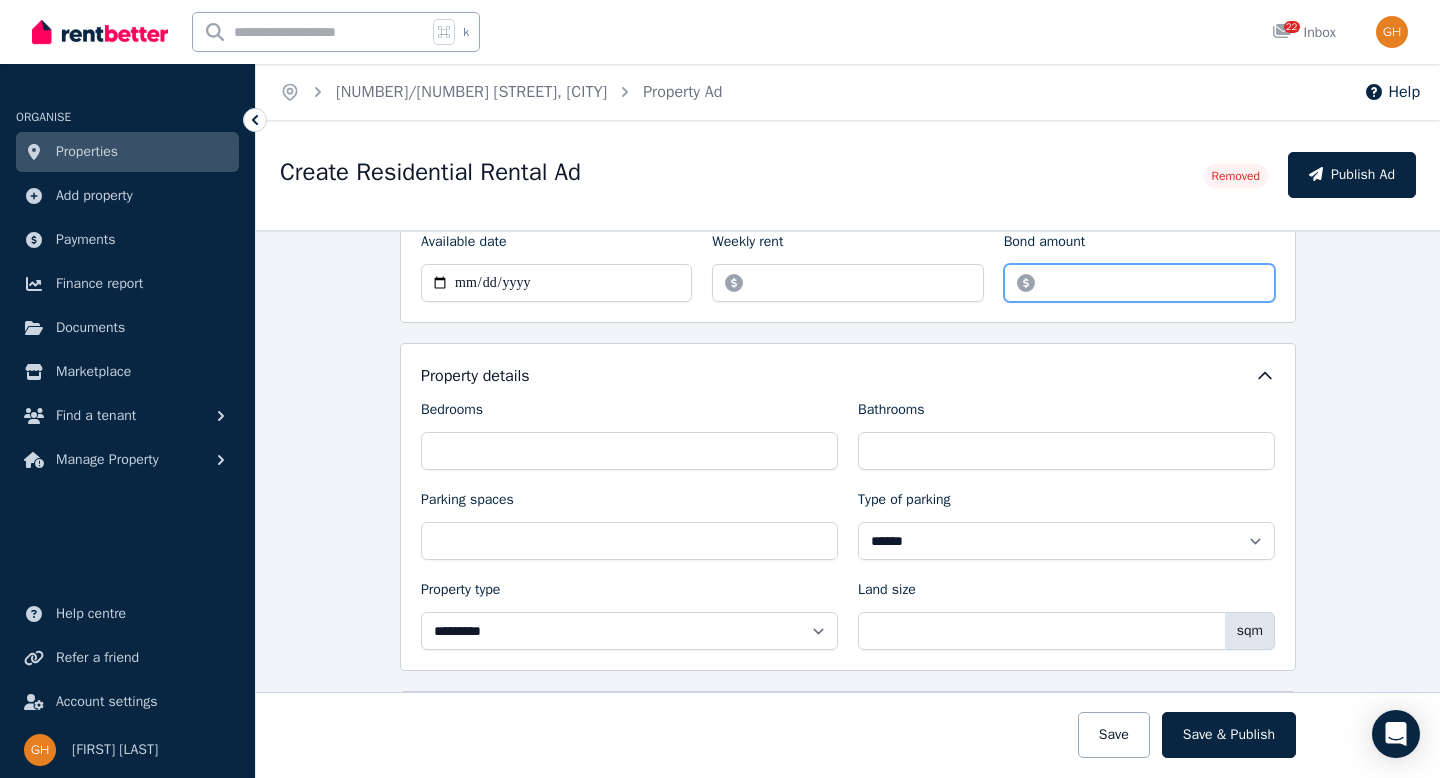 click on "*******" at bounding box center (1139, 283) 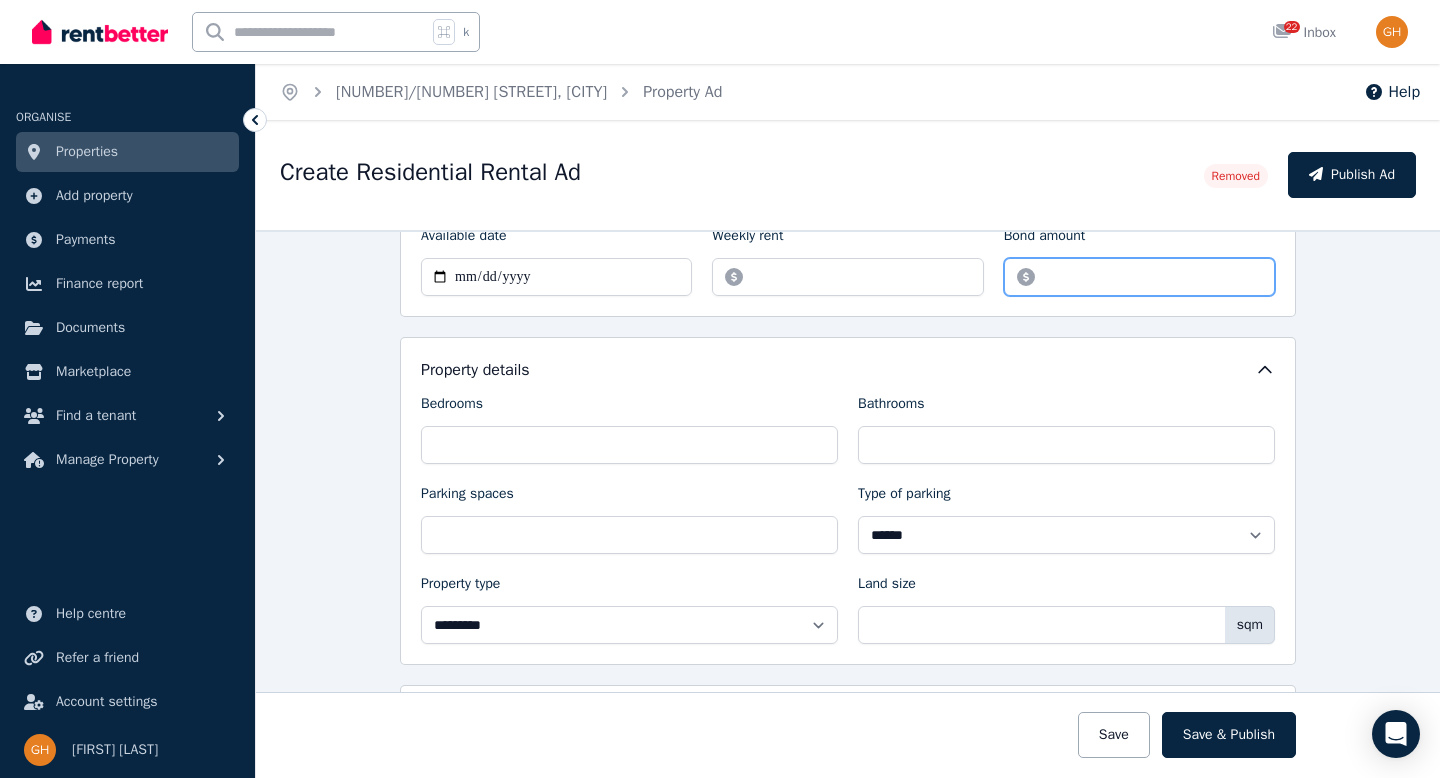 scroll, scrollTop: 417, scrollLeft: 0, axis: vertical 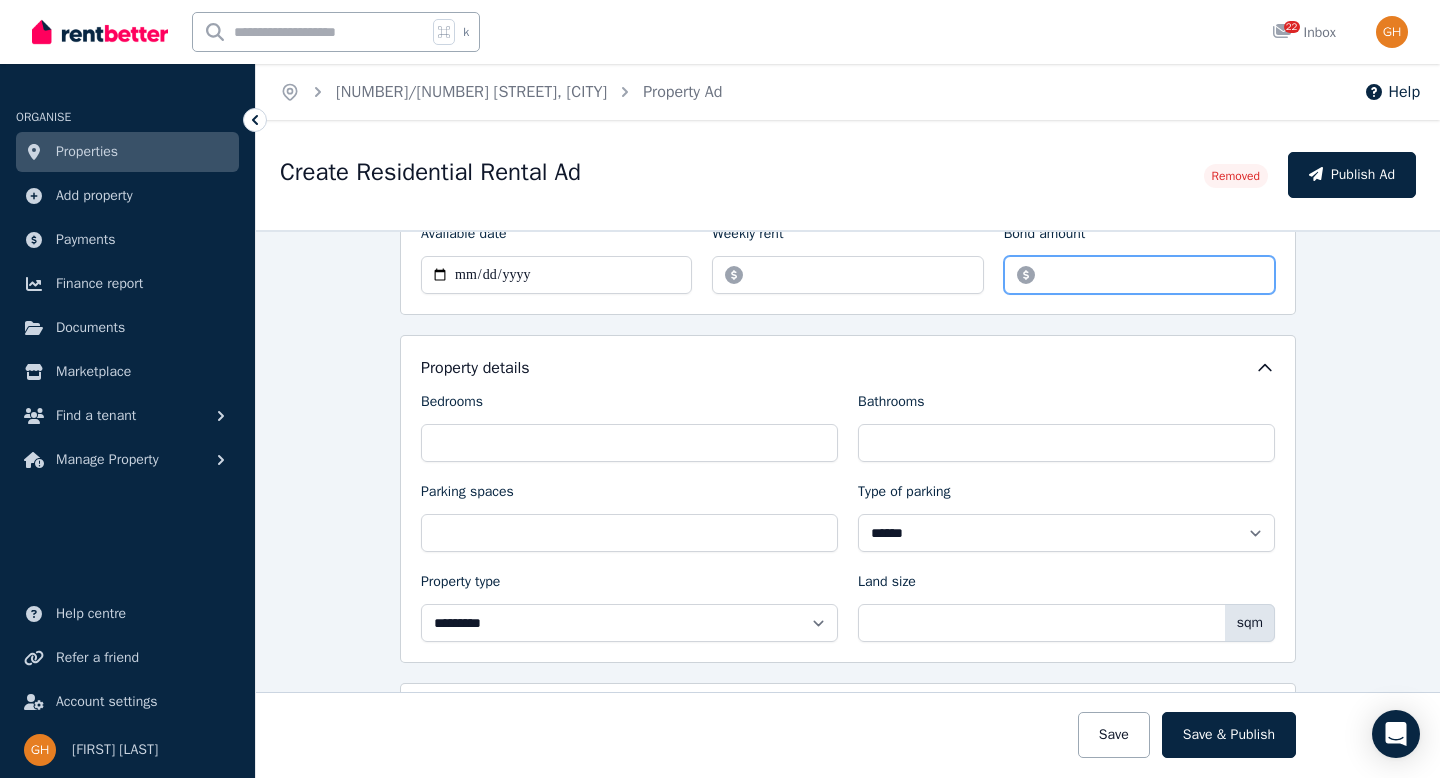 type on "****" 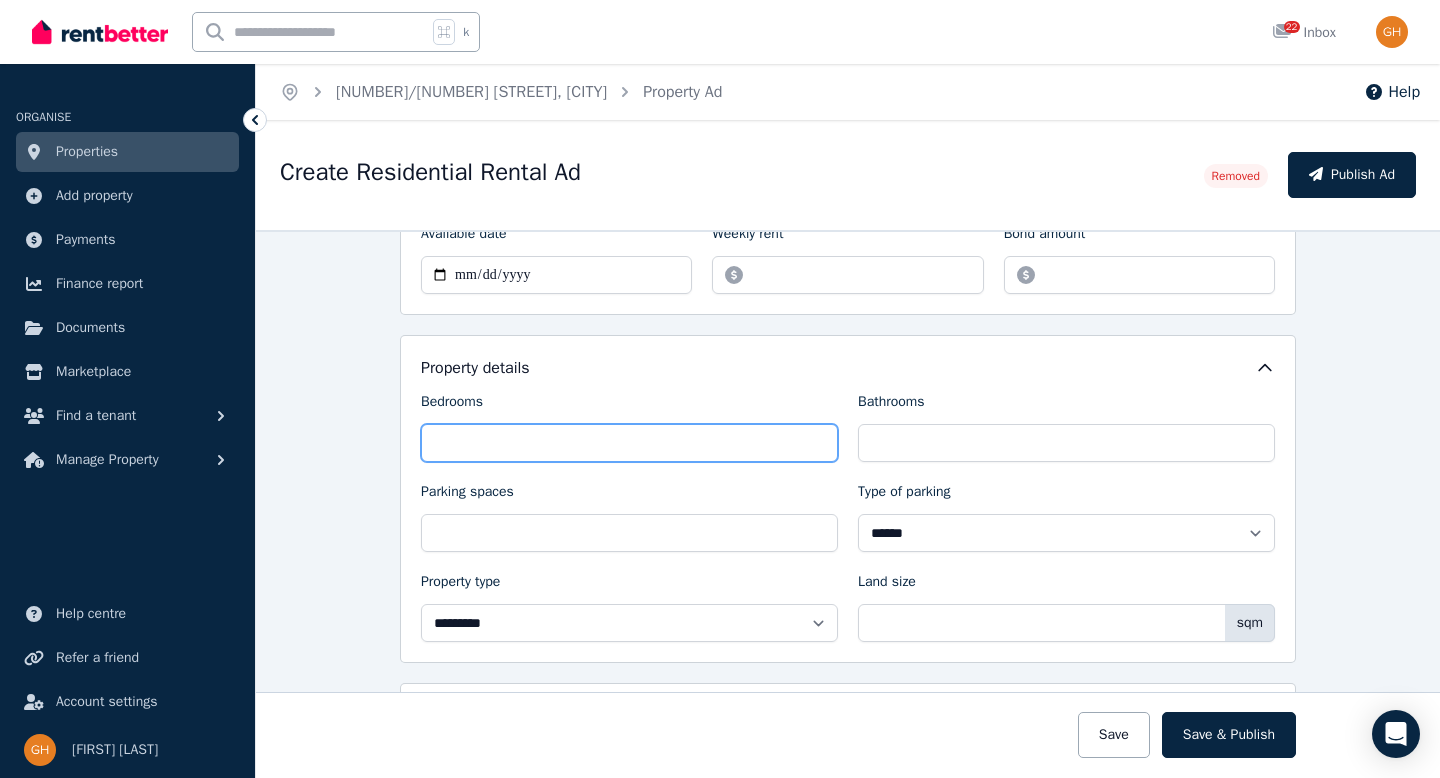 click on "*" at bounding box center (629, 443) 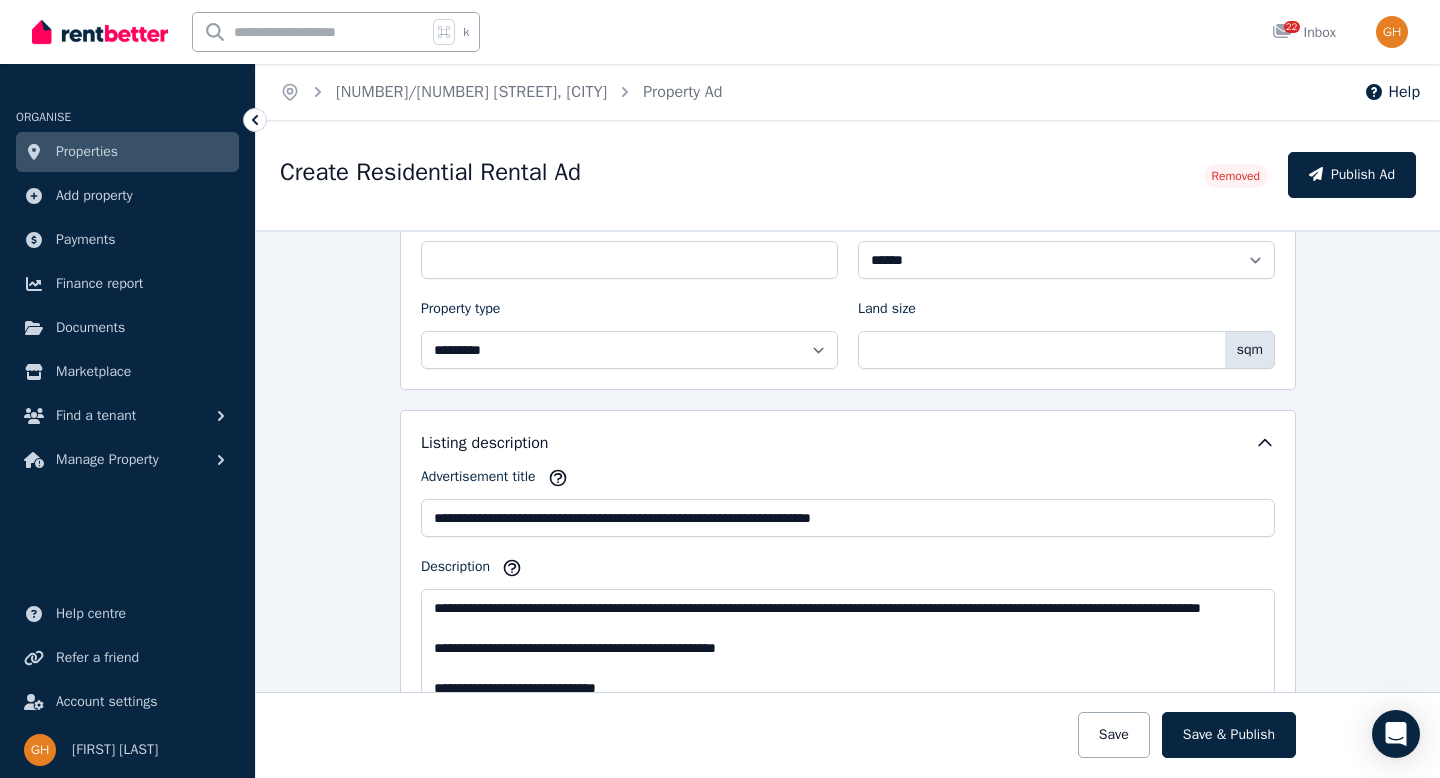 scroll, scrollTop: 669, scrollLeft: 0, axis: vertical 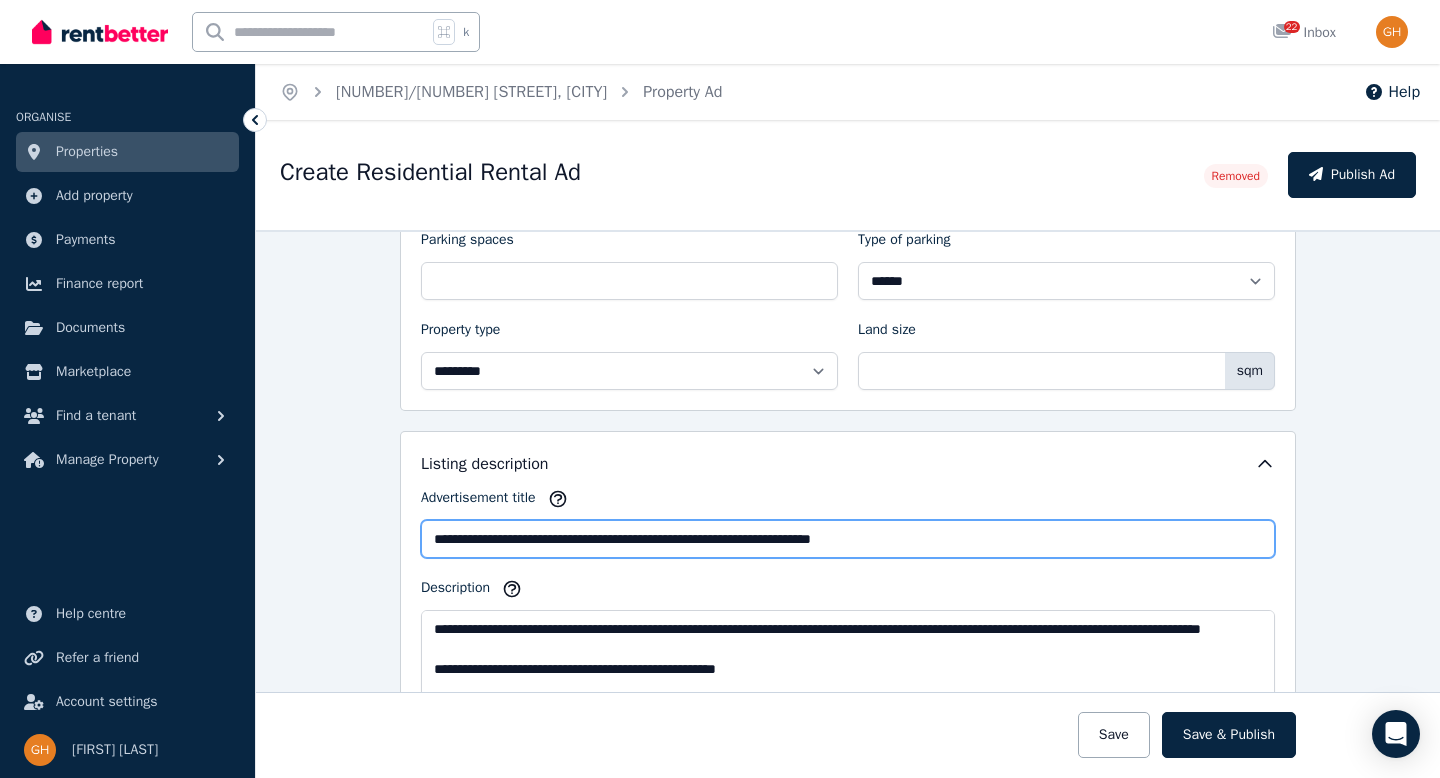 click on "**********" at bounding box center [848, 539] 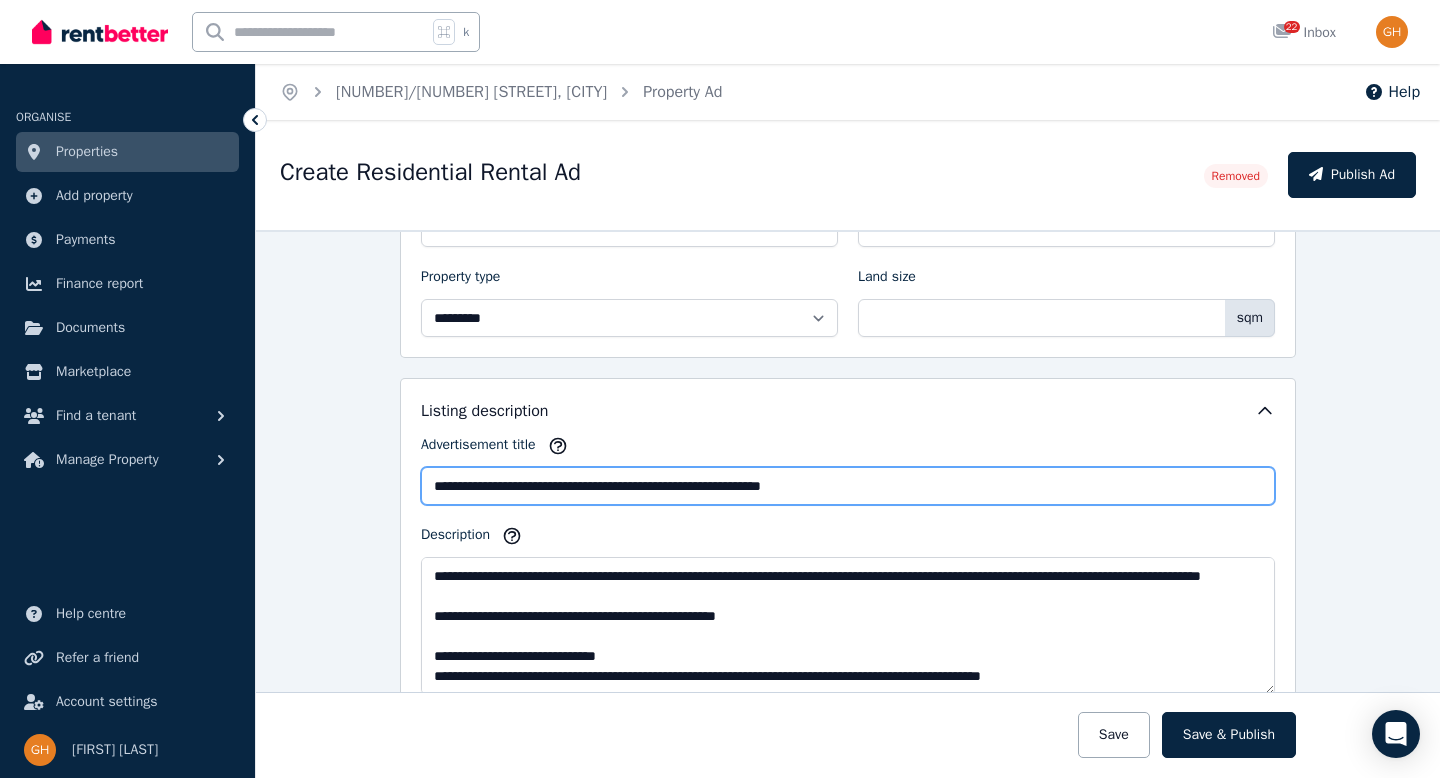 scroll, scrollTop: 755, scrollLeft: 0, axis: vertical 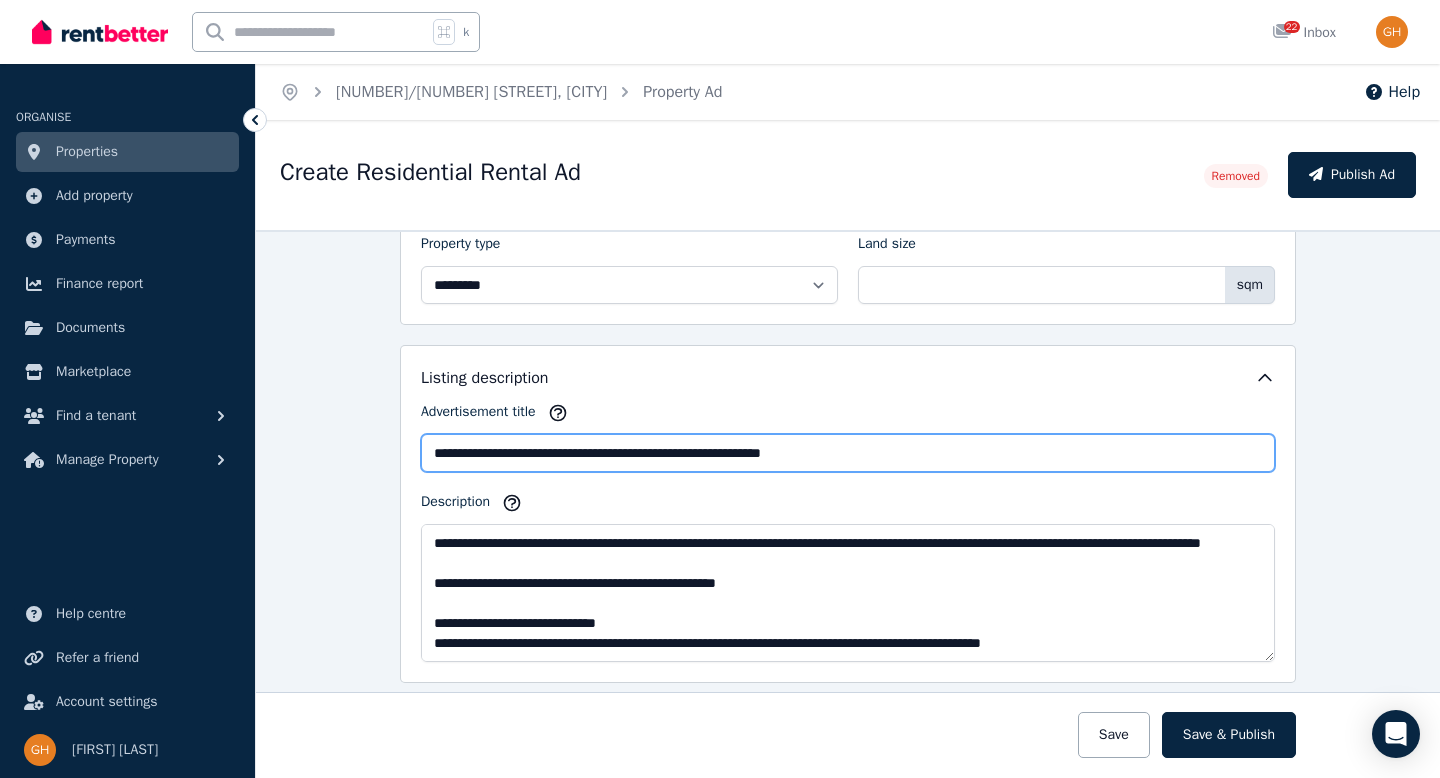 type on "**********" 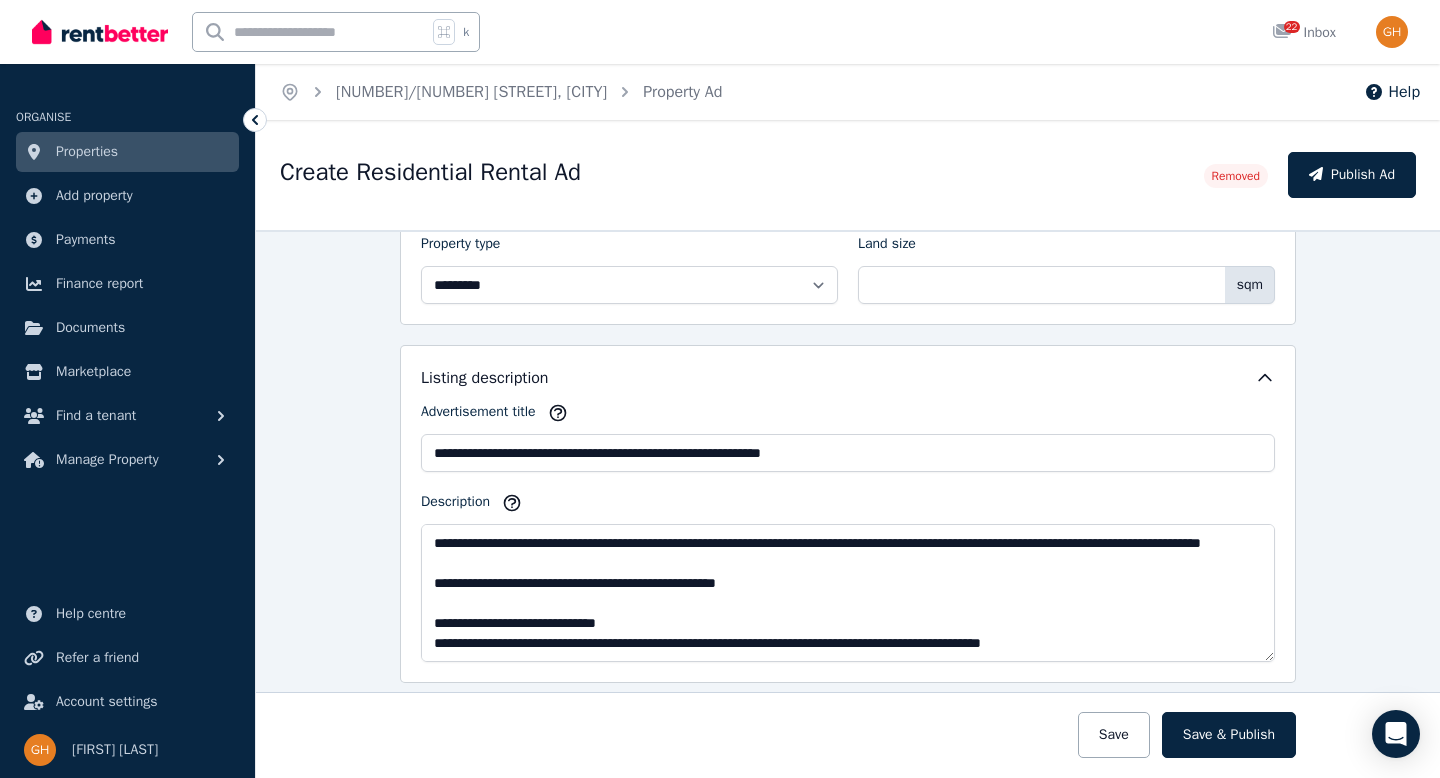 click on "Description" at bounding box center [848, 506] 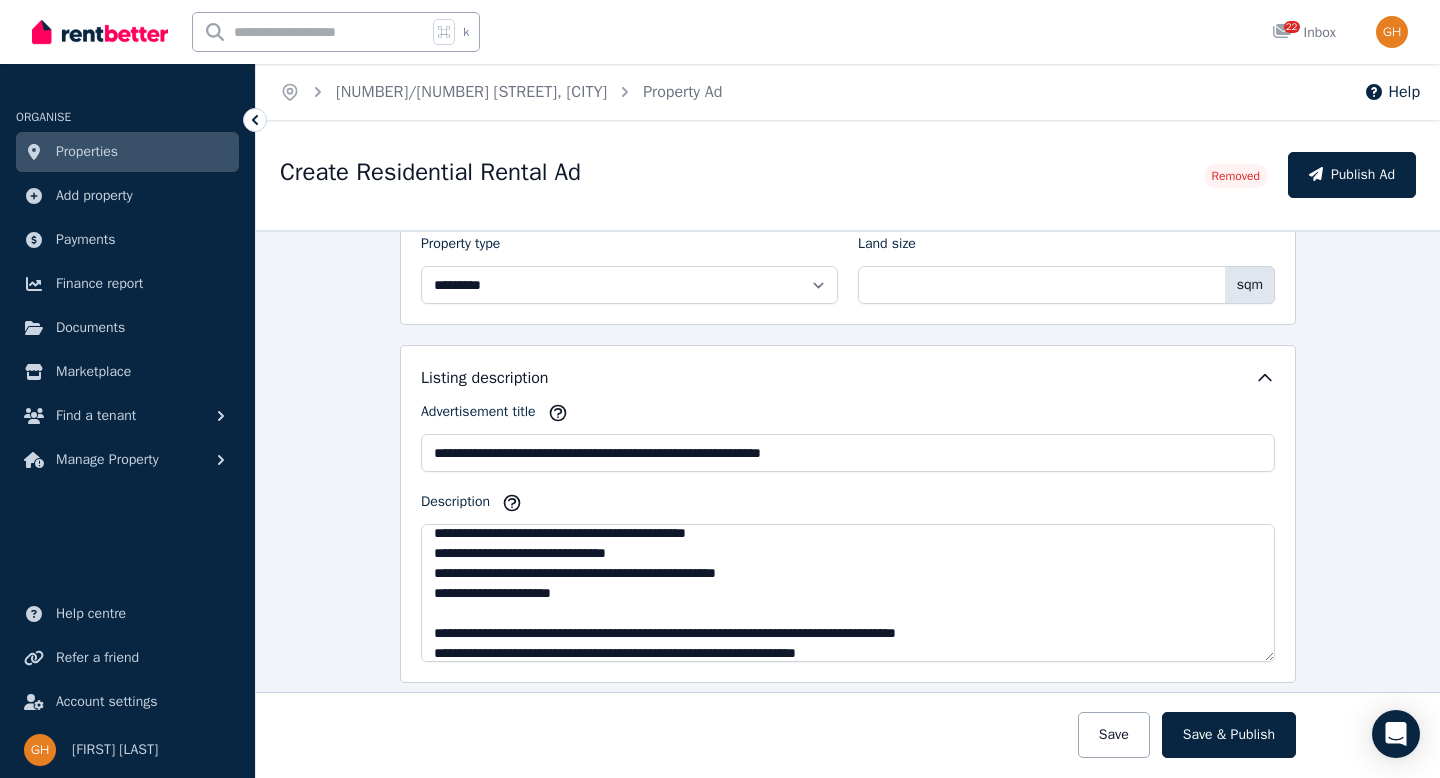 scroll, scrollTop: 240, scrollLeft: 0, axis: vertical 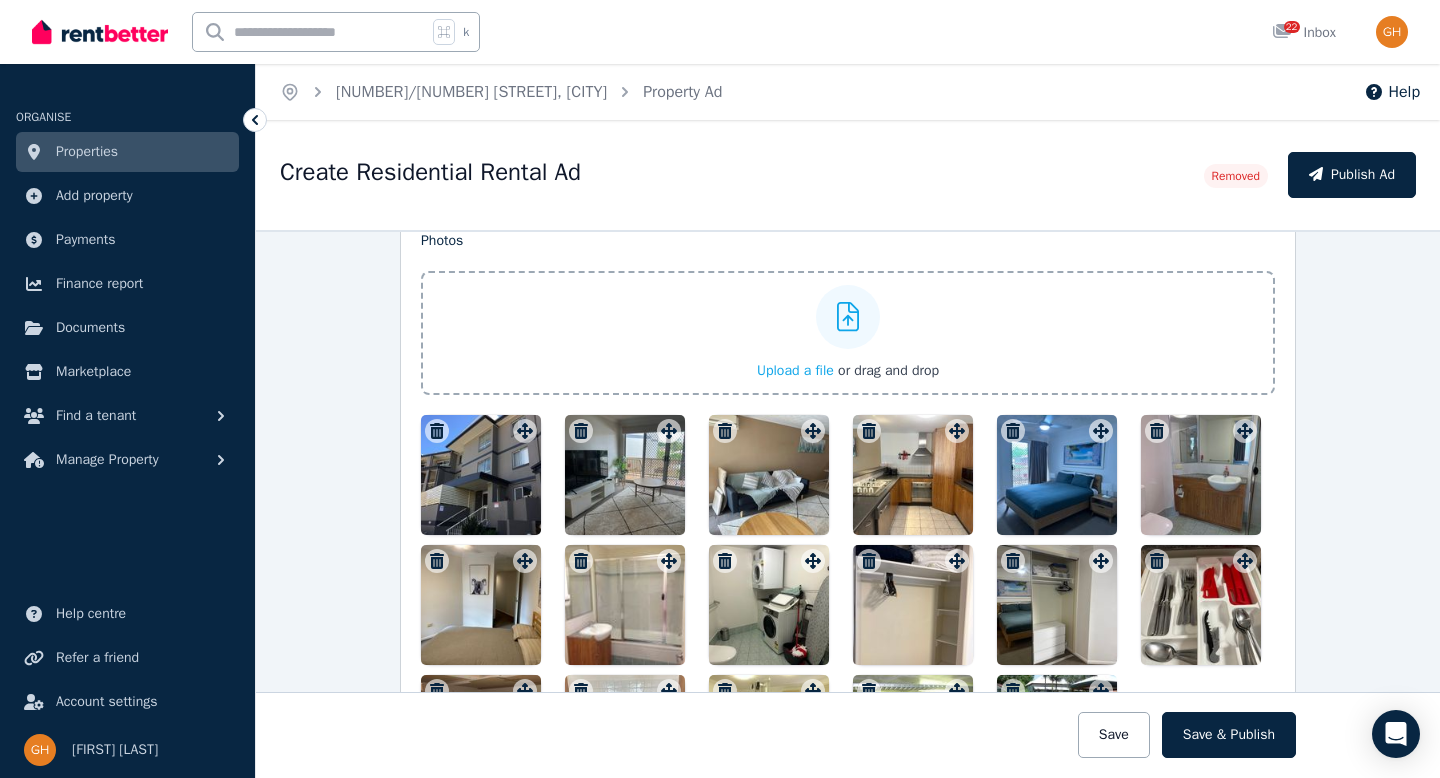 click 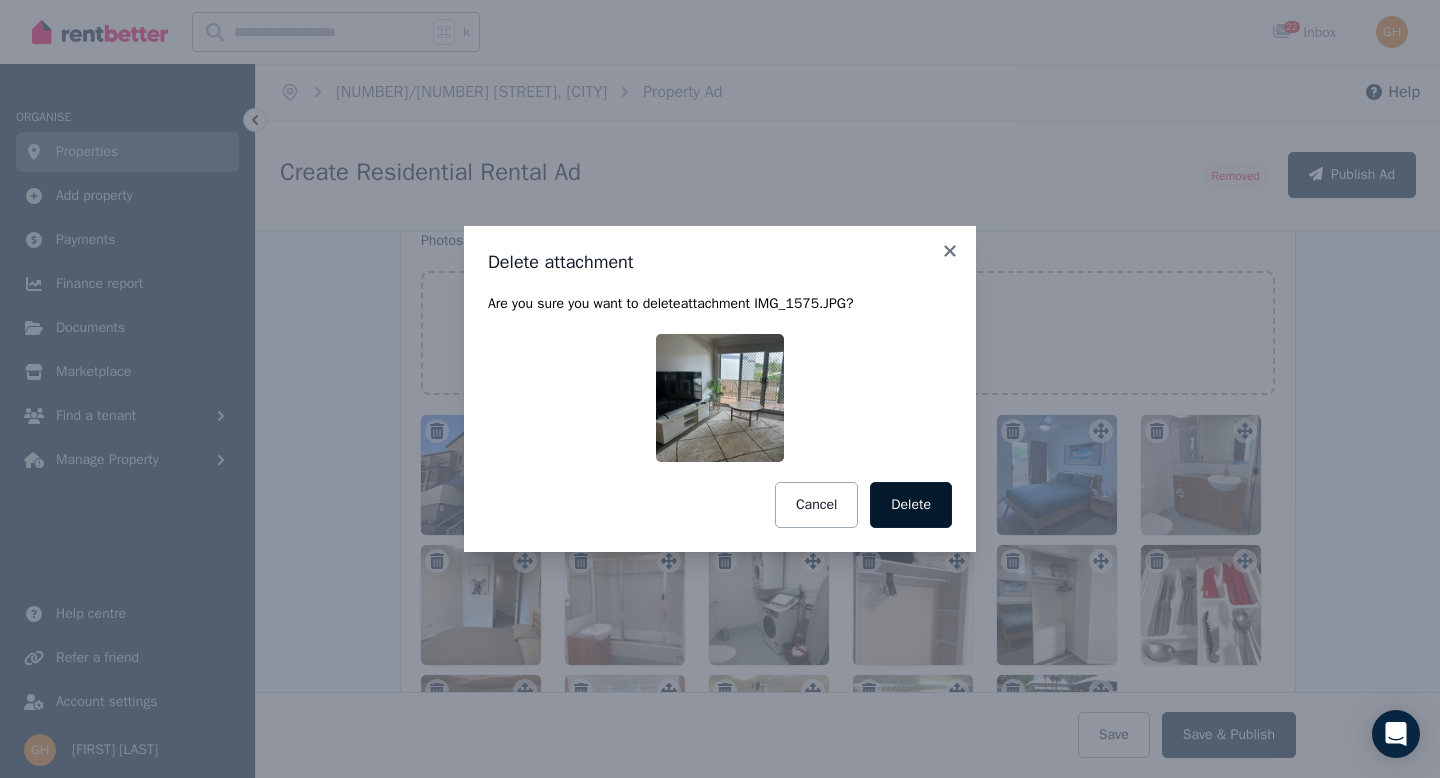 click on "Delete" at bounding box center [911, 505] 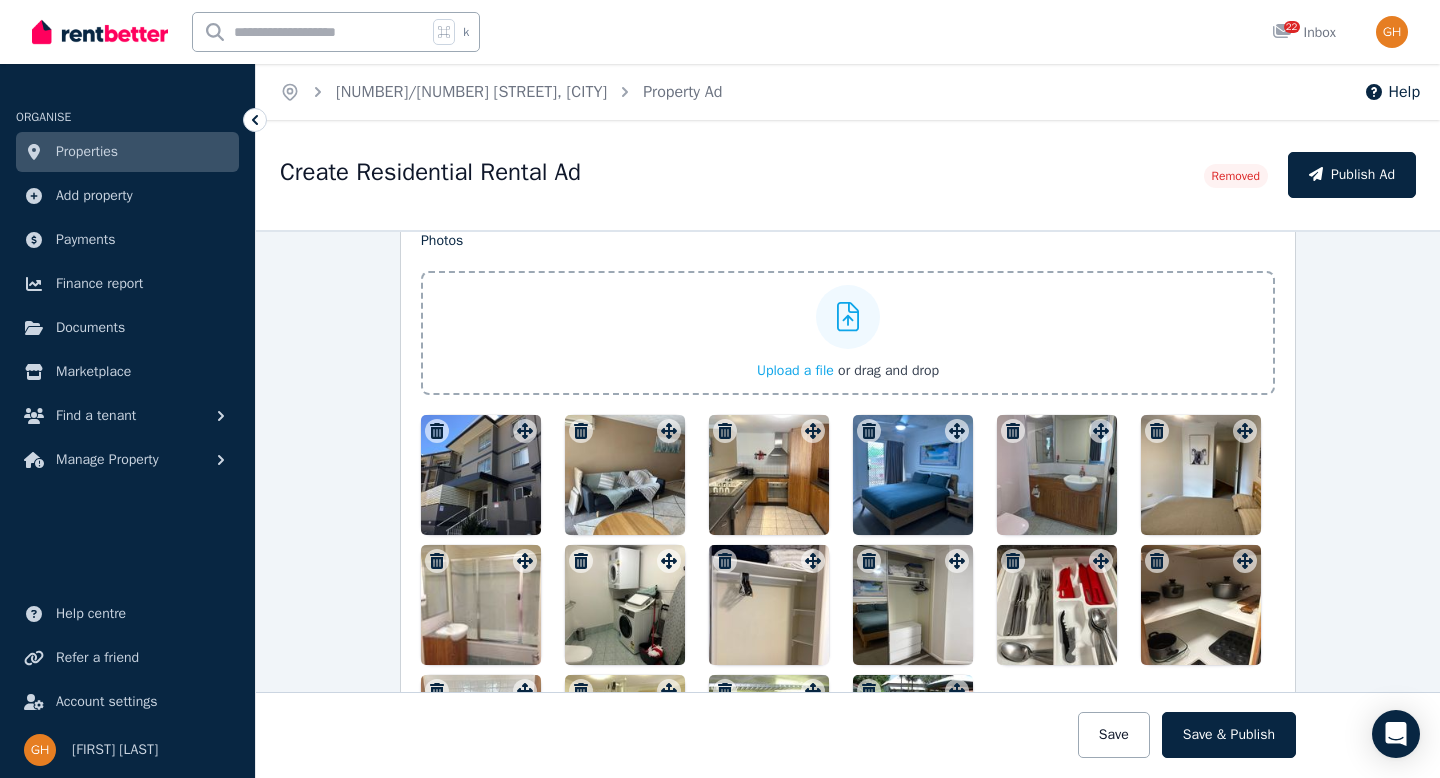 click 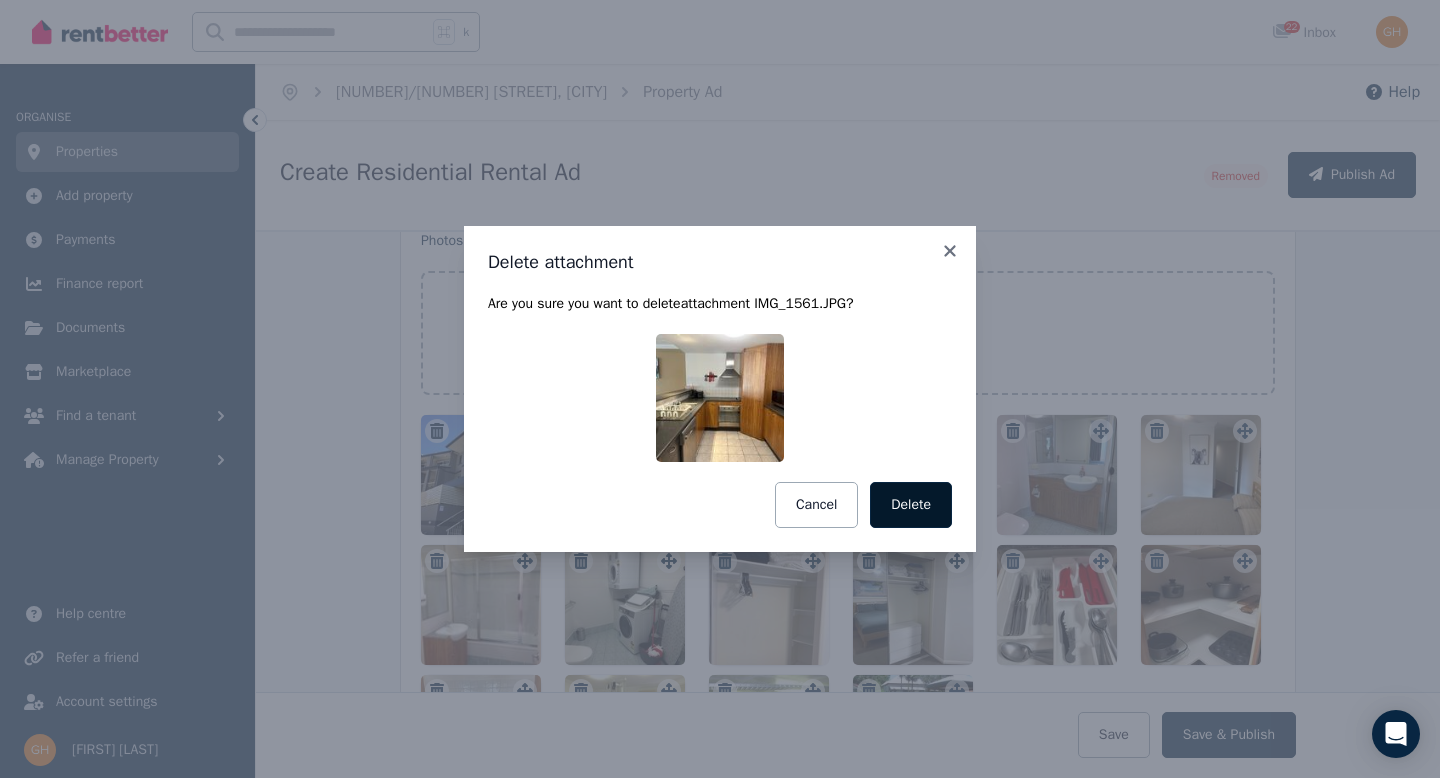 click on "Delete" at bounding box center [911, 505] 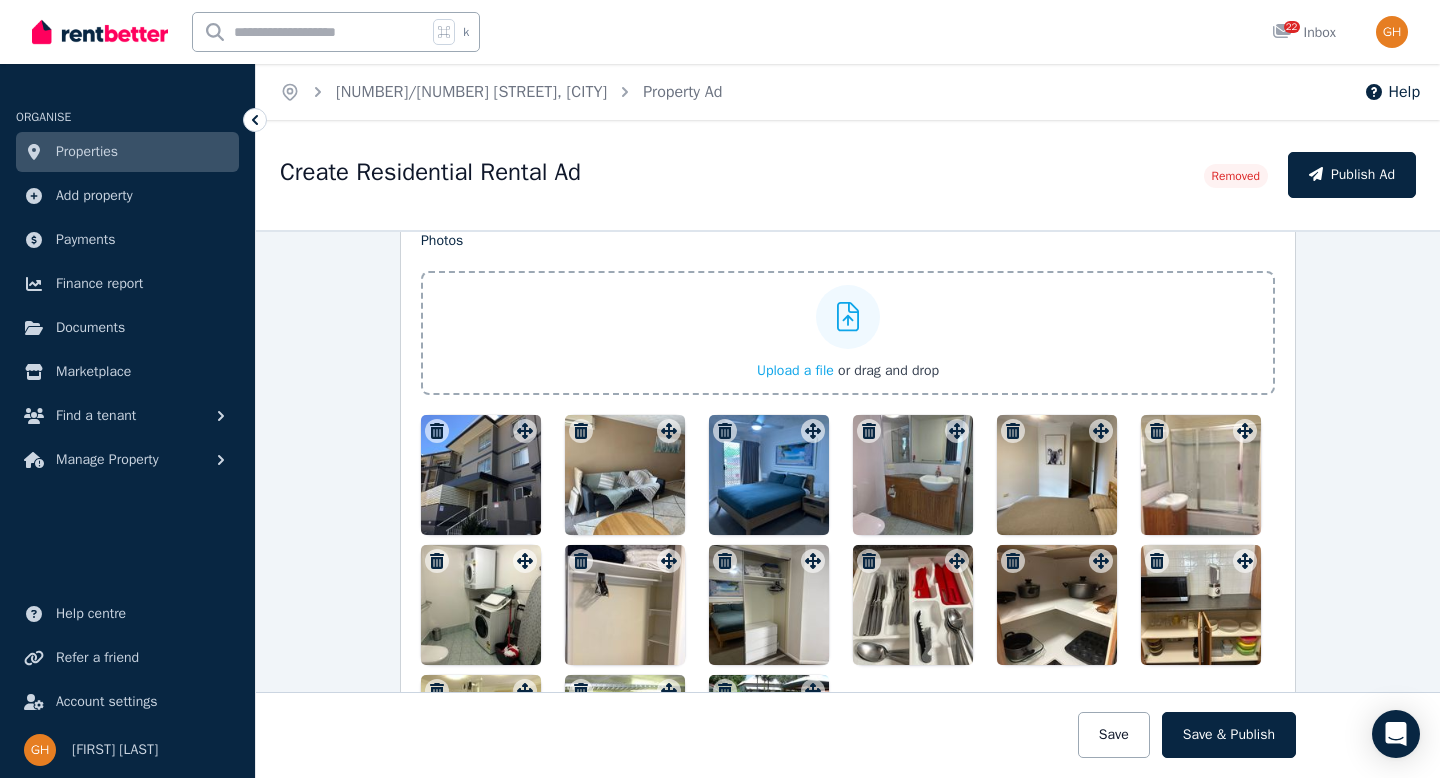 click 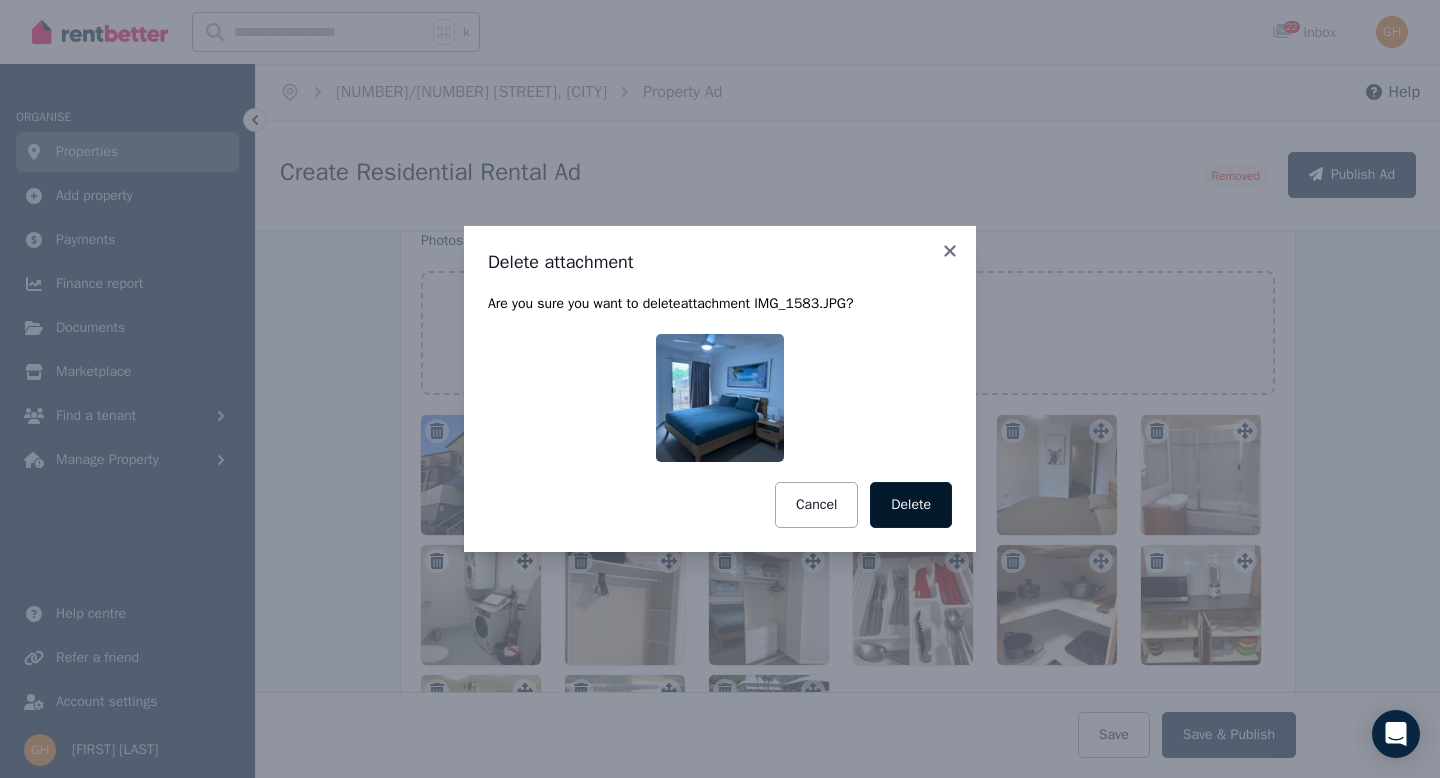 click on "Delete" at bounding box center (911, 505) 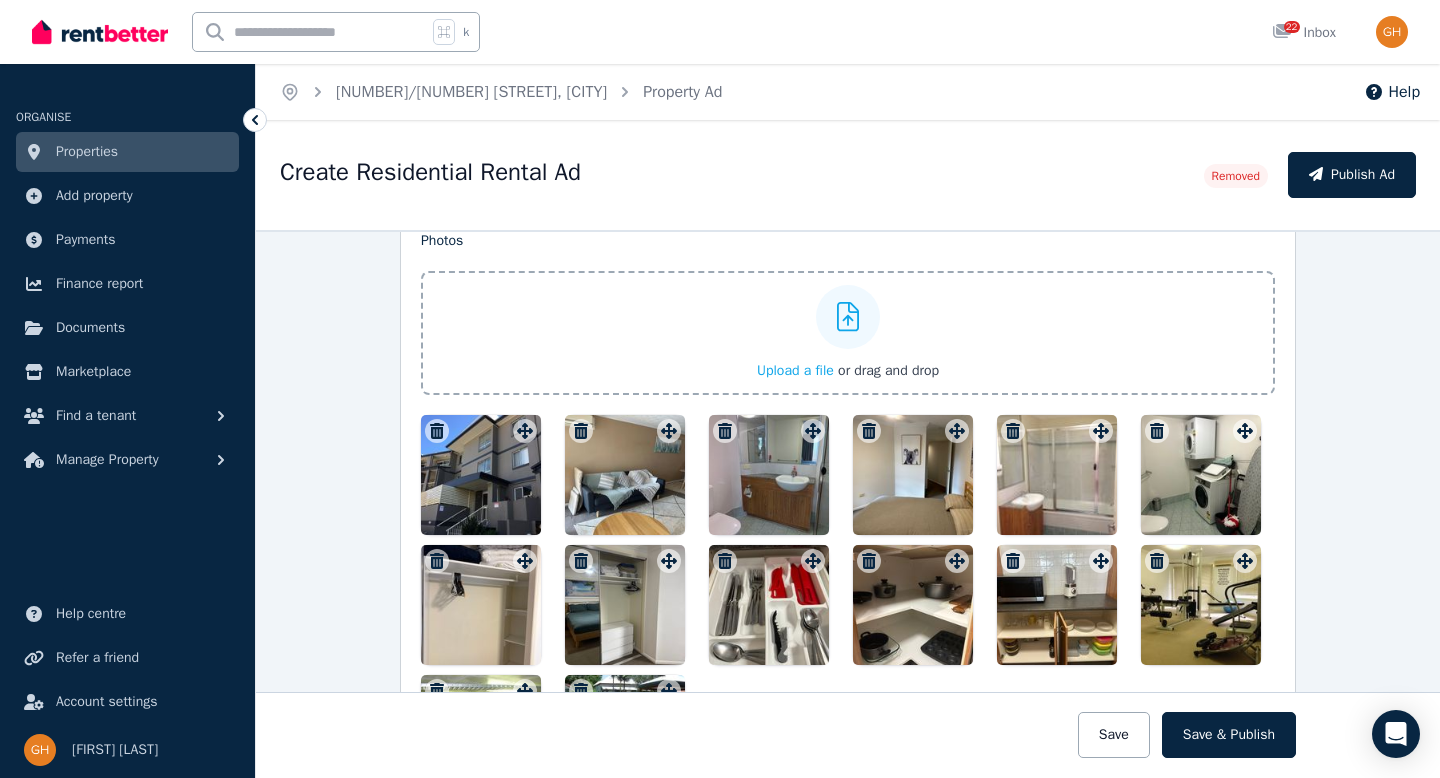 click 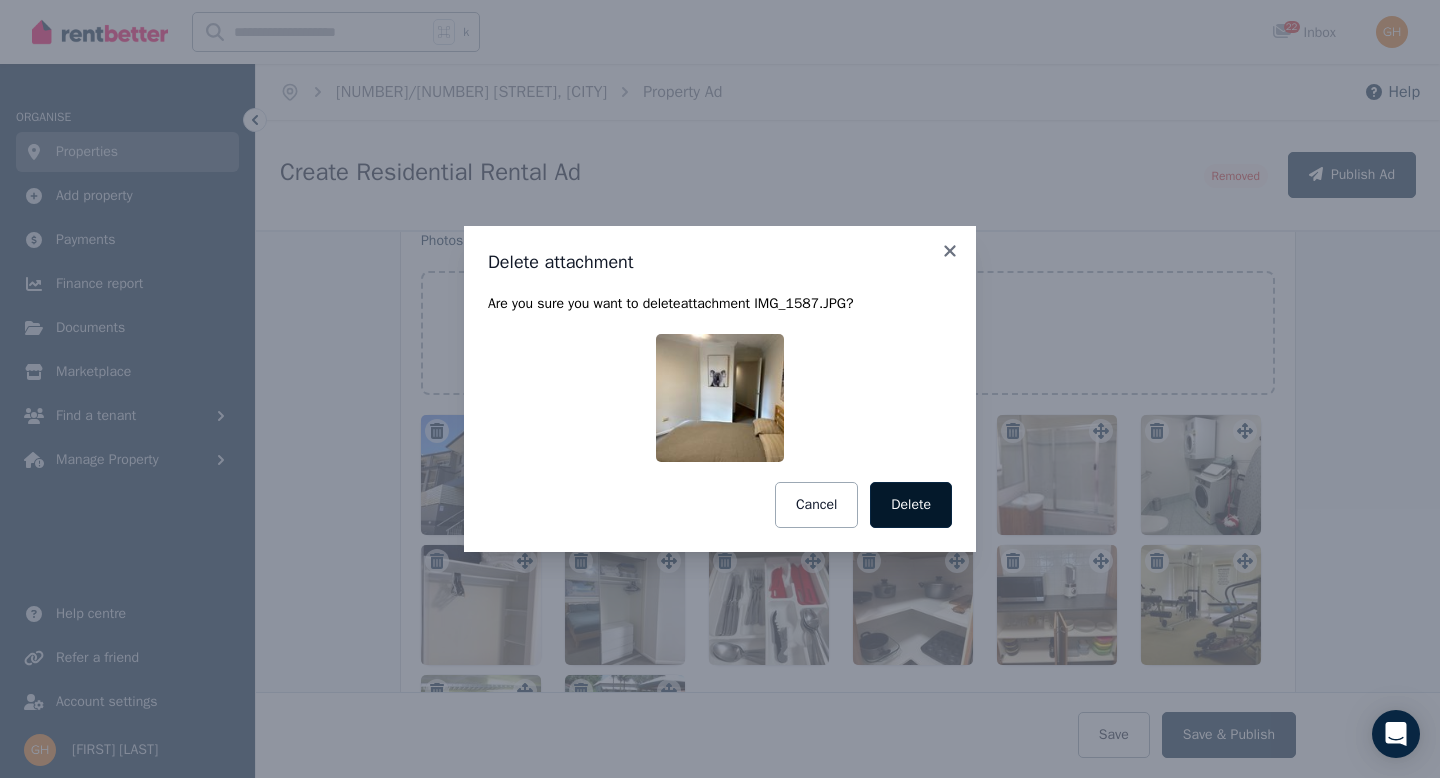 click on "Delete" at bounding box center [911, 505] 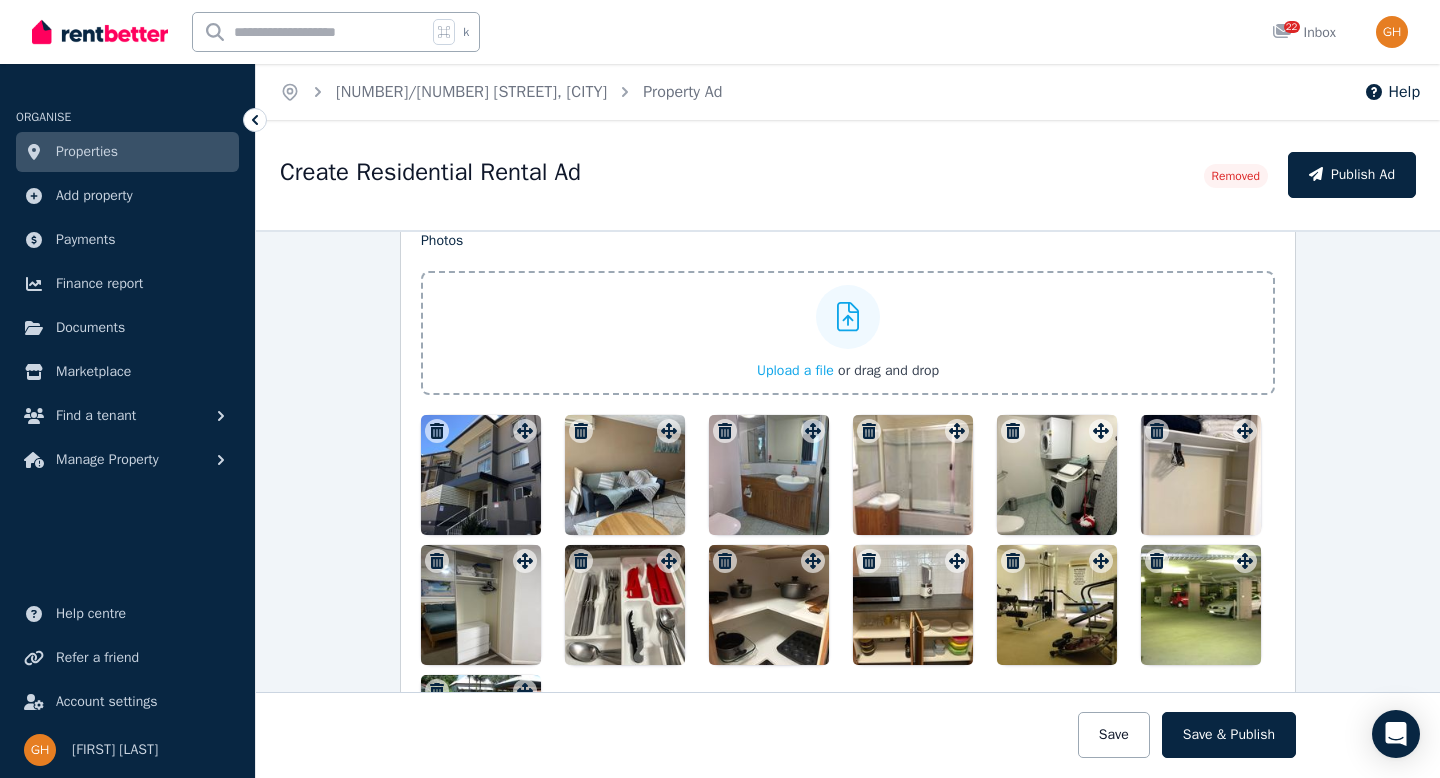 click 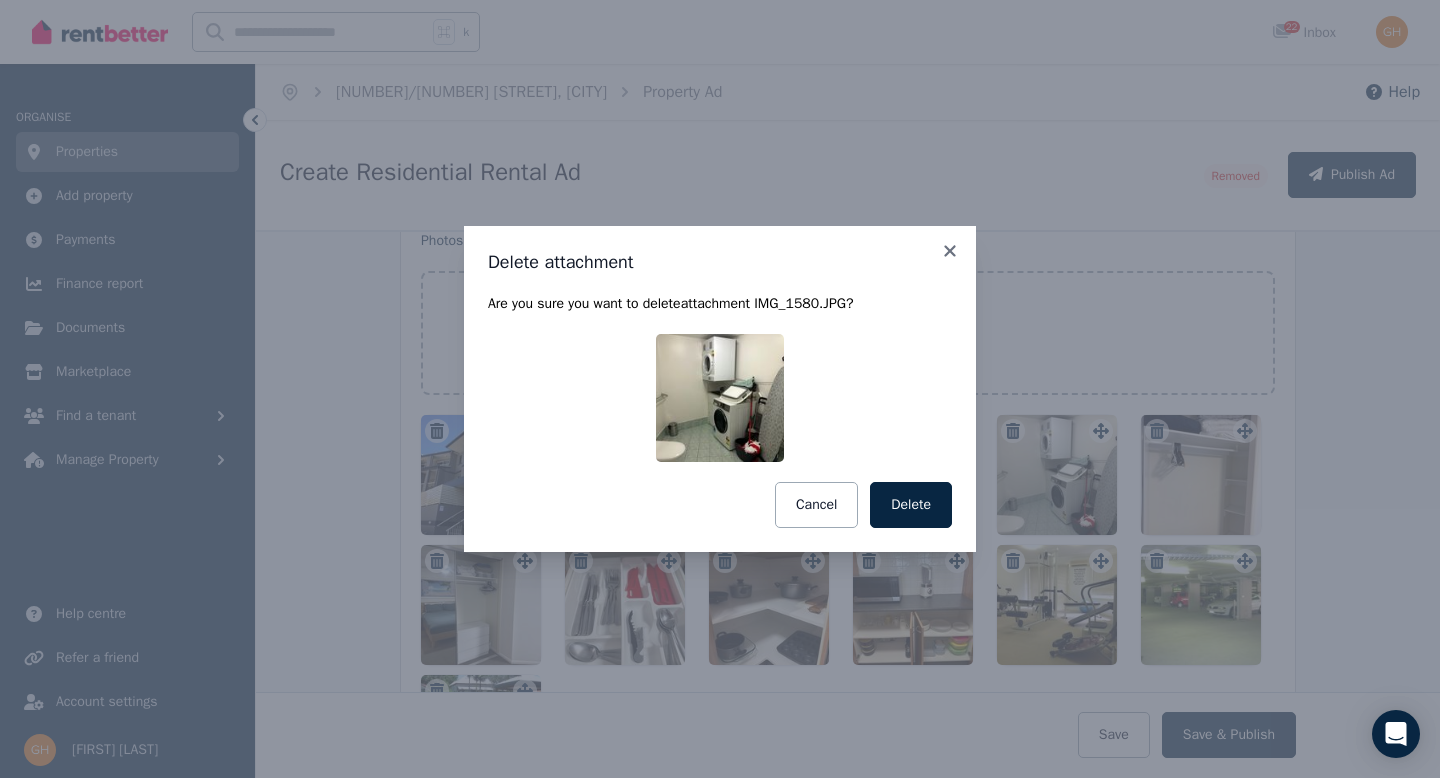 drag, startPoint x: 889, startPoint y: 499, endPoint x: 1132, endPoint y: 468, distance: 244.96939 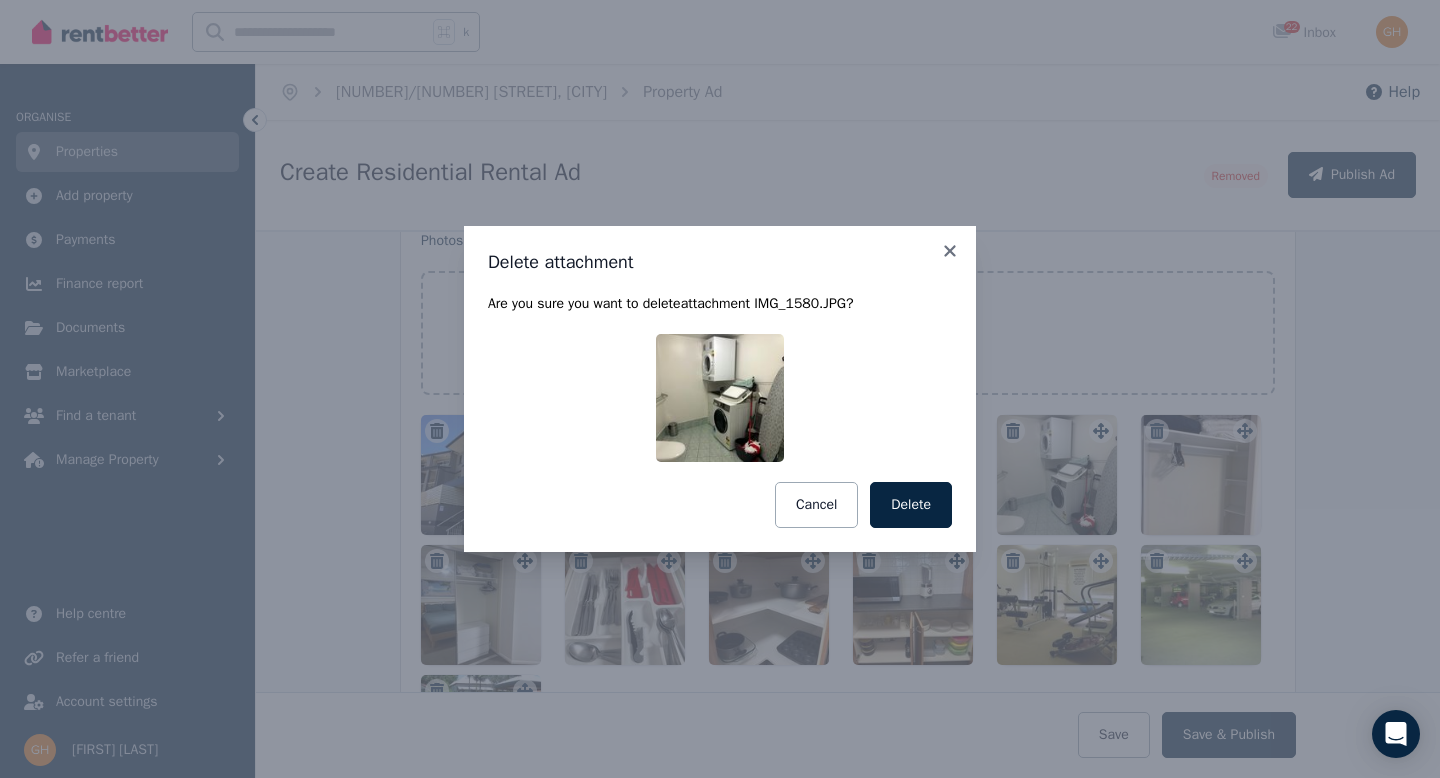click on "Delete" at bounding box center (911, 505) 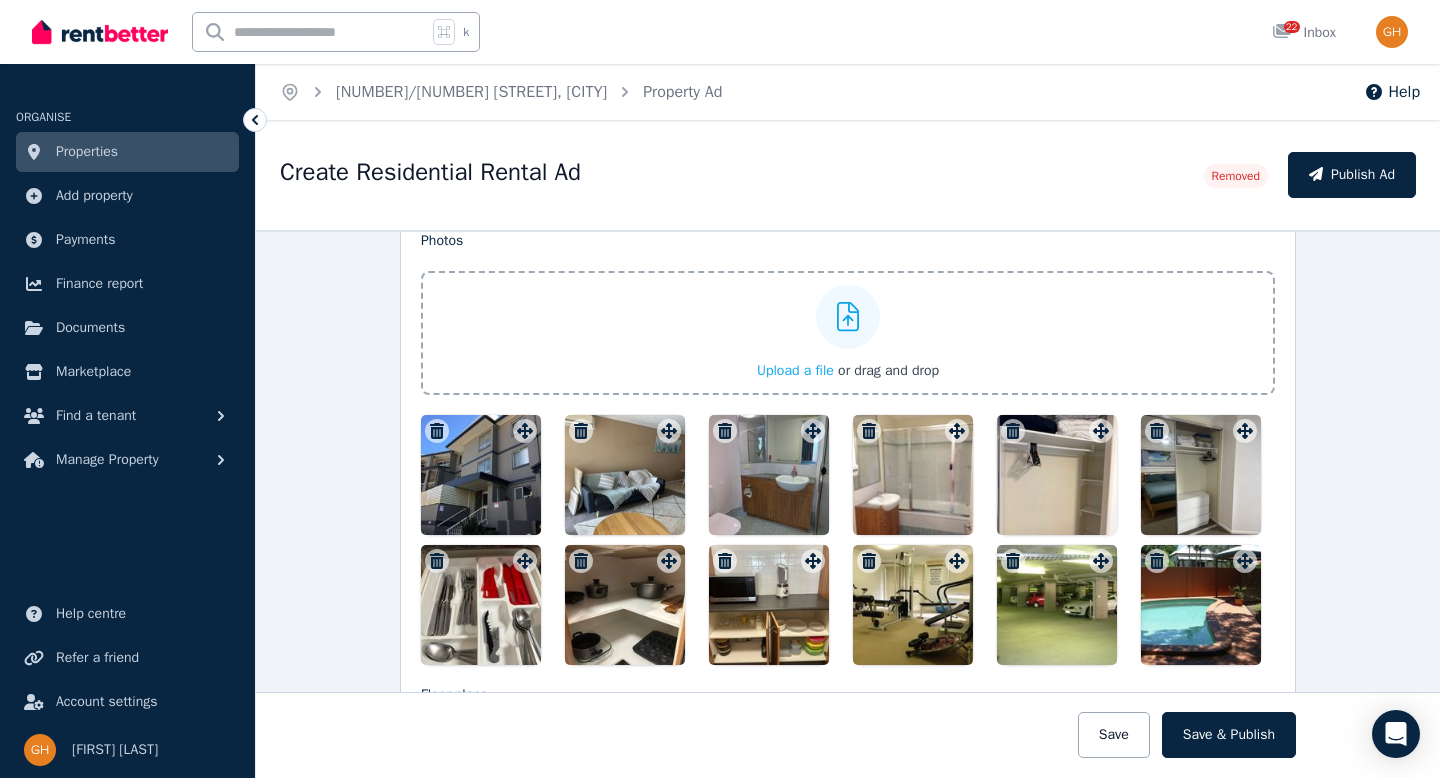 click 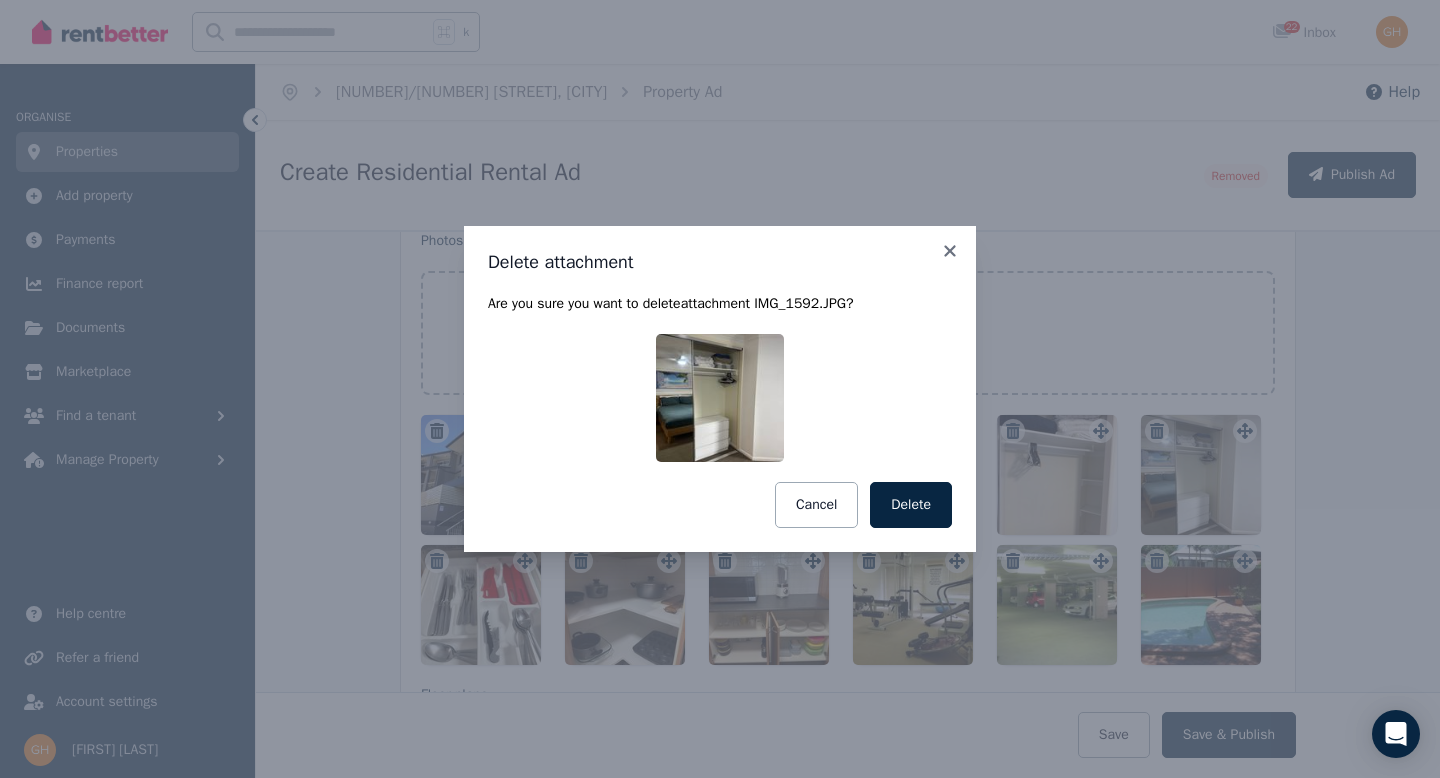 drag, startPoint x: 898, startPoint y: 504, endPoint x: 978, endPoint y: 479, distance: 83.81527 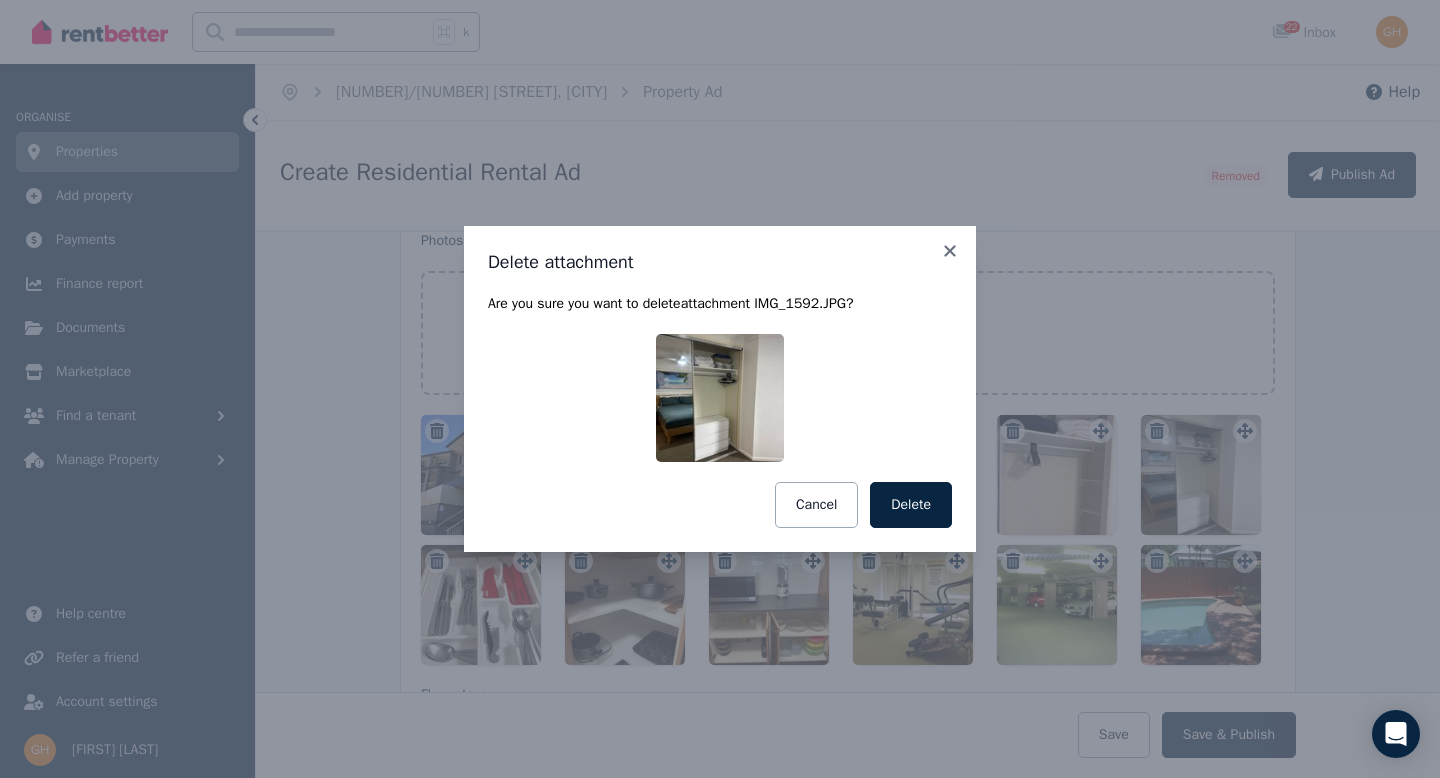 click on "Delete" at bounding box center [911, 505] 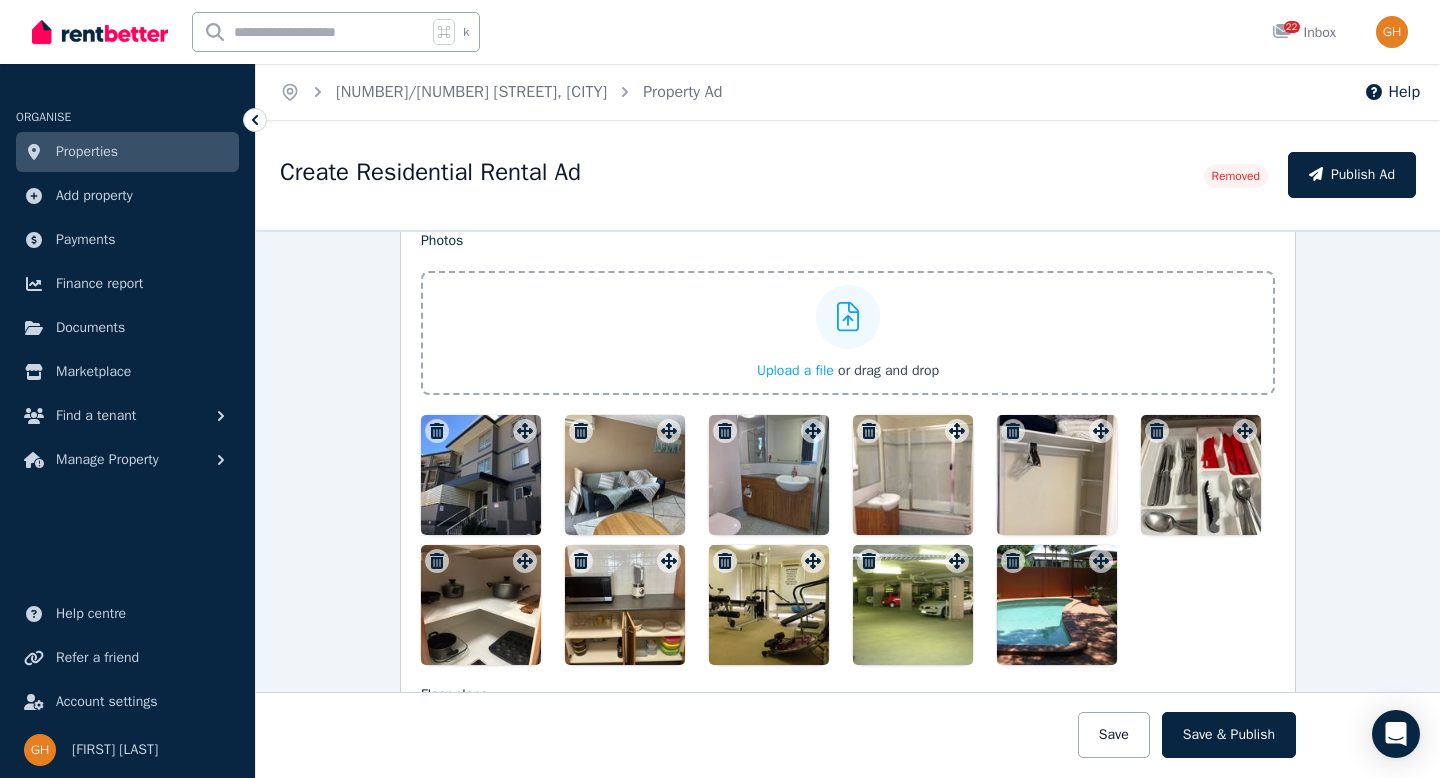 click 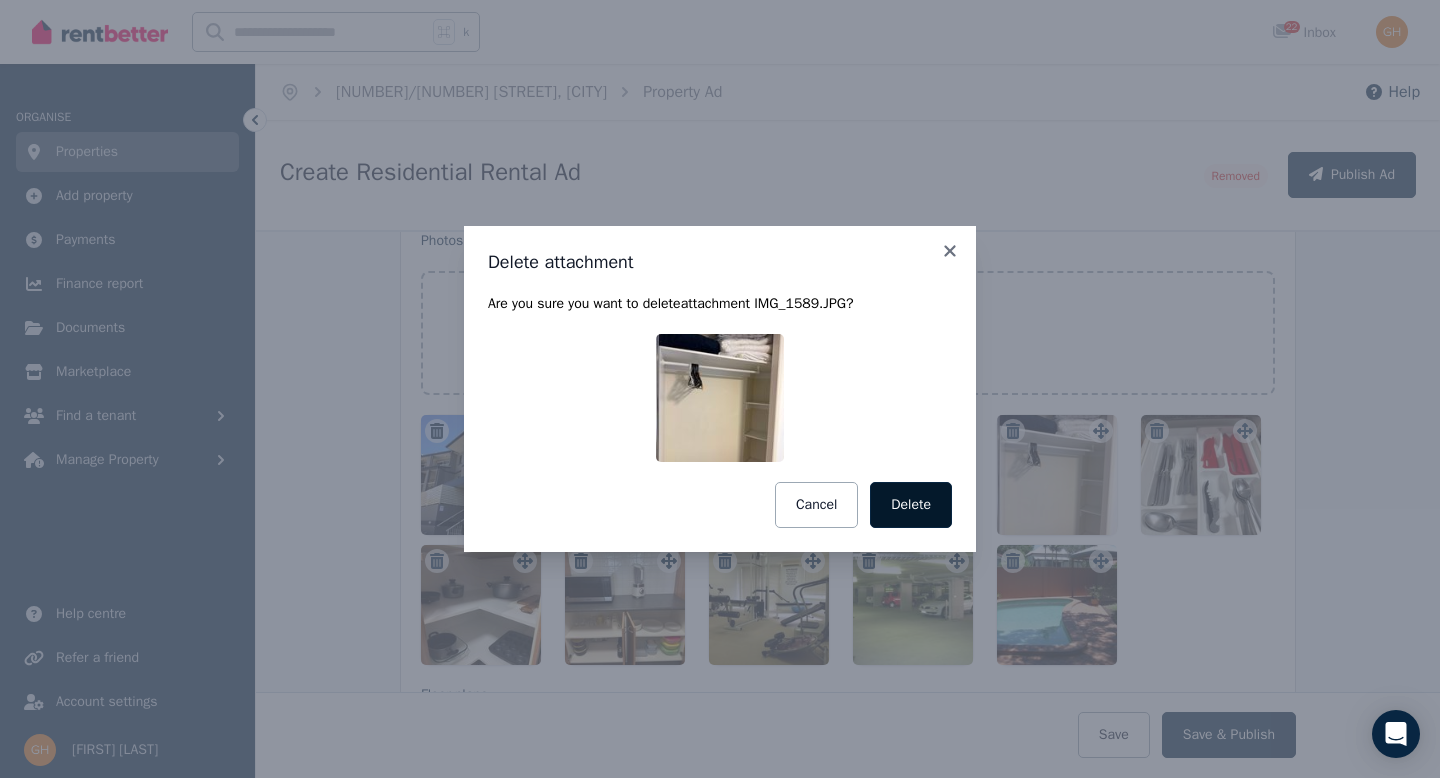 click on "Delete" at bounding box center [911, 505] 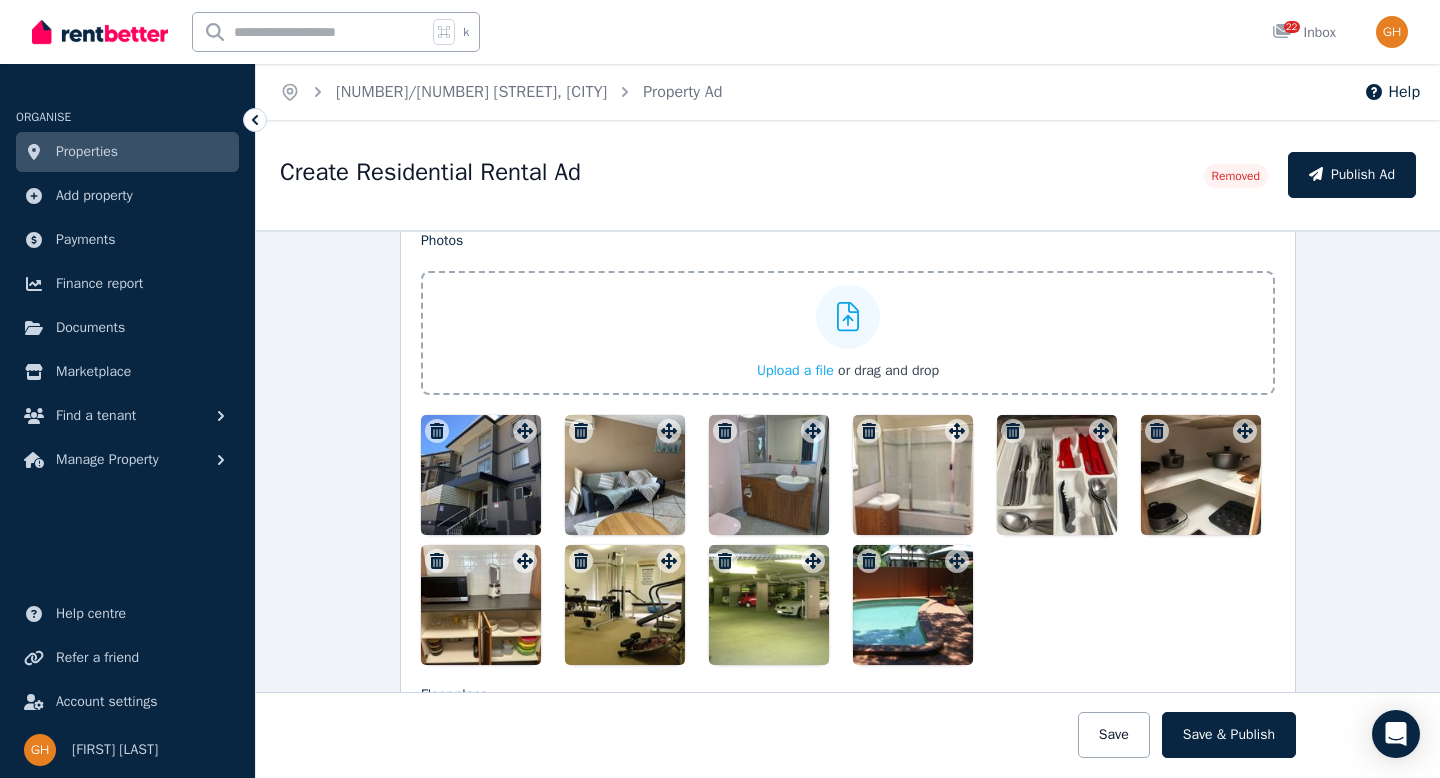 click 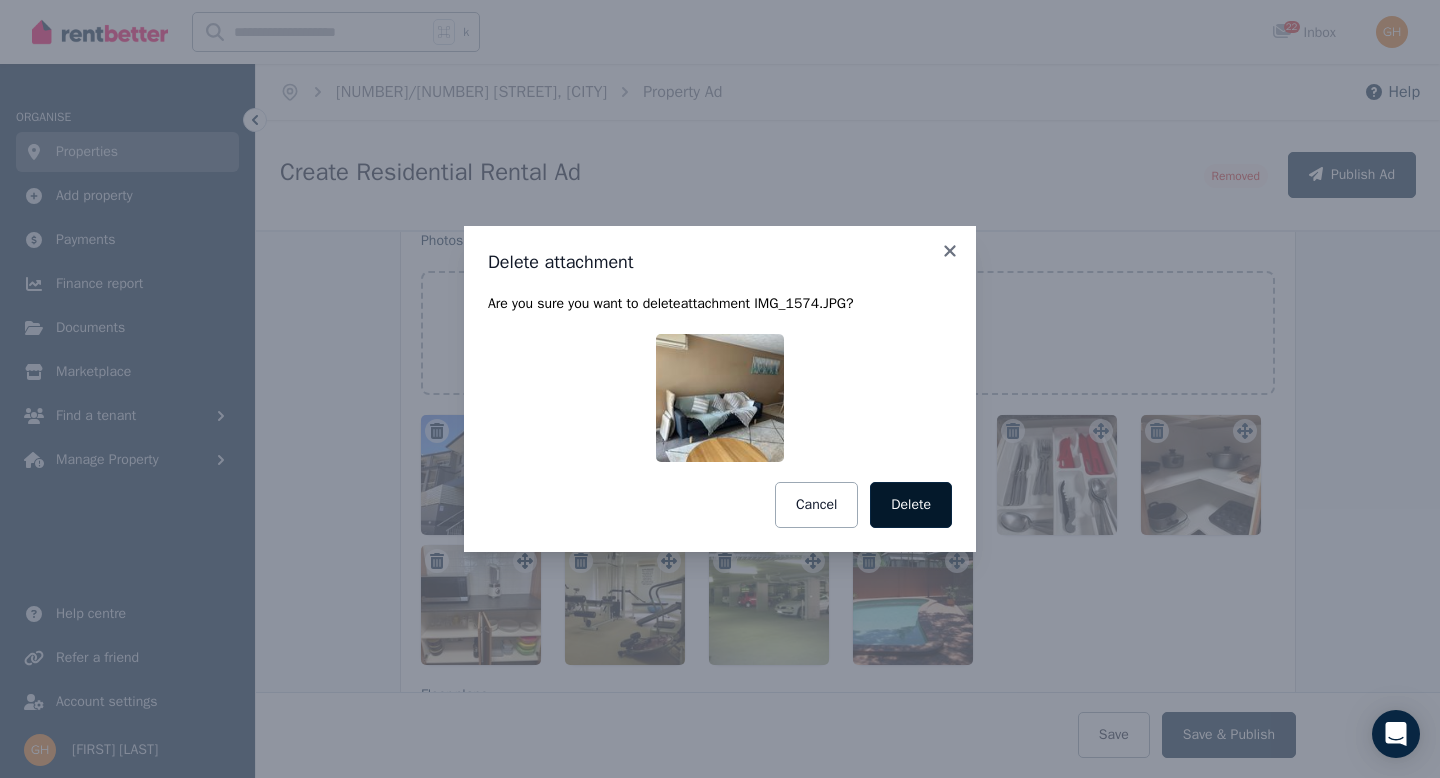 click on "Delete" at bounding box center (911, 505) 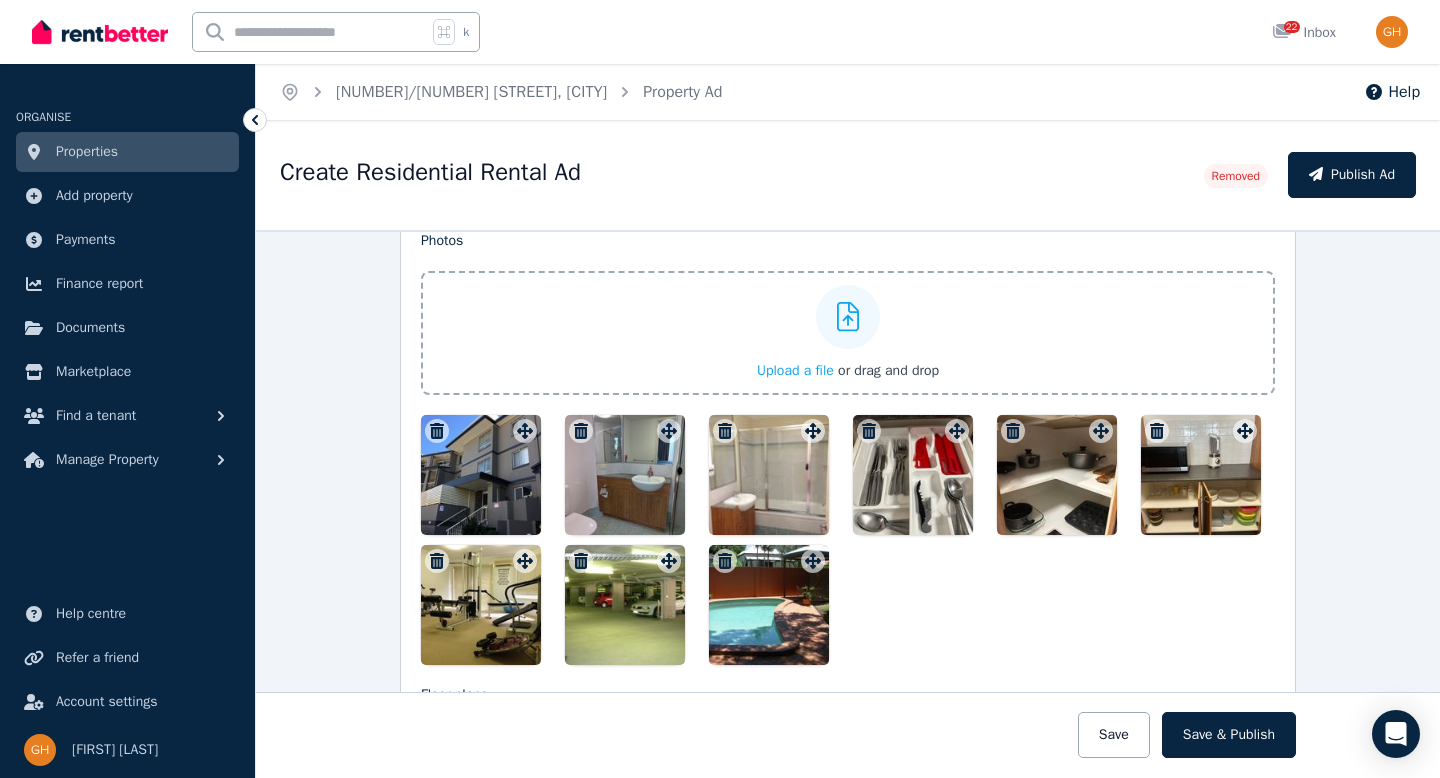 click 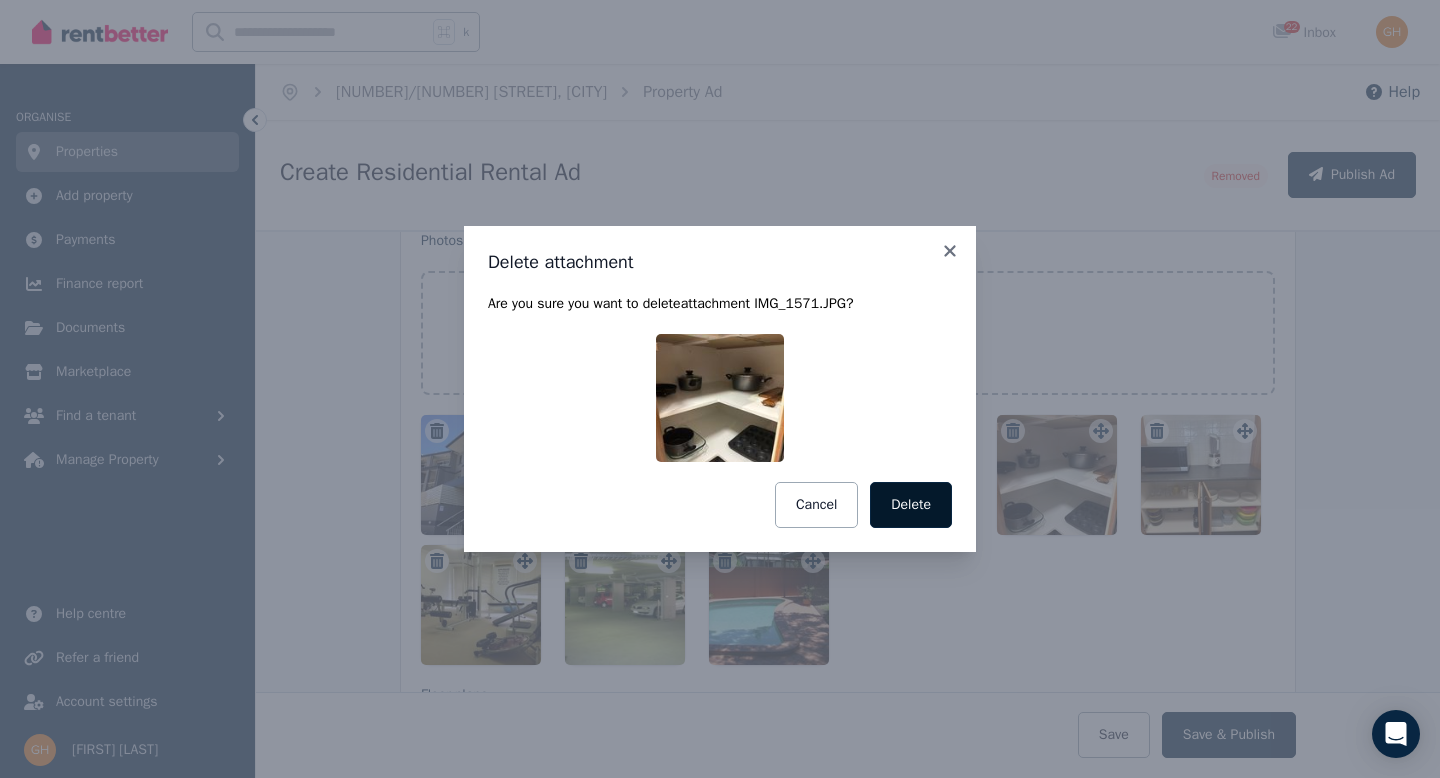 click on "Delete" at bounding box center [911, 505] 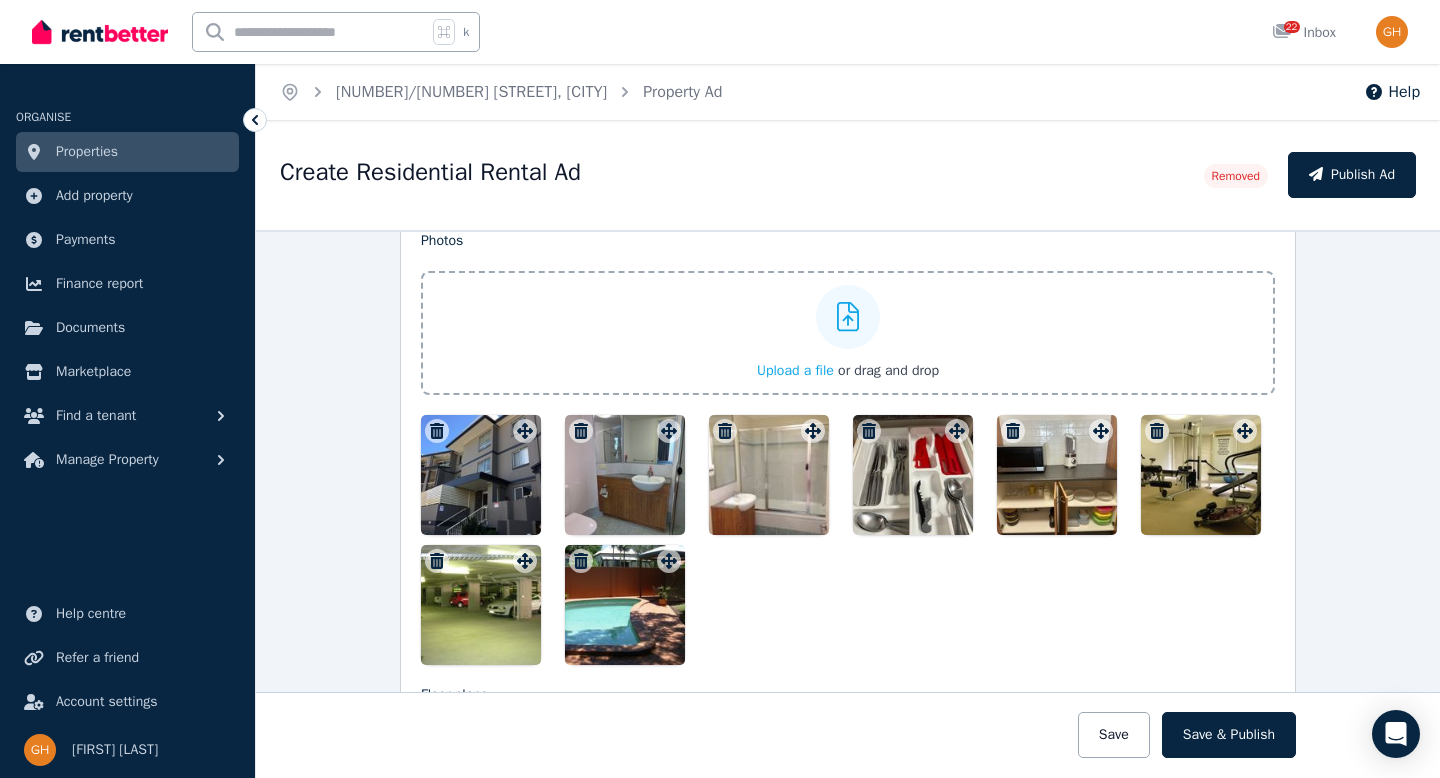 click 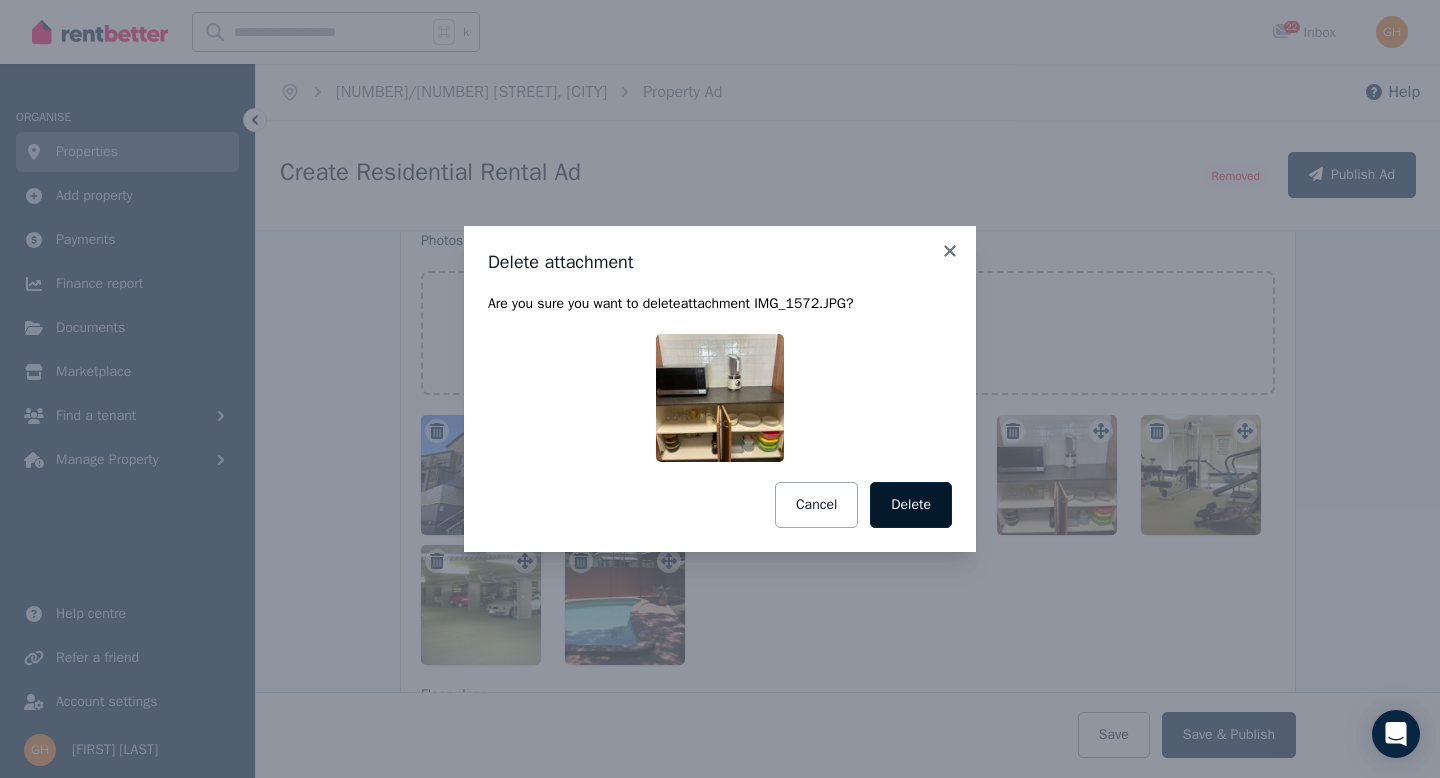 click on "Delete" at bounding box center (911, 505) 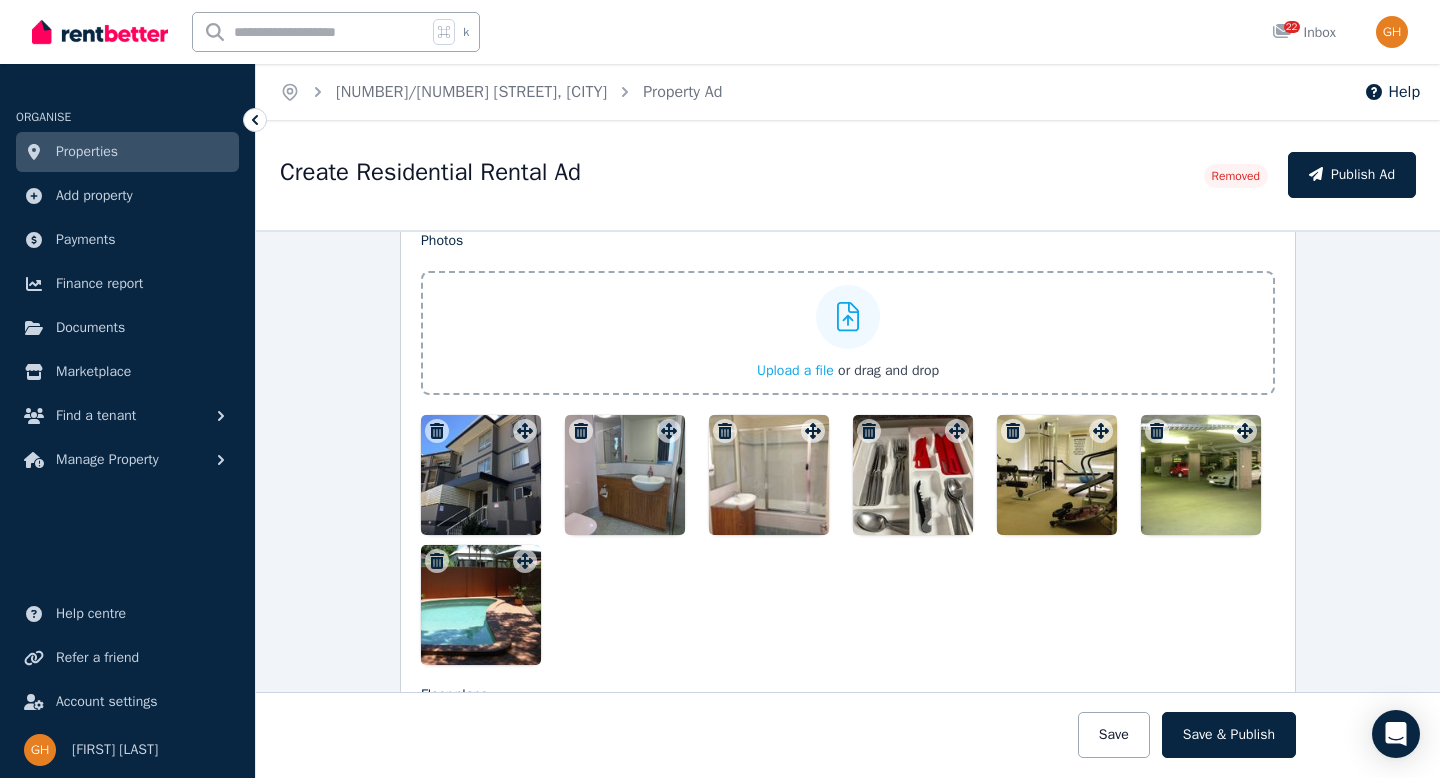 click 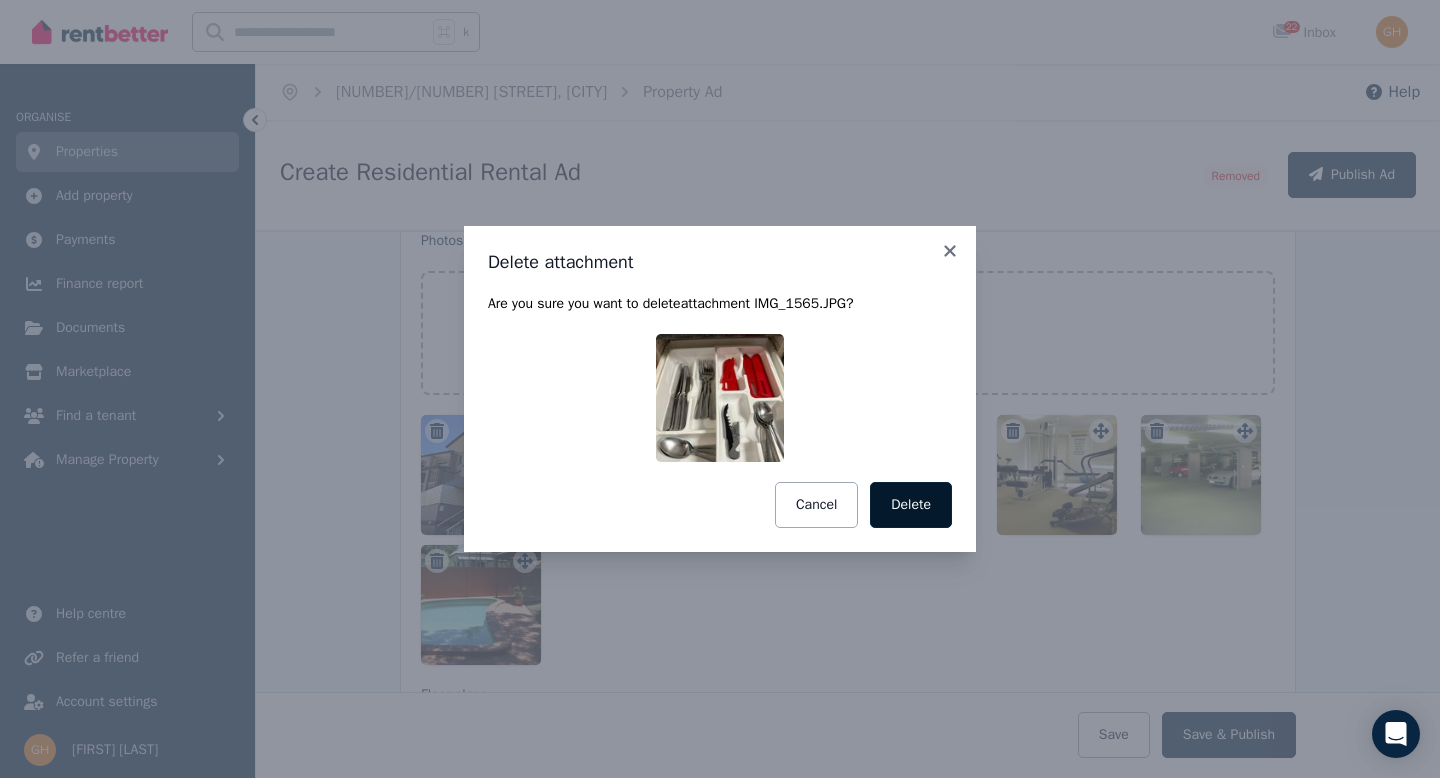 click on "Delete" at bounding box center [911, 505] 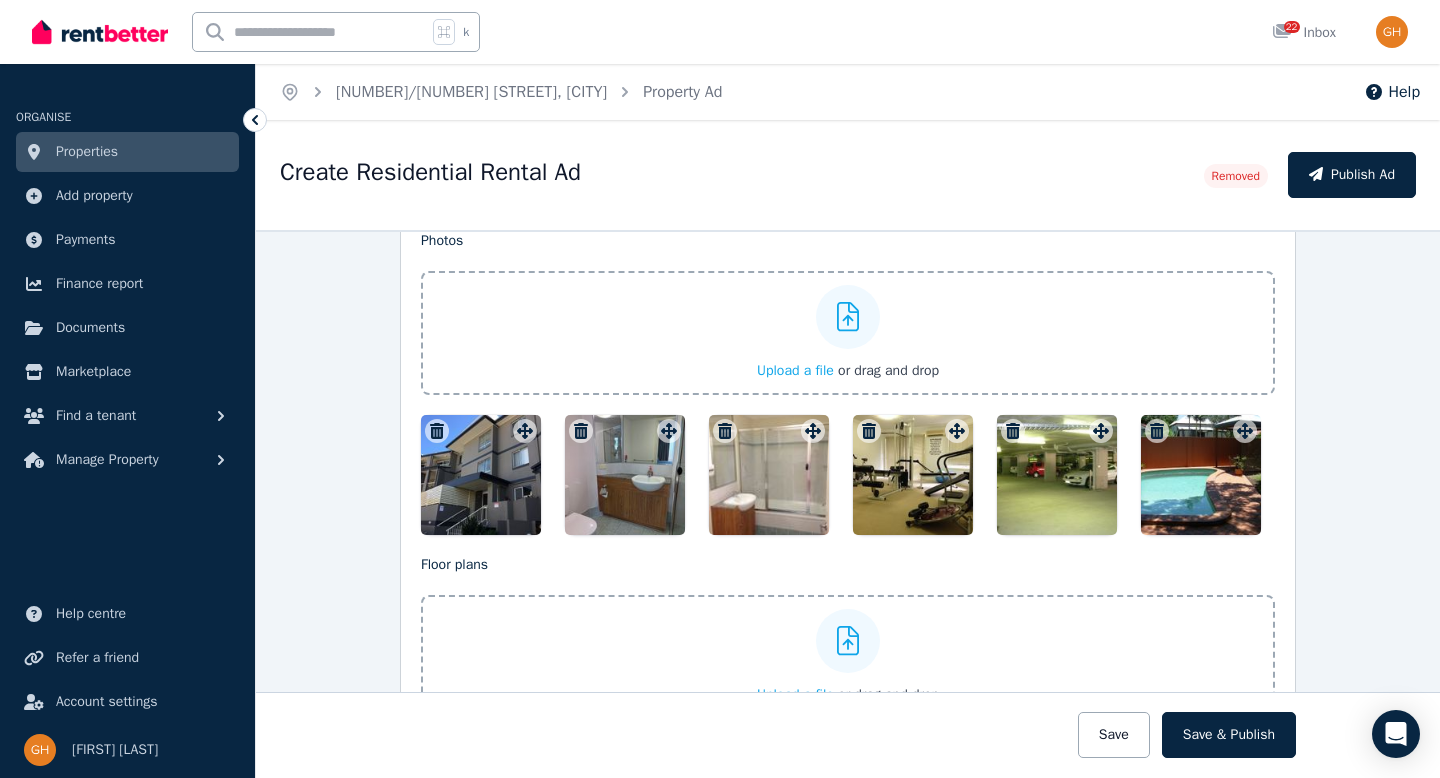 click 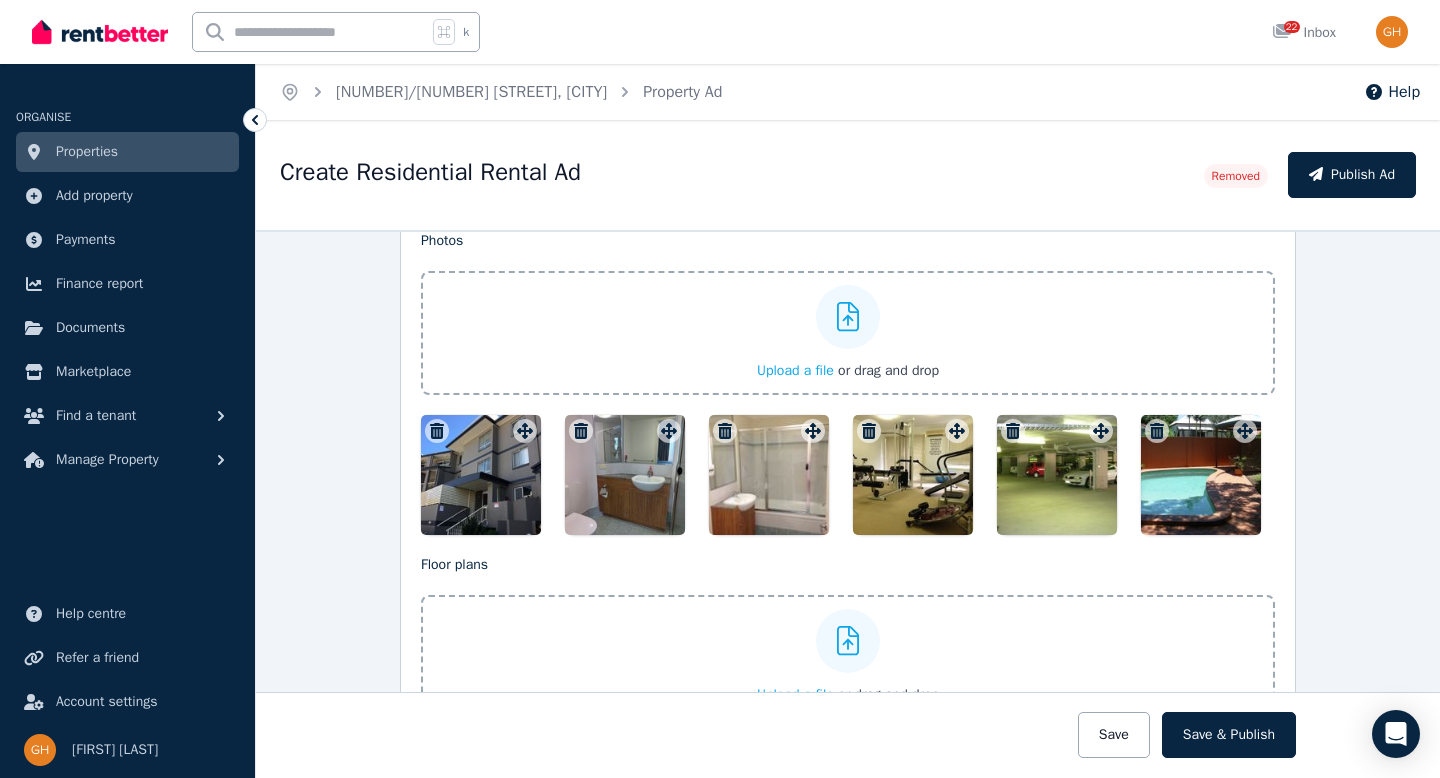 click on "Upload a file   or drag and drop" at bounding box center [0, 0] 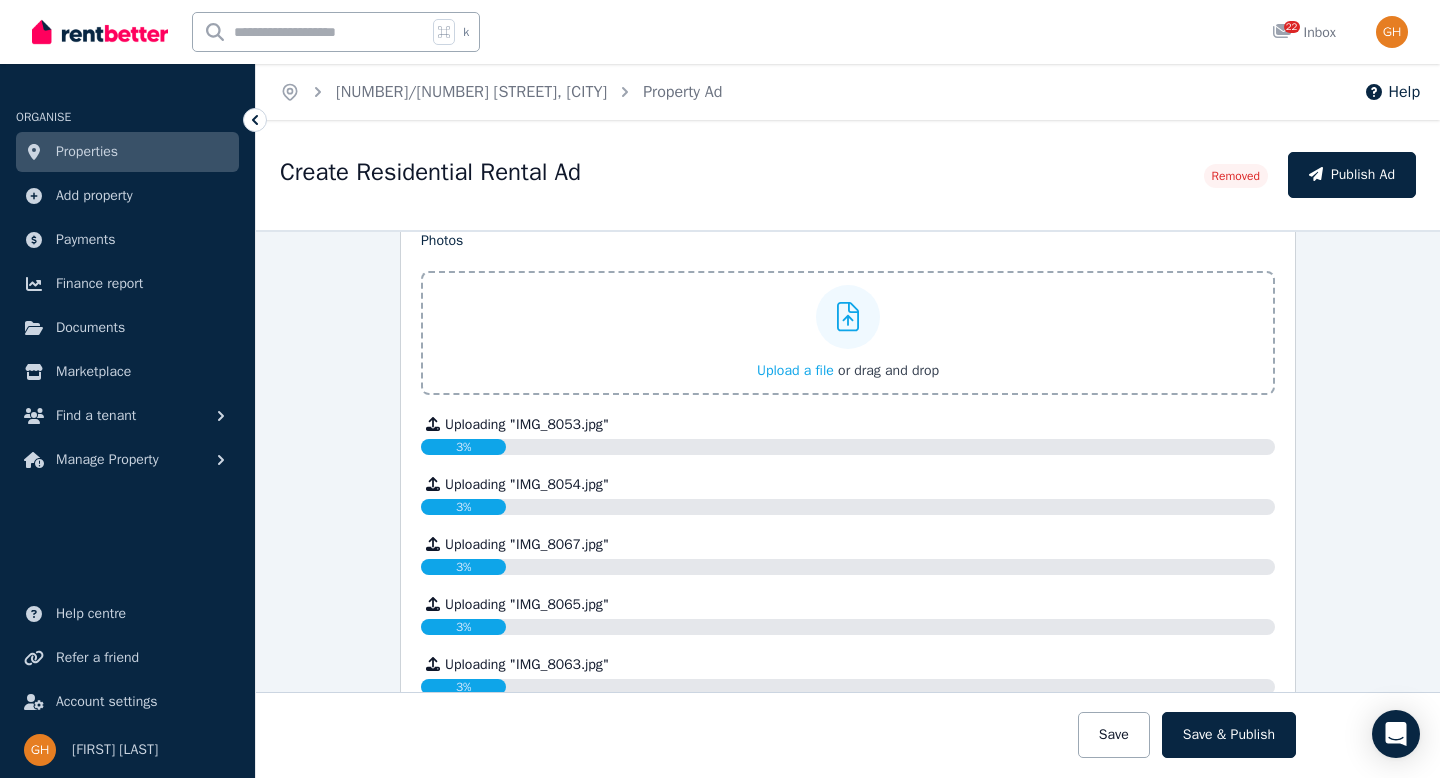 scroll, scrollTop: 2160, scrollLeft: 0, axis: vertical 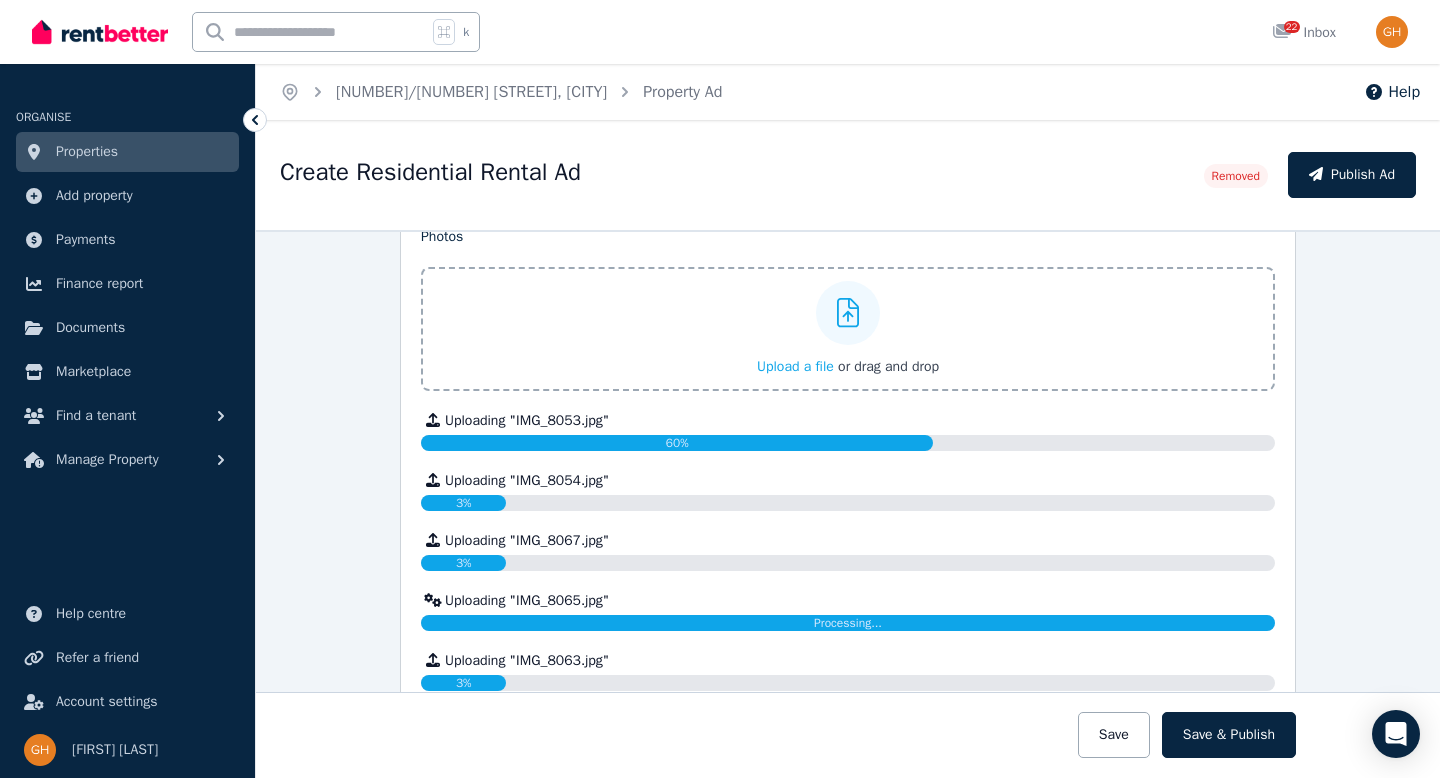 click 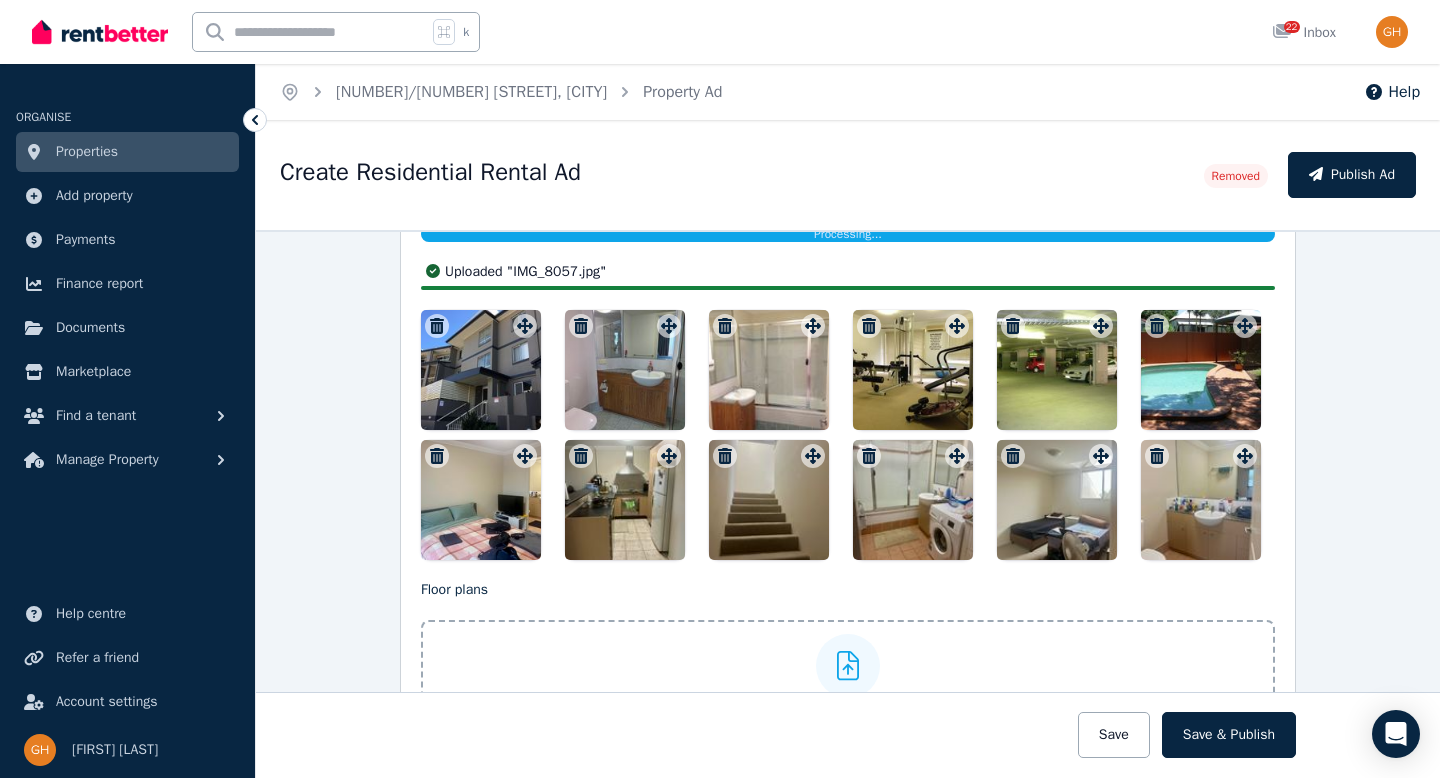 scroll, scrollTop: 2433, scrollLeft: 0, axis: vertical 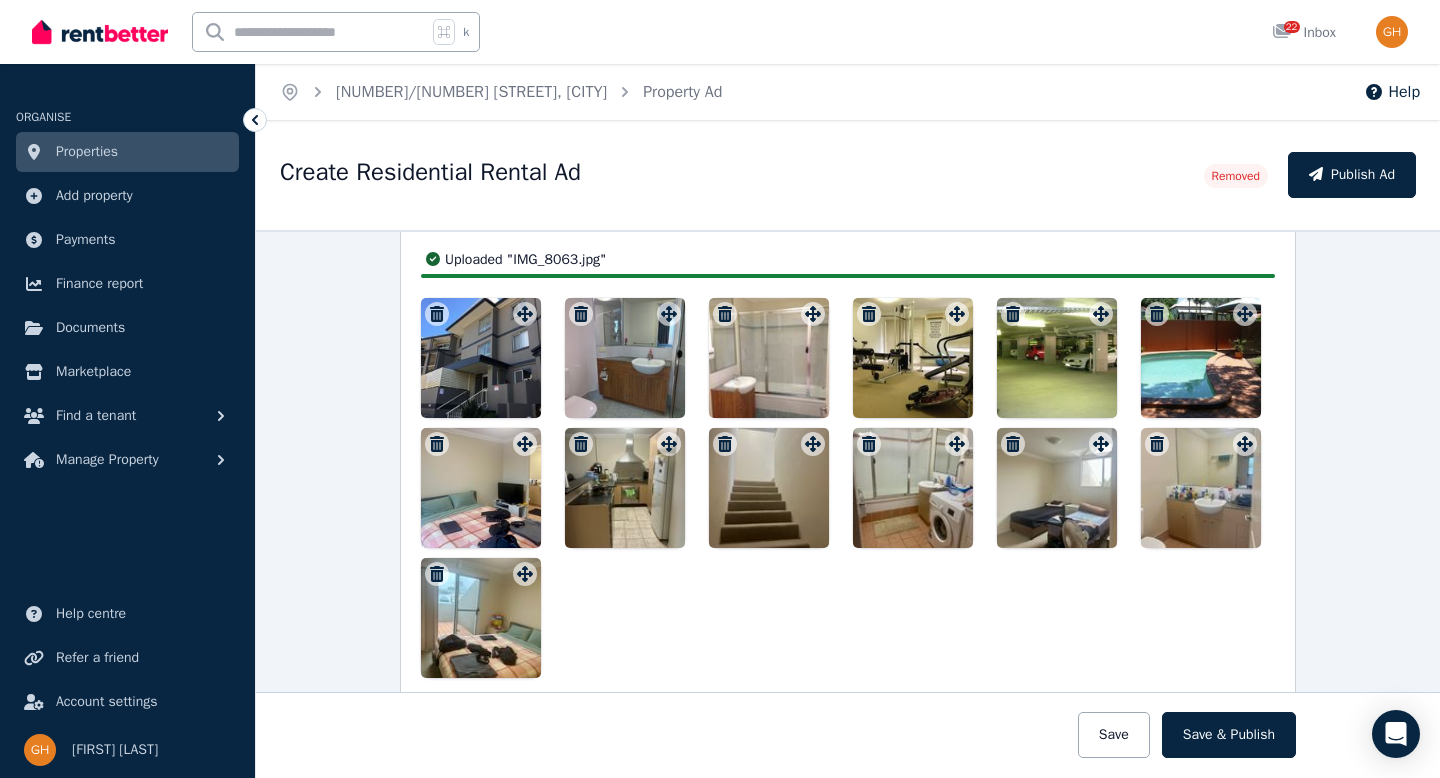 drag, startPoint x: 609, startPoint y: 491, endPoint x: 611, endPoint y: 394, distance: 97.020615 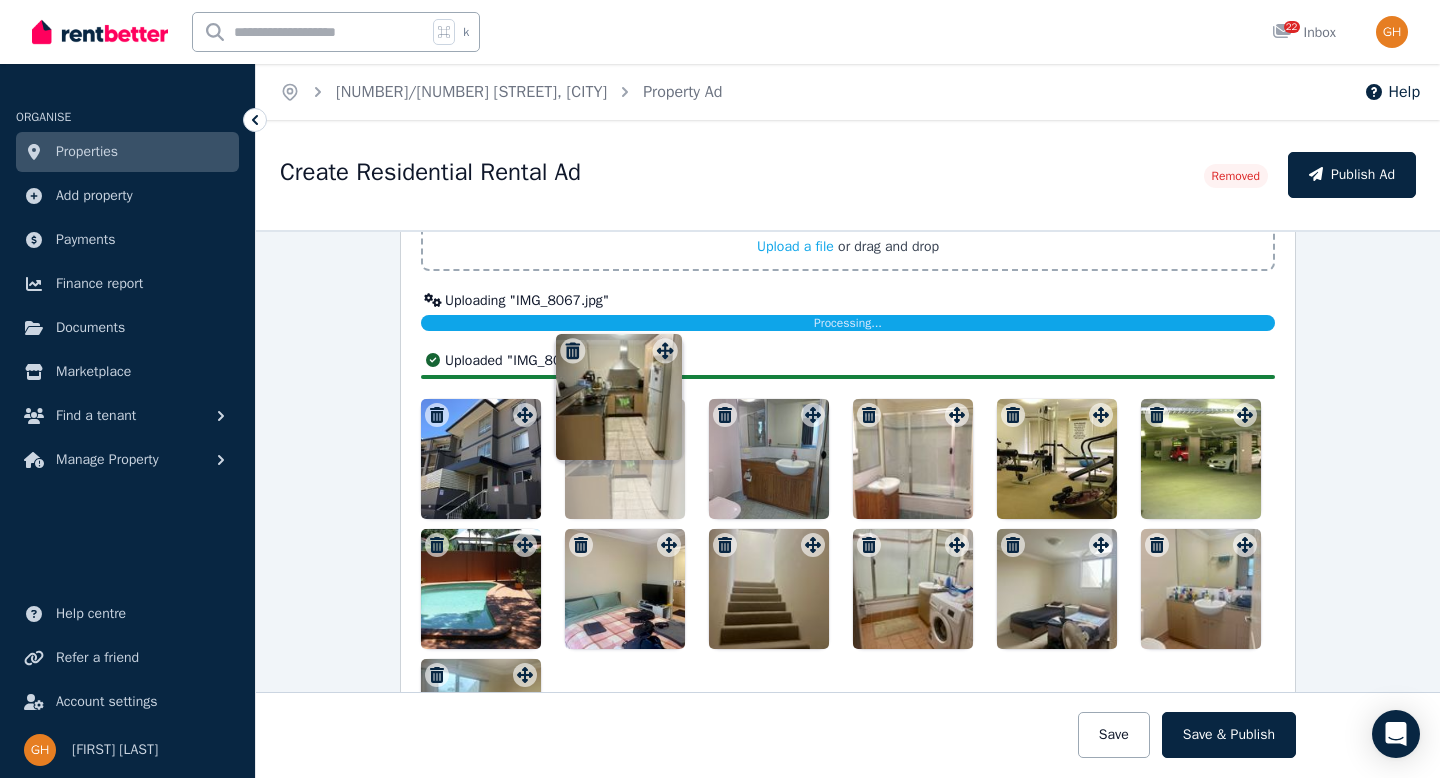 scroll, scrollTop: 2261, scrollLeft: 0, axis: vertical 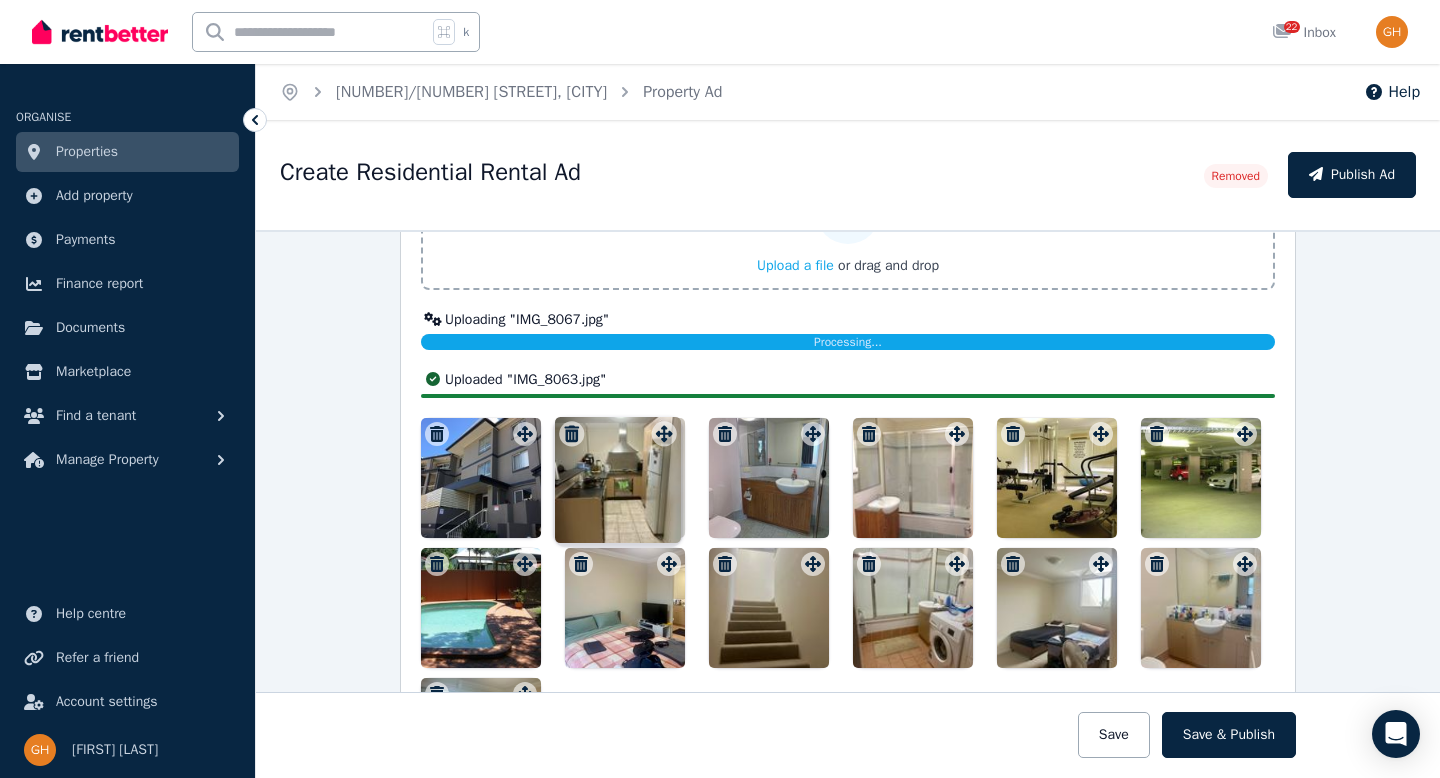 drag, startPoint x: 654, startPoint y: 447, endPoint x: 654, endPoint y: 419, distance: 28 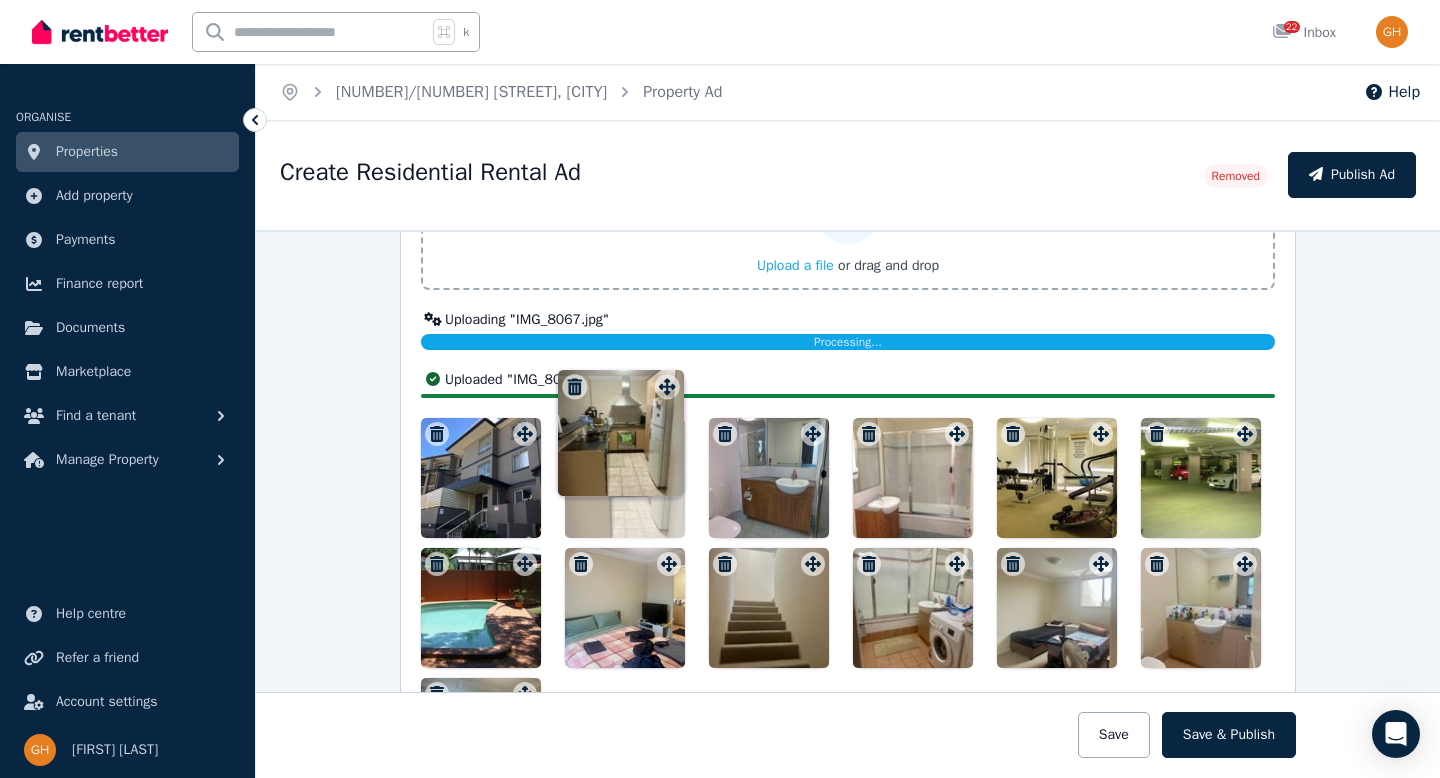 click on "Photos Upload a file   or drag and drop Uploaded   " IMG_8053.jpg " Uploaded   " IMG_8054.jpg " Uploading   " IMG_8067.jpg " Processing... Uploaded   " IMG_8065.jpg " Uploaded   " IMG_8063.jpg " Uploaded   " IMG_8060.jpg " Uploaded   " IMG_8058.jpg " Uploaded   " IMG_8057.jpg "
To pick up a draggable item, press the space bar.
While dragging, use the arrow keys to move the item.
Press space again to drop the item in its new position, or press escape to cancel.
Draggable item f05cde91-1a56-4572-bcc6-b8196b858463 was moved over droppable area c2607b5f-4a36-40d5-a824-8d55f11073e3." at bounding box center [848, 462] 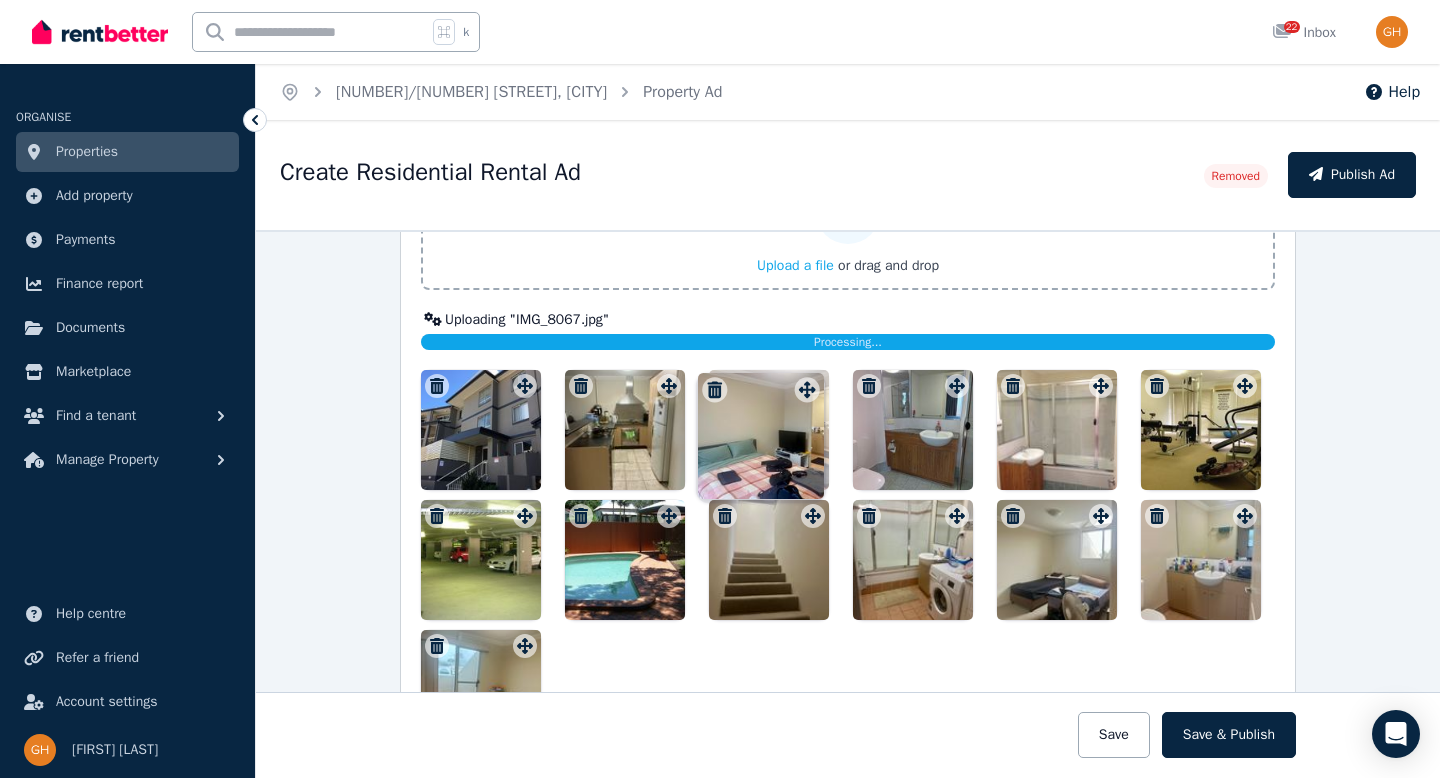 drag, startPoint x: 658, startPoint y: 520, endPoint x: 801, endPoint y: 376, distance: 202.94087 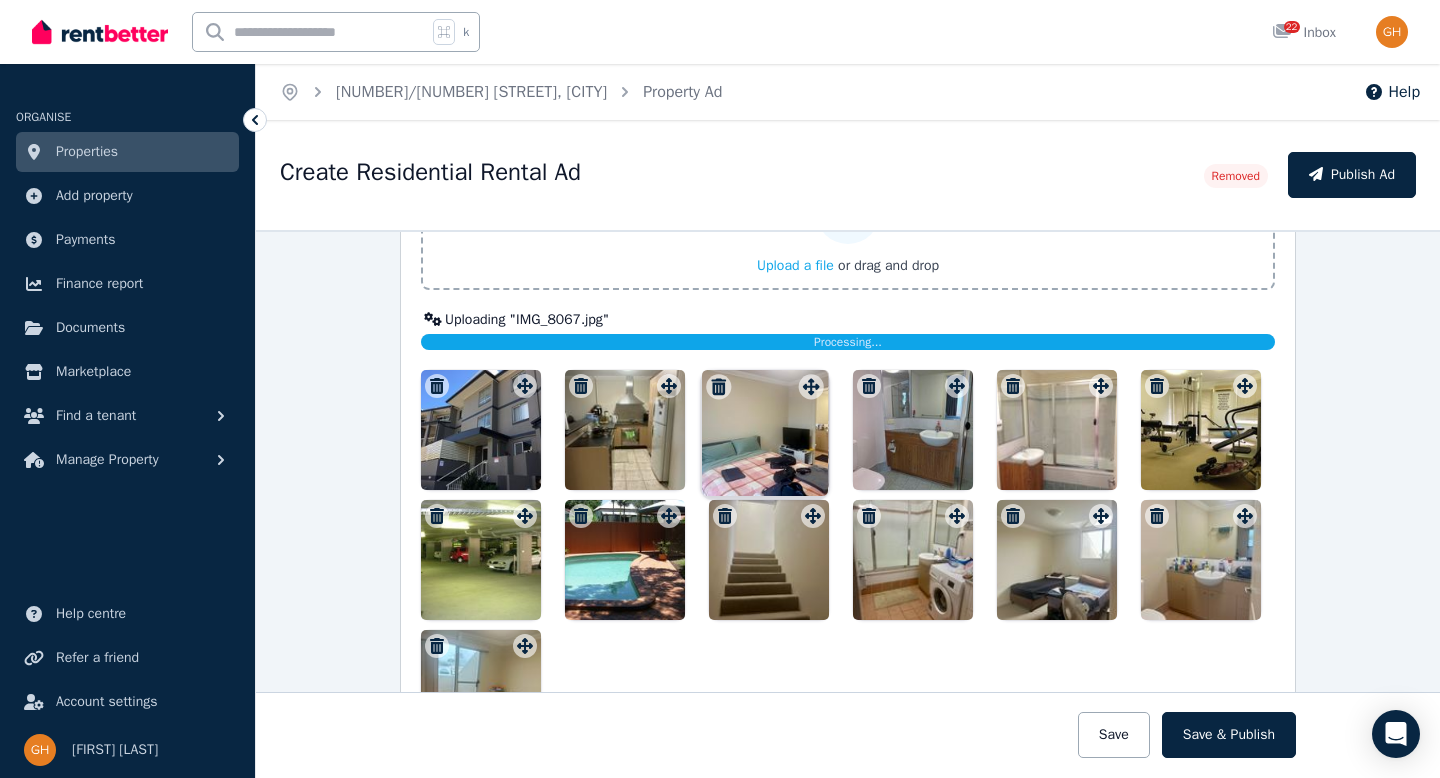click on "Photos Upload a file   or drag and drop Uploaded   " IMG_8053.jpg " Uploaded   " IMG_8054.jpg " Uploading   " IMG_8067.jpg " Processing... Uploaded   " IMG_8065.jpg " Uploaded   " IMG_8063.jpg " Uploaded   " IMG_8060.jpg " Uploaded   " IMG_8058.jpg " Uploaded   " IMG_8057.jpg "
To pick up a draggable item, press the space bar.
While dragging, use the arrow keys to move the item.
Press space again to drop the item in its new position, or press escape to cancel.
Draggable item 6a7f1939-9f00-498b-9323-3b7933c8bbea was moved over droppable area c2607b5f-4a36-40d5-a824-8d55f11073e3." at bounding box center [848, 438] 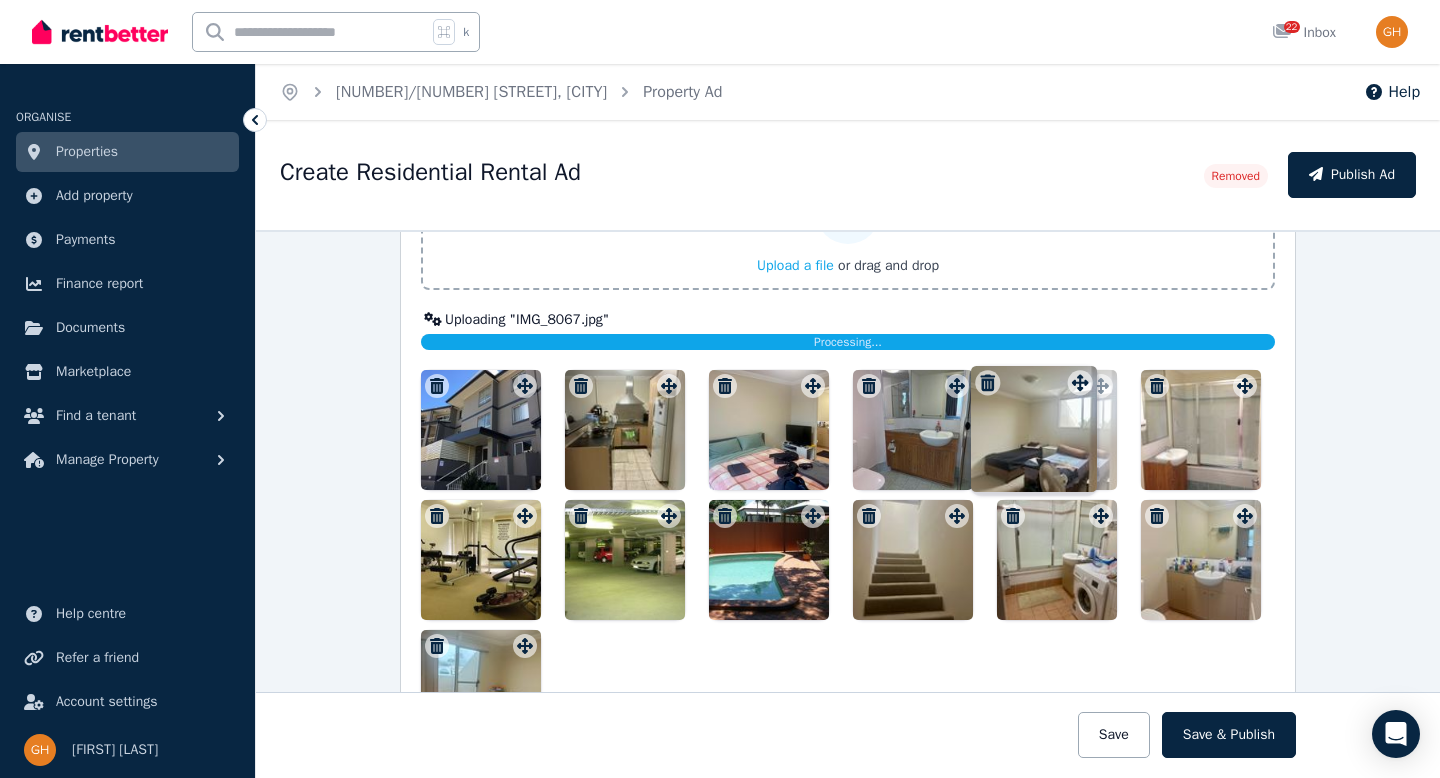 drag, startPoint x: 1090, startPoint y: 510, endPoint x: 1075, endPoint y: 358, distance: 152.73834 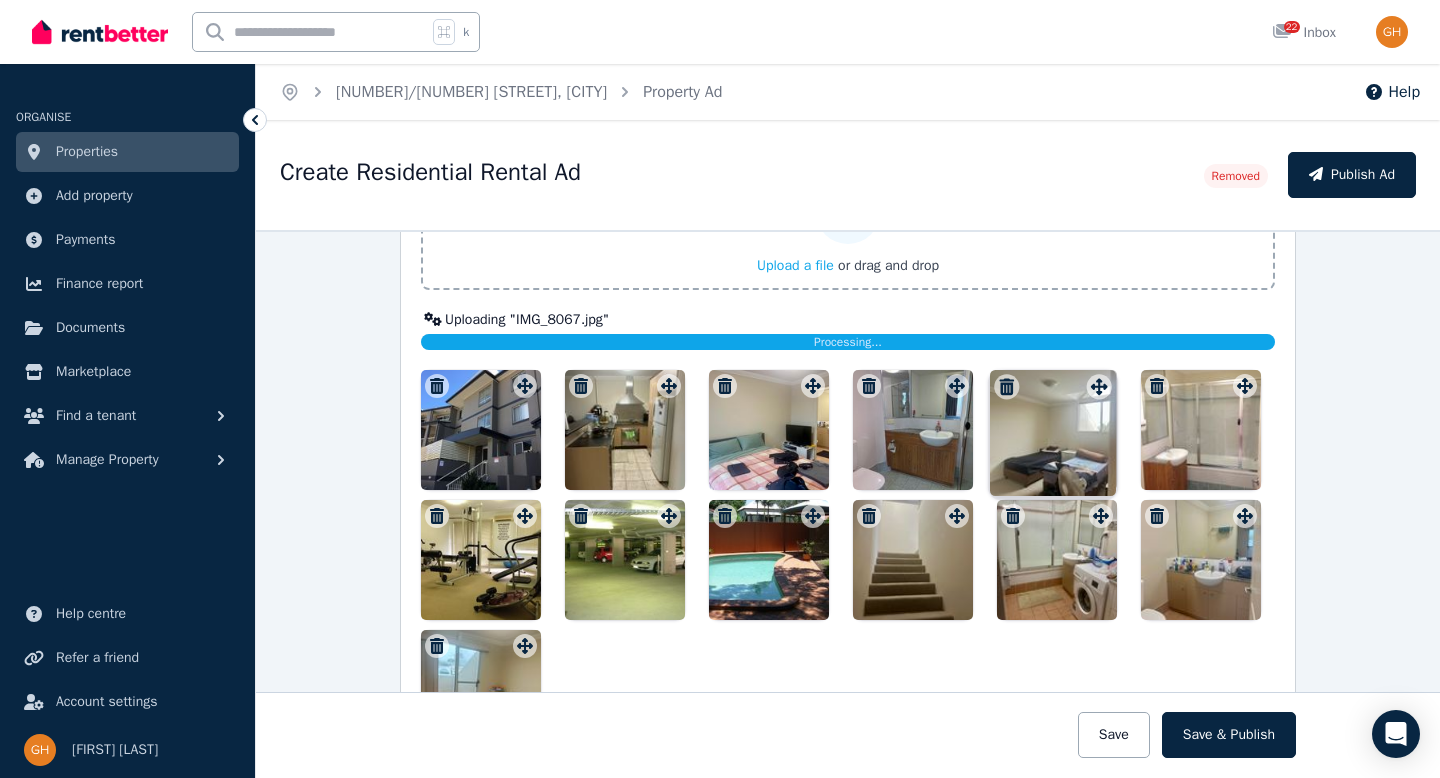 click on "Photos Upload a file   or drag and drop Uploaded   " IMG_8053.jpg " Uploaded   " IMG_8054.jpg " Uploading   " IMG_8067.jpg " Processing... Uploaded   " IMG_8065.jpg " Uploaded   " IMG_8063.jpg " Uploaded   " IMG_8060.jpg " Uploaded   " IMG_8058.jpg " Uploaded   " IMG_8057.jpg "
To pick up a draggable item, press the space bar.
While dragging, use the arrow keys to move the item.
Press space again to drop the item in its new position, or press escape to cancel.
Draggable item 7ed2f179-eb98-4402-9372-ba07558aa97f was moved over droppable area 919df8f8-5db4-4f98-ac6c-2e72cc0bee71." at bounding box center [848, 438] 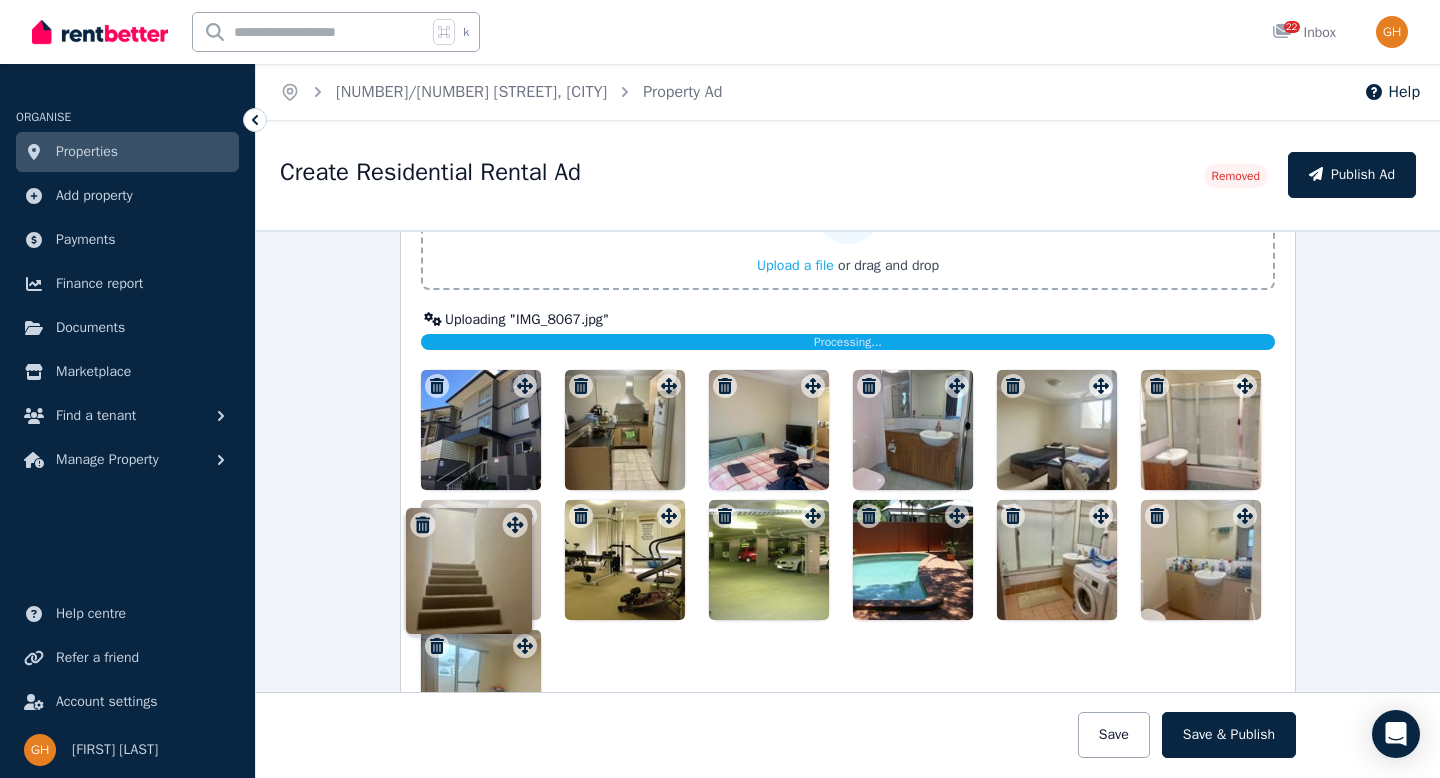 drag, startPoint x: 951, startPoint y: 518, endPoint x: 515, endPoint y: 509, distance: 436.09286 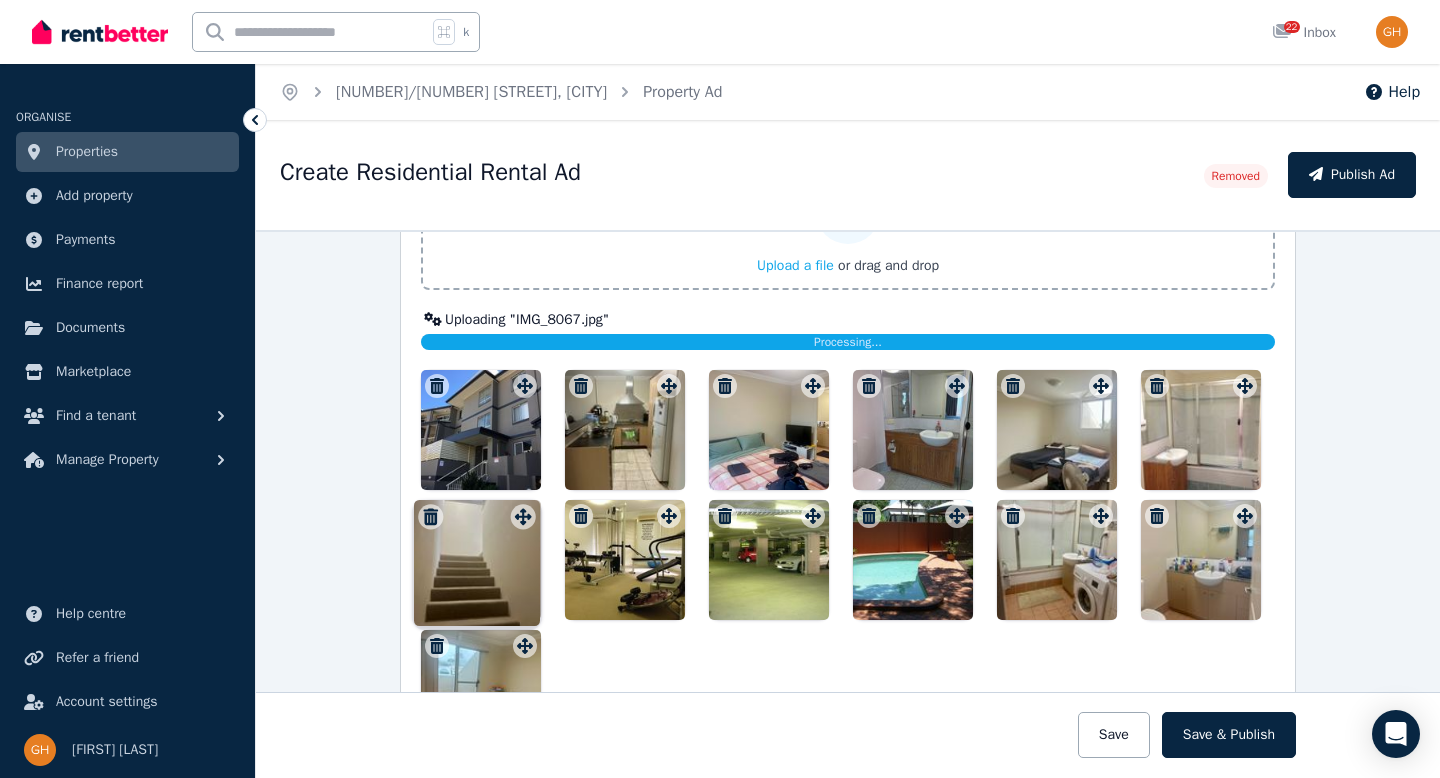 click on "Photos Upload a file   or drag and drop Uploaded   " IMG_8053.jpg " Uploaded   " IMG_8054.jpg " Uploading   " IMG_8067.jpg " Processing... Uploaded   " IMG_8065.jpg " Uploaded   " IMG_8063.jpg " Uploaded   " IMG_8060.jpg " Uploaded   " IMG_8058.jpg " Uploaded   " IMG_8057.jpg "
To pick up a draggable item, press the space bar.
While dragging, use the arrow keys to move the item.
Press space again to drop the item in its new position, or press escape to cancel.
Draggable item f19ab74e-7433-4640-a033-1809b1859f27 was moved over droppable area cc6ac7d8-9a97-446d-a2a1-de5c862ecbce." at bounding box center [848, 438] 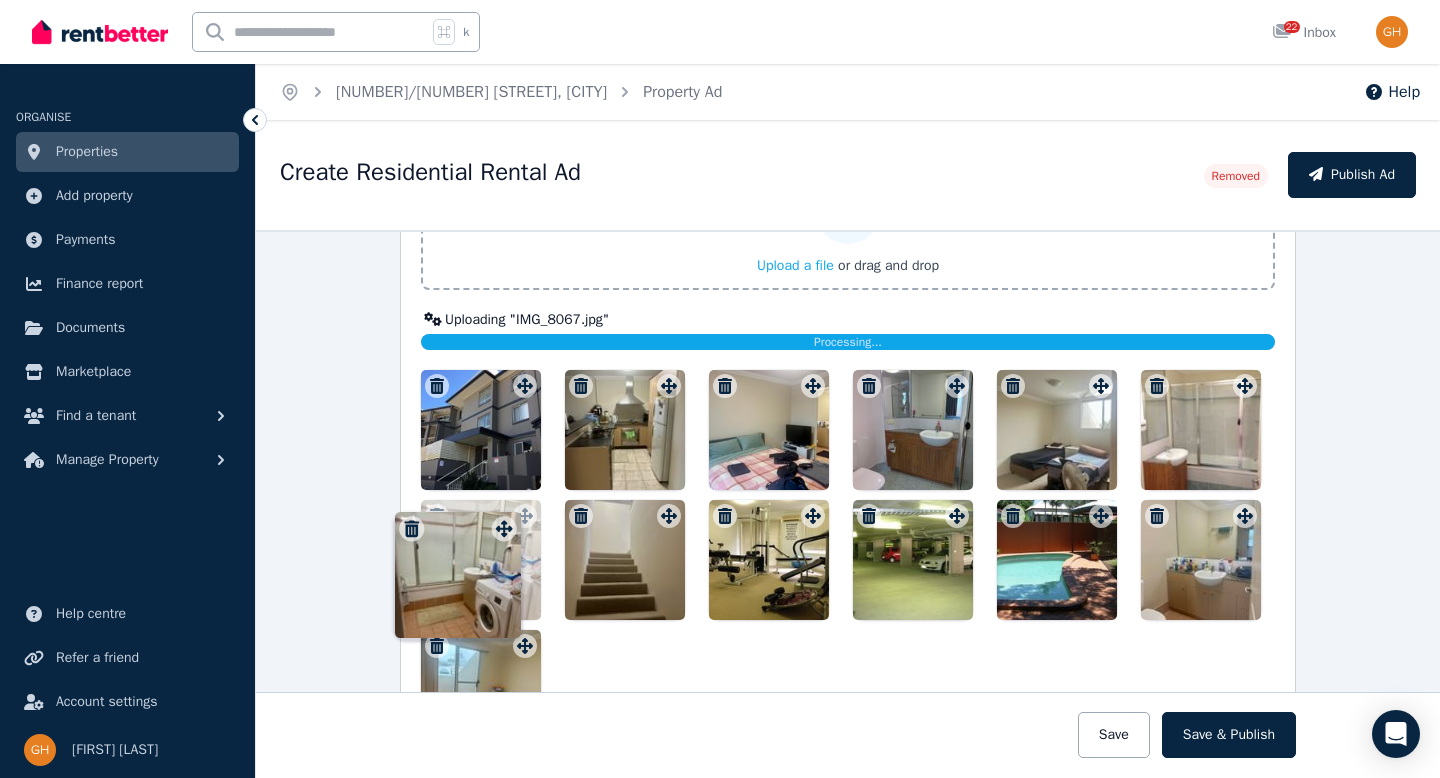 drag, startPoint x: 1093, startPoint y: 518, endPoint x: 501, endPoint y: 513, distance: 592.0211 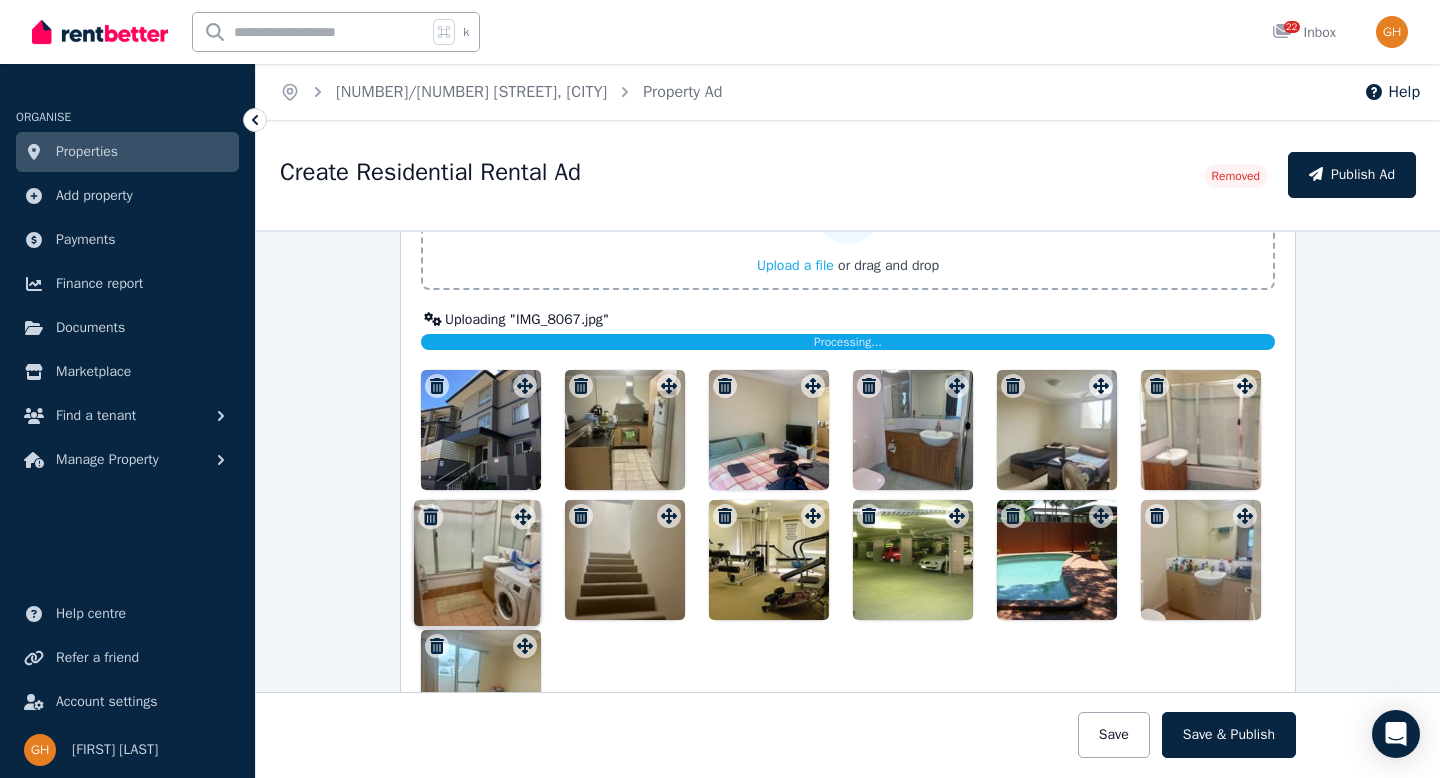 click on "Photos Upload a file   or drag and drop Uploaded   " IMG_8053.jpg " Uploaded   " IMG_8054.jpg " Uploading   " IMG_8067.jpg " Processing... Uploaded   " IMG_8065.jpg " Uploaded   " IMG_8063.jpg " Uploaded   " IMG_8060.jpg " Uploaded   " IMG_8058.jpg " Uploaded   " IMG_8057.jpg "
To pick up a draggable item, press the space bar.
While dragging, use the arrow keys to move the item.
Press space again to drop the item in its new position, or press escape to cancel.
Draggable item 4a31de86-242f-4071-a141-41760ebaf99b was moved over droppable area f19ab74e-7433-4640-a033-1809b1859f27." at bounding box center (848, 438) 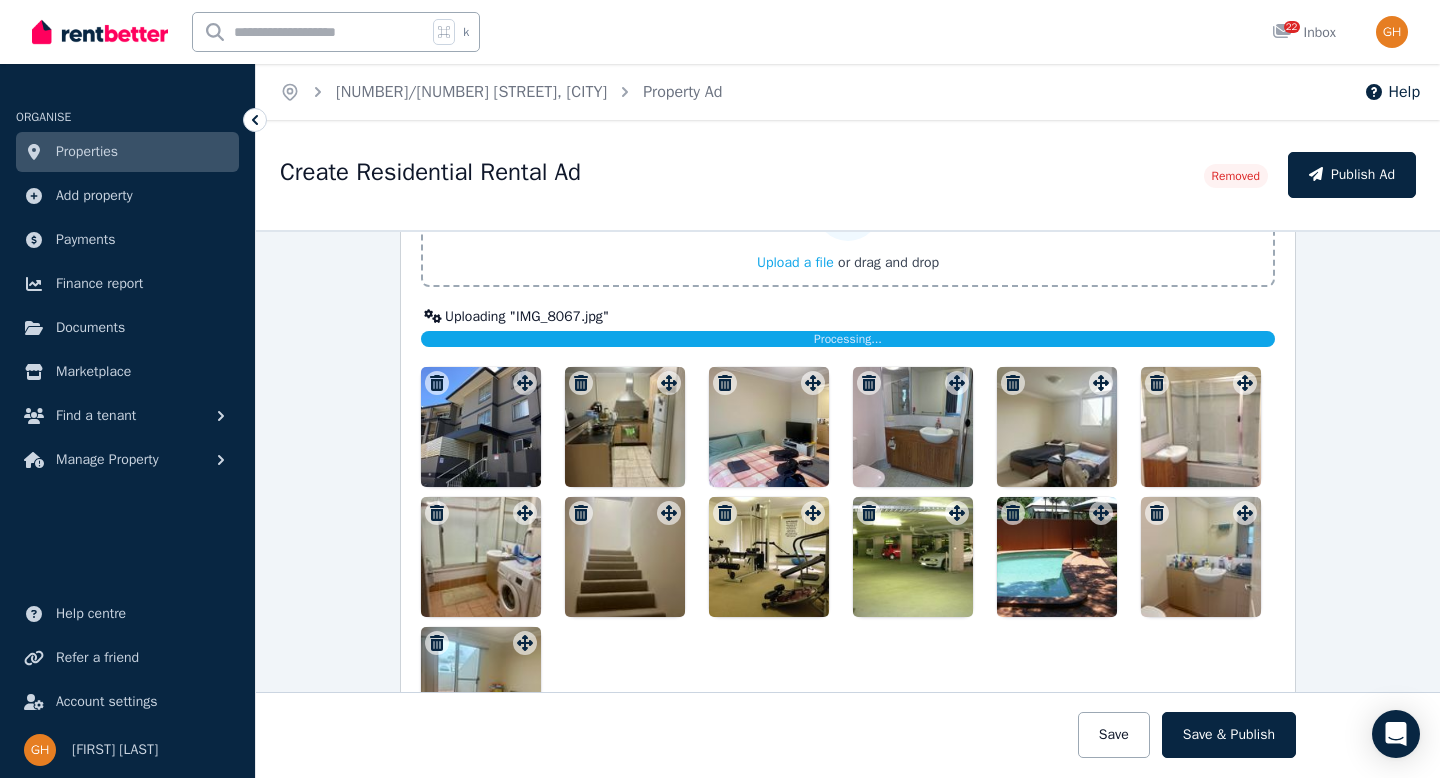 scroll, scrollTop: 2265, scrollLeft: 0, axis: vertical 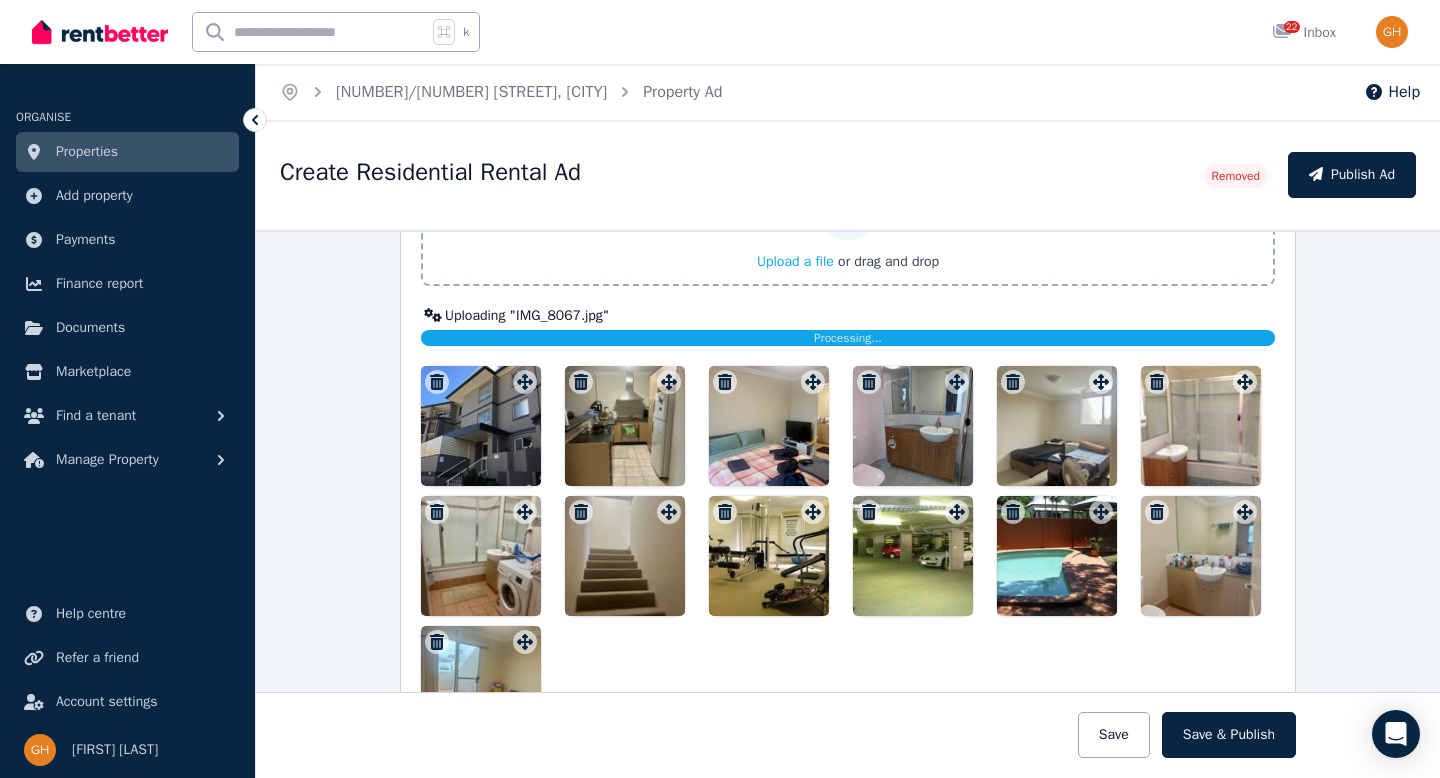 click on "Photos Upload a file   or drag and drop Uploaded   " IMG_8053.jpg " Uploaded   " IMG_8054.jpg " Uploading   " IMG_8067.jpg " Processing... Uploaded   " IMG_8065.jpg " Uploaded   " IMG_8063.jpg " Uploaded   " IMG_8060.jpg " Uploaded   " IMG_8058.jpg " Uploaded   " IMG_8057.jpg "
To pick up a draggable item, press the space bar.
While dragging, use the arrow keys to move the item.
Press space again to drop the item in its new position, or press escape to cancel.
Draggable item 4a31de86-242f-4071-a141-41760ebaf99b was dropped over droppable area f19ab74e-7433-4640-a033-1809b1859f27" at bounding box center [848, 434] 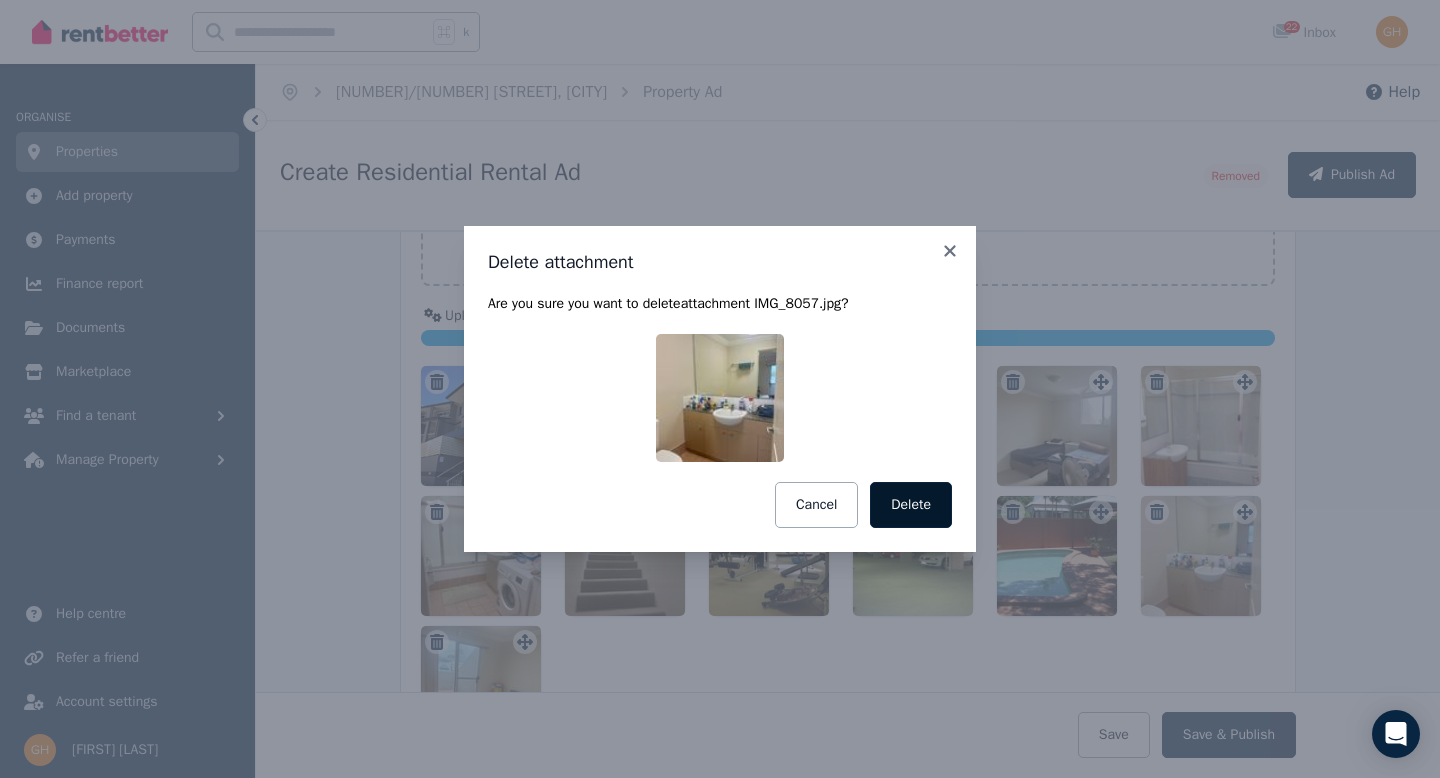 click on "Delete" at bounding box center [911, 505] 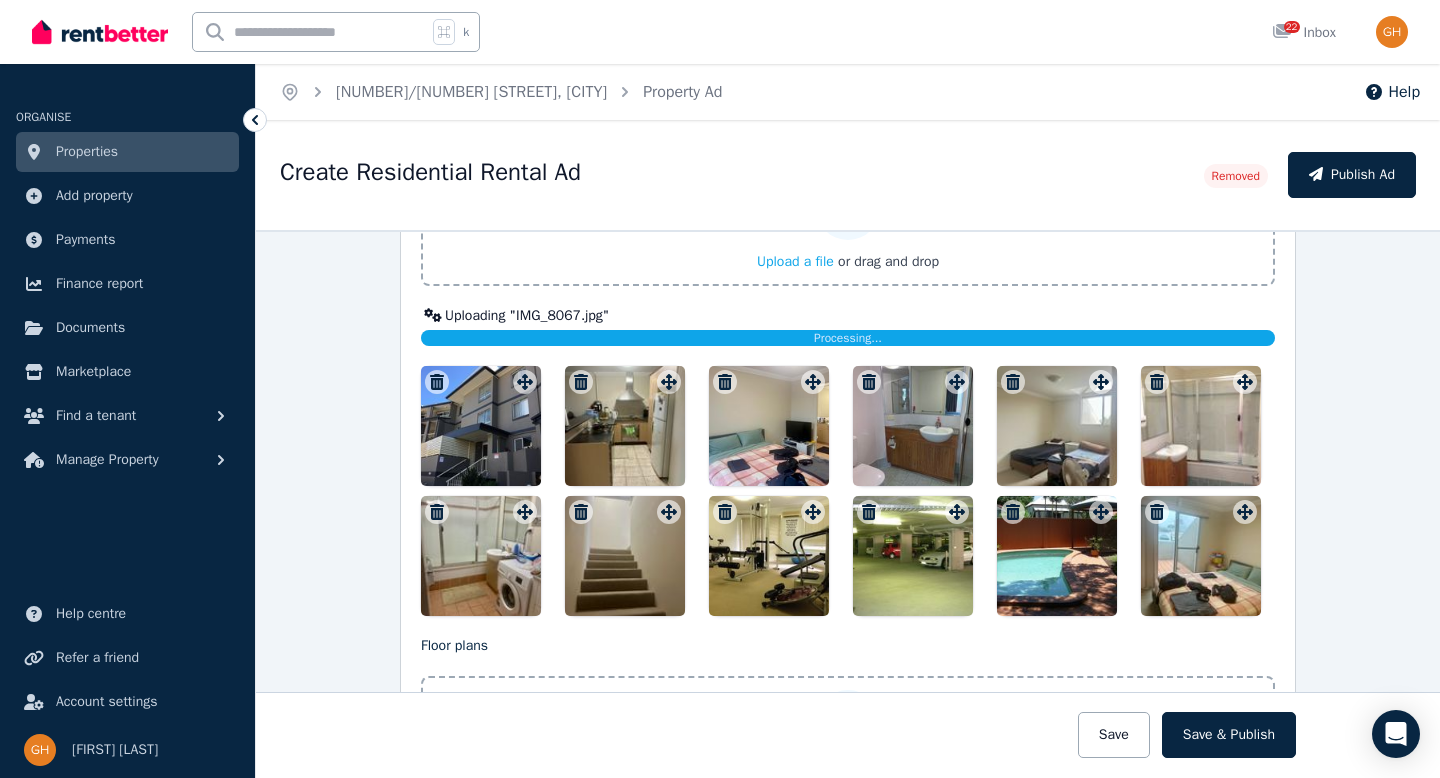 click 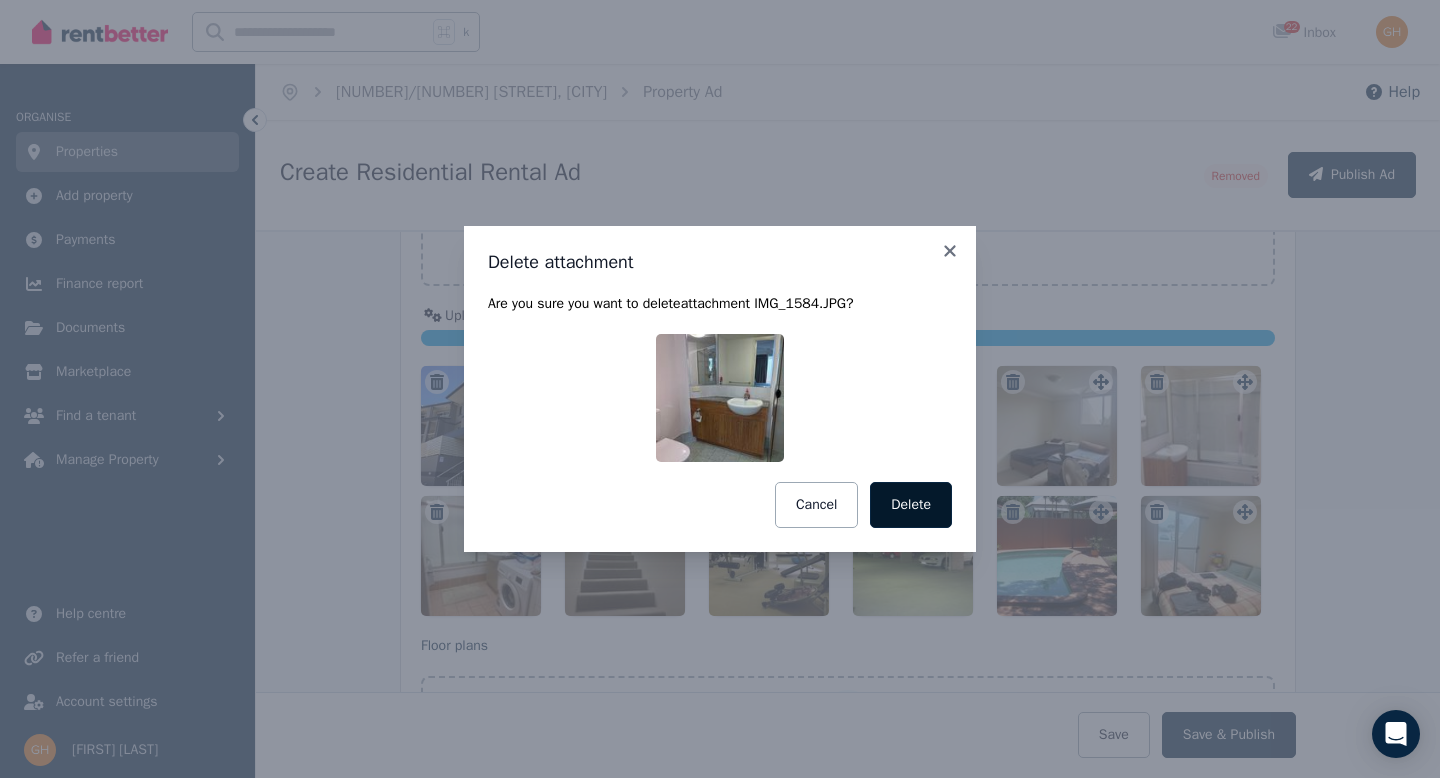 click on "Delete" at bounding box center (911, 505) 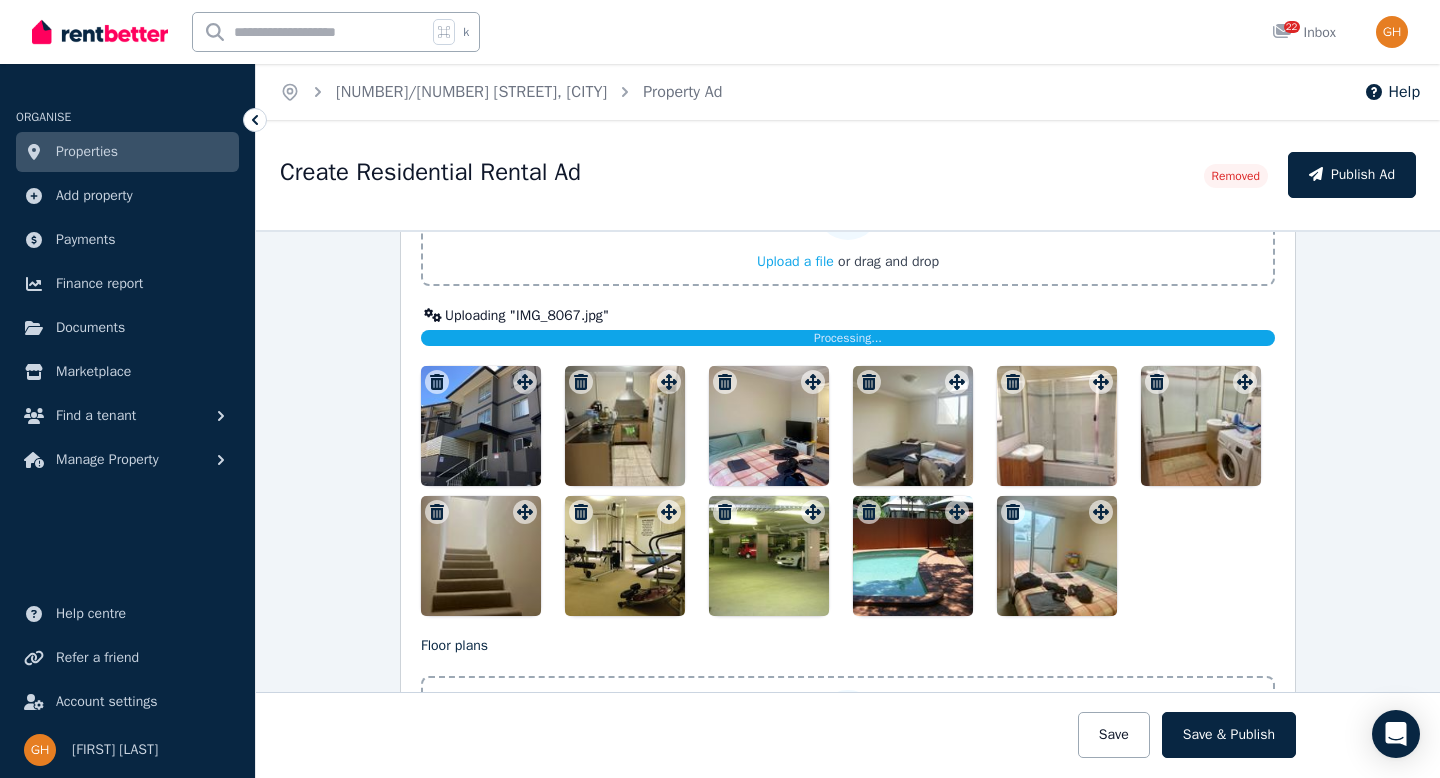 drag, startPoint x: 1051, startPoint y: 447, endPoint x: 864, endPoint y: 447, distance: 187 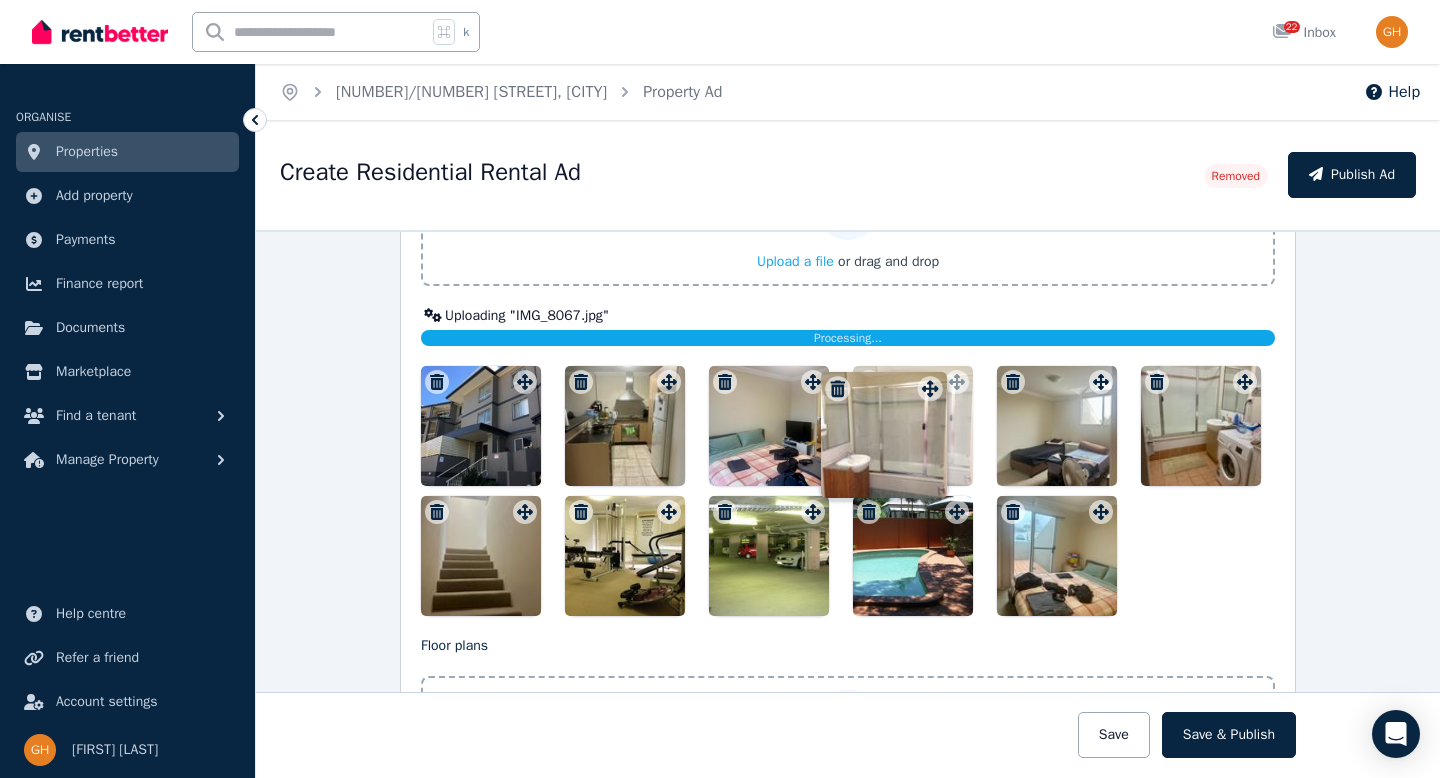 drag, startPoint x: 1097, startPoint y: 379, endPoint x: 931, endPoint y: 368, distance: 166.36406 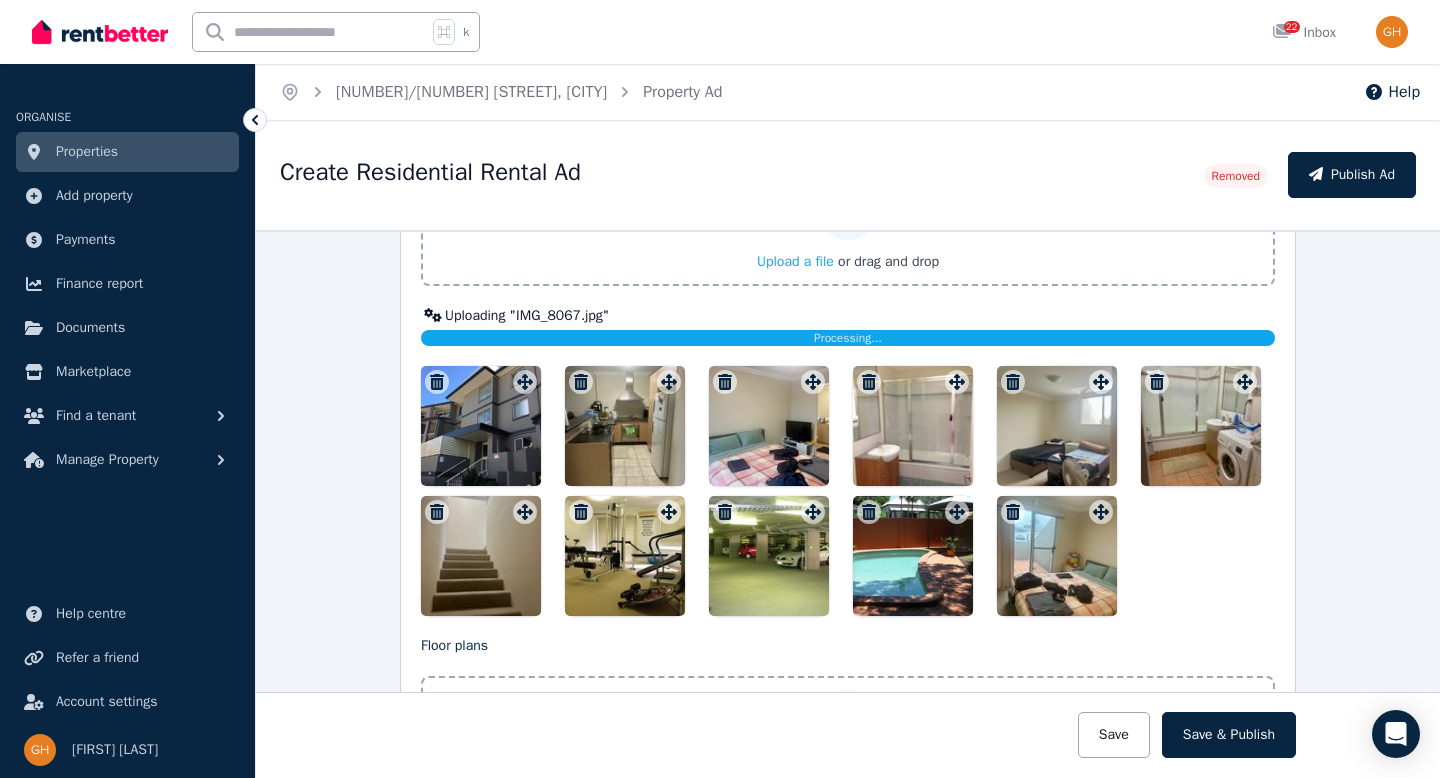 click at bounding box center (1013, 512) 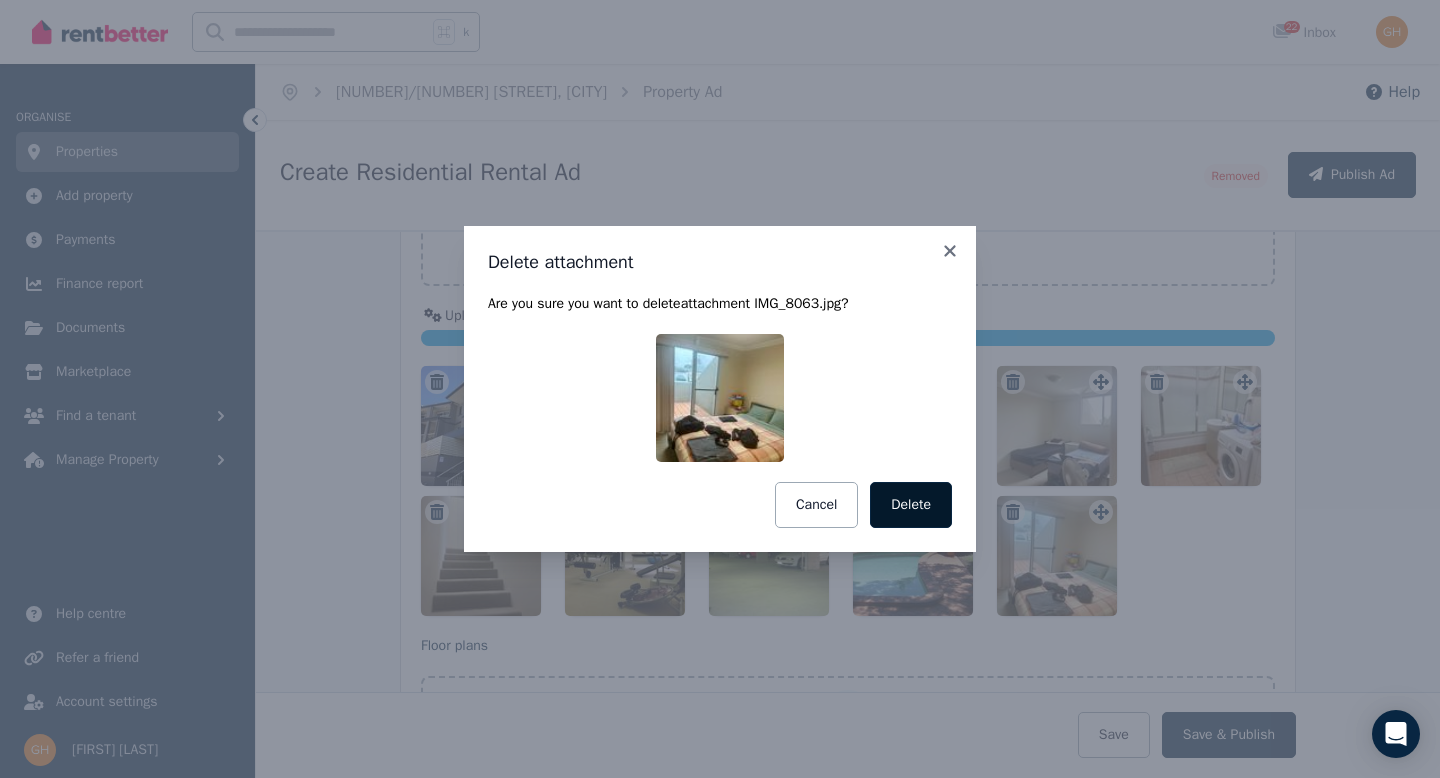 click on "Delete" at bounding box center [911, 505] 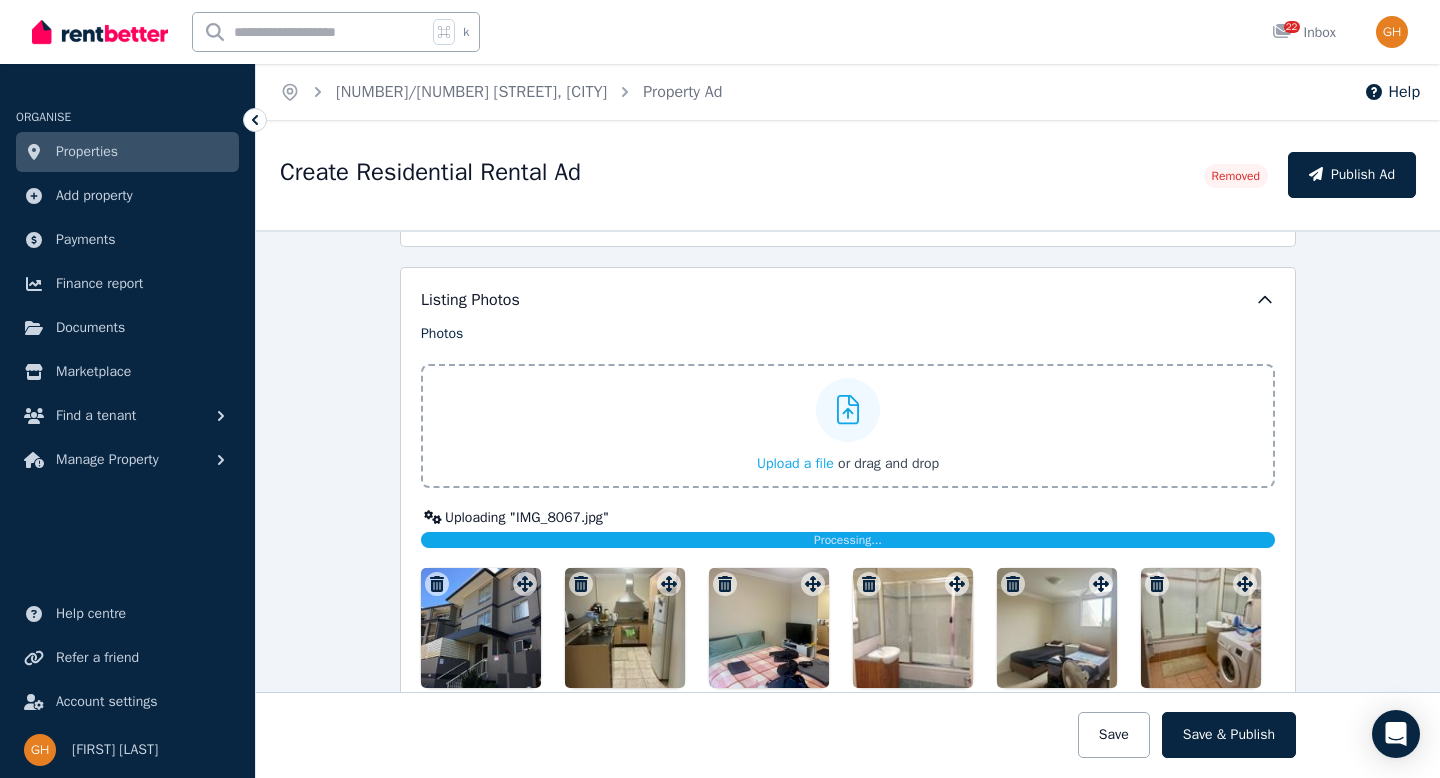 scroll, scrollTop: 2064, scrollLeft: 0, axis: vertical 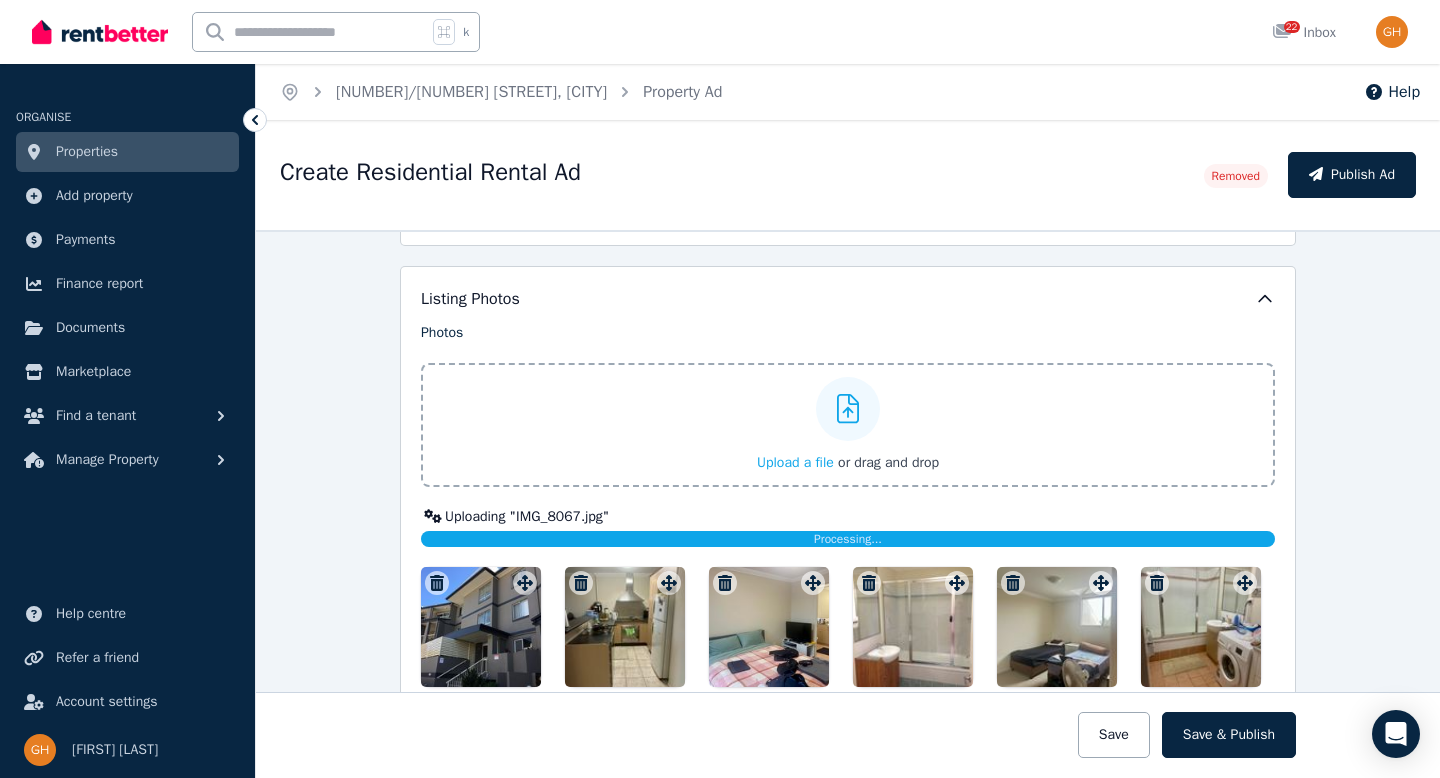 click at bounding box center [848, 409] 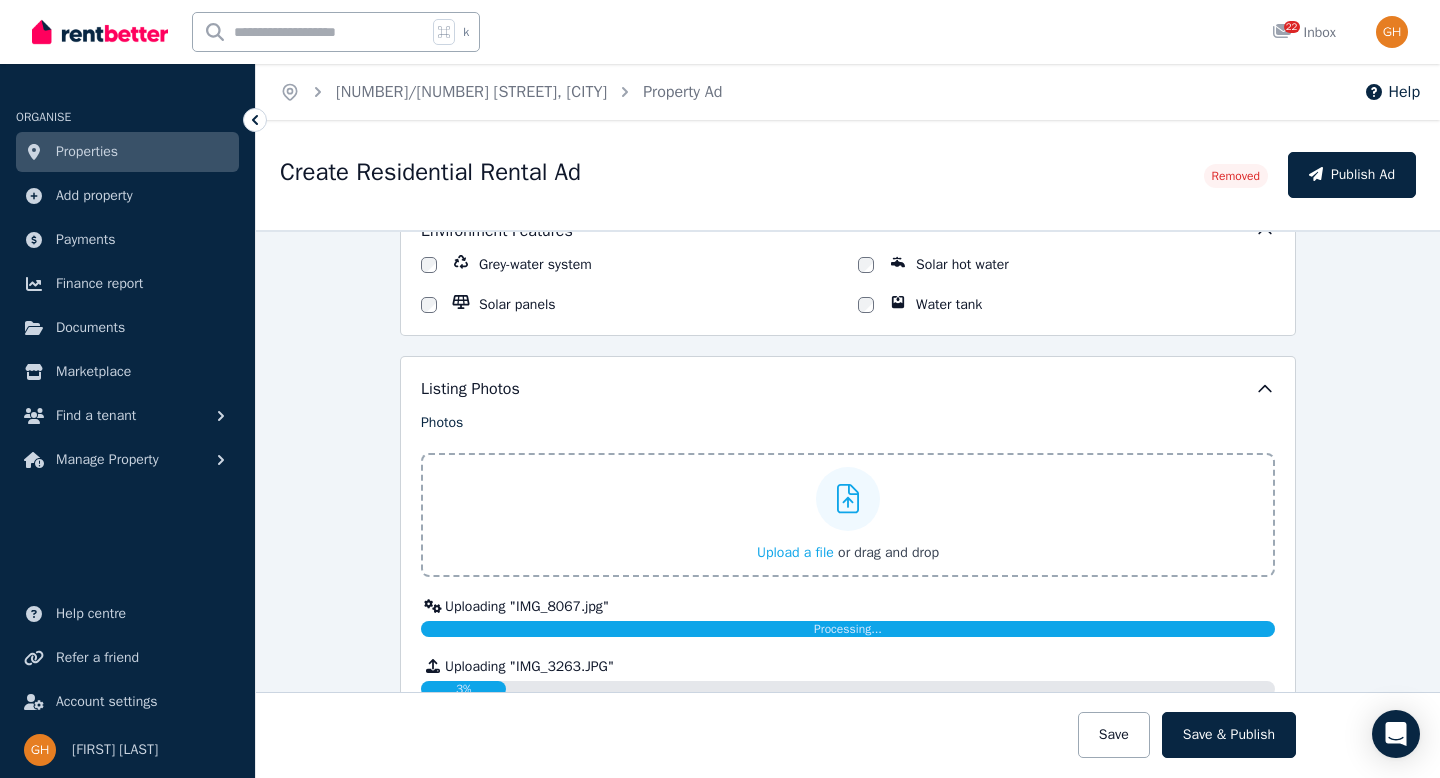scroll, scrollTop: 1858, scrollLeft: 0, axis: vertical 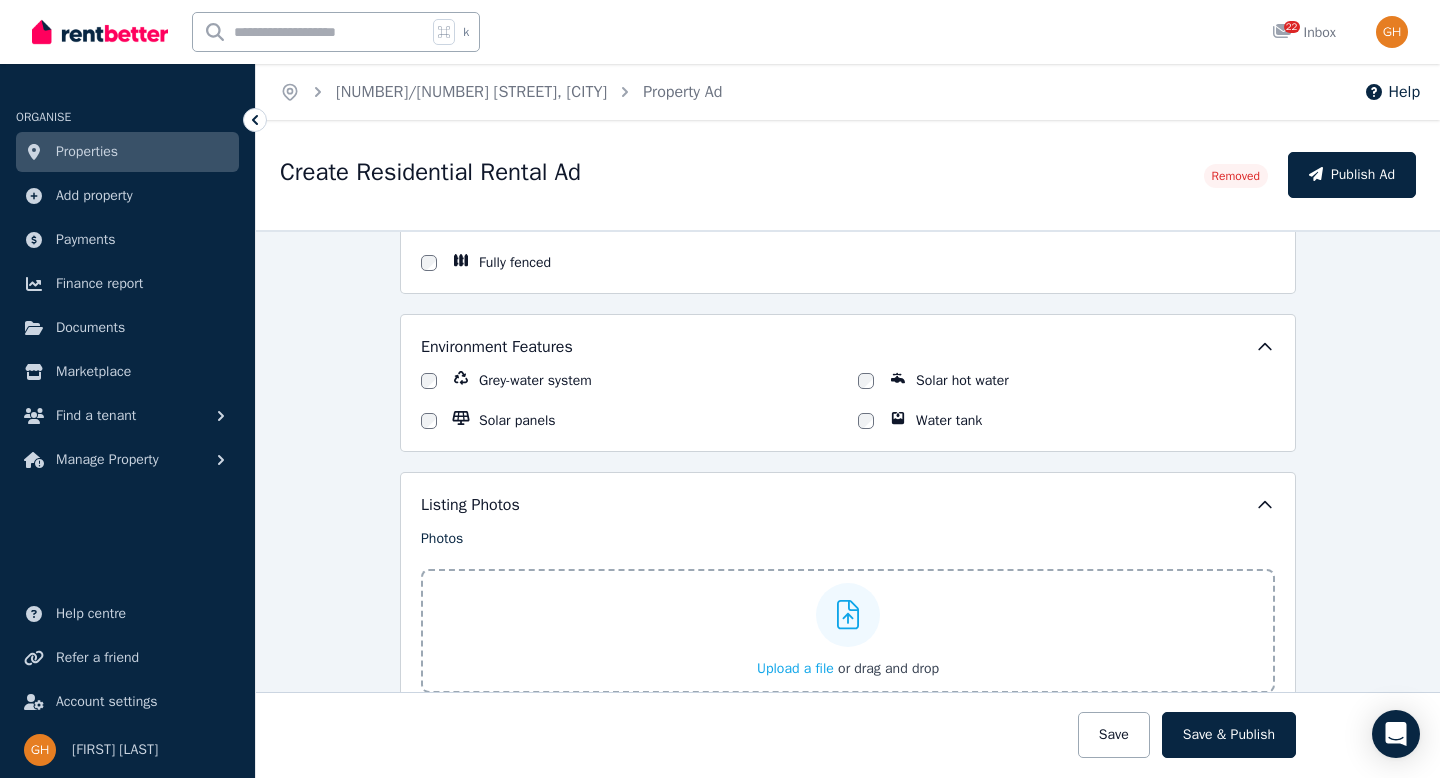 click 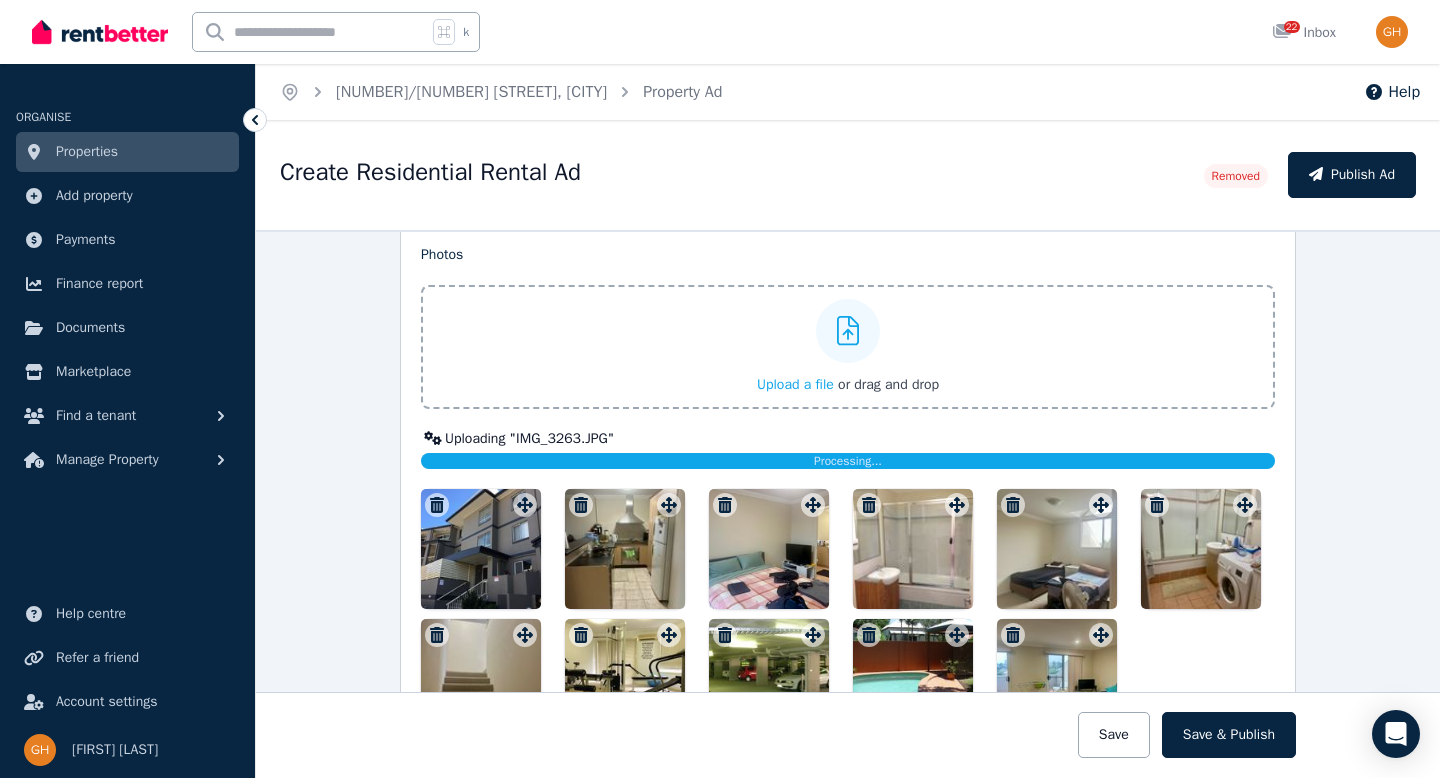 scroll, scrollTop: 2288, scrollLeft: 0, axis: vertical 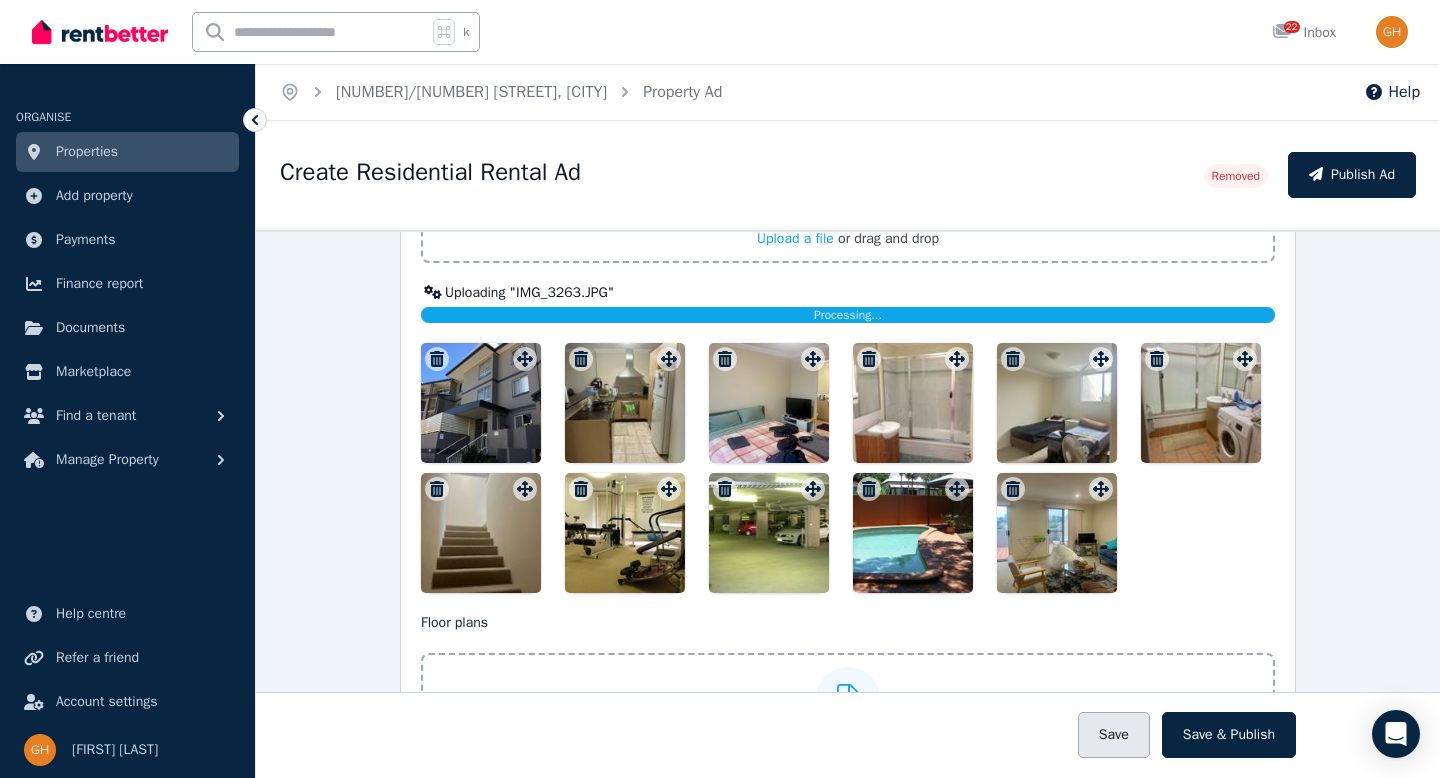 click on "Save" at bounding box center [1114, 735] 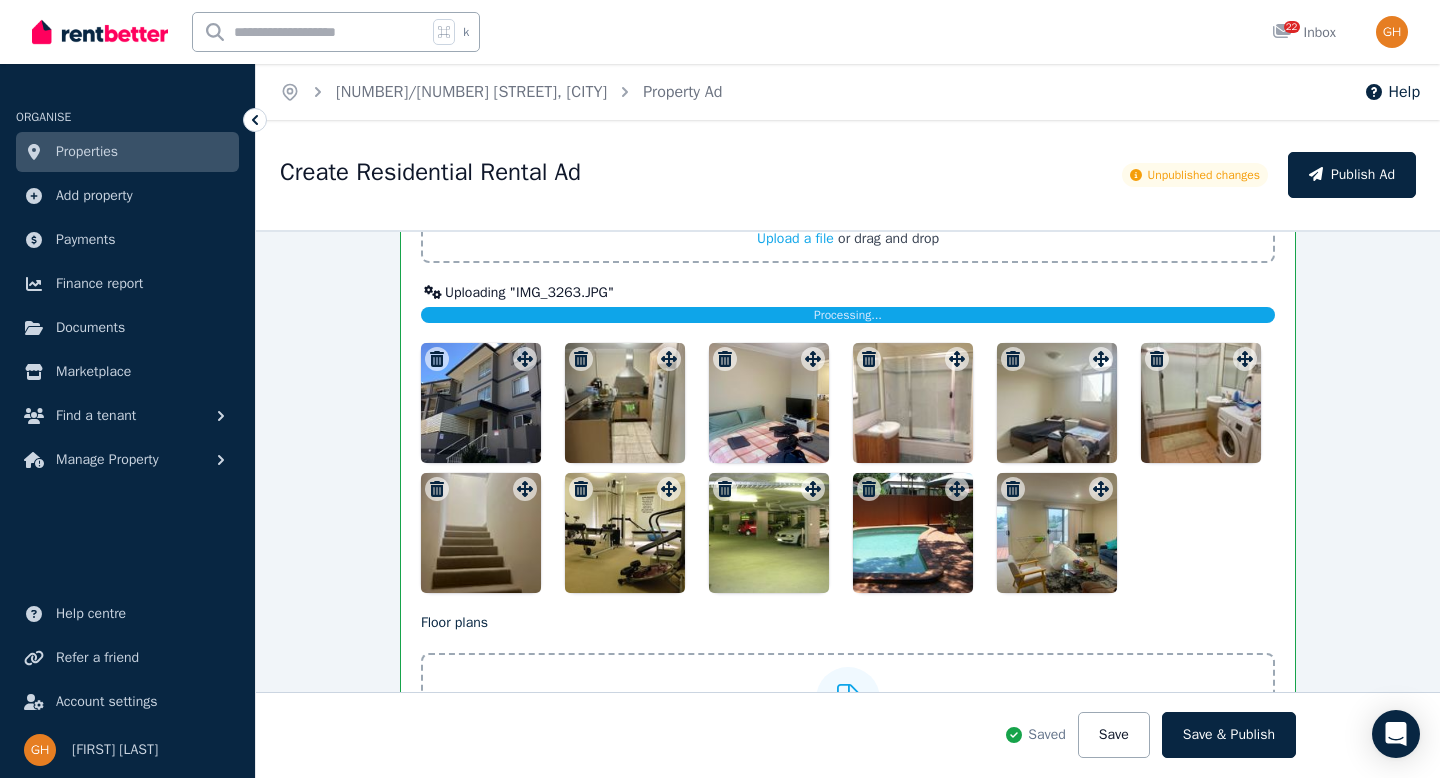 drag, startPoint x: 1072, startPoint y: 550, endPoint x: 925, endPoint y: 483, distance: 161.54875 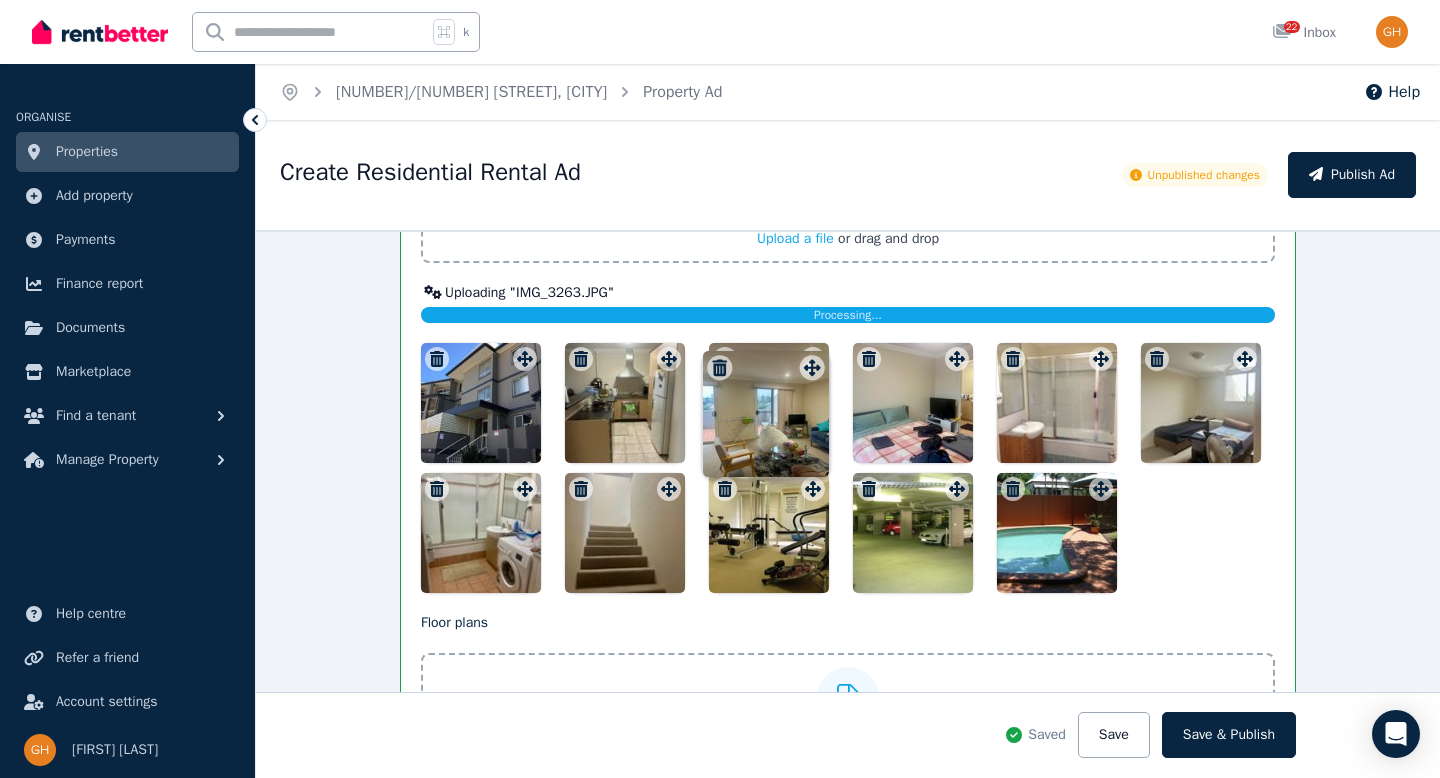 drag, startPoint x: 1087, startPoint y: 491, endPoint x: 803, endPoint y: 352, distance: 316.1914 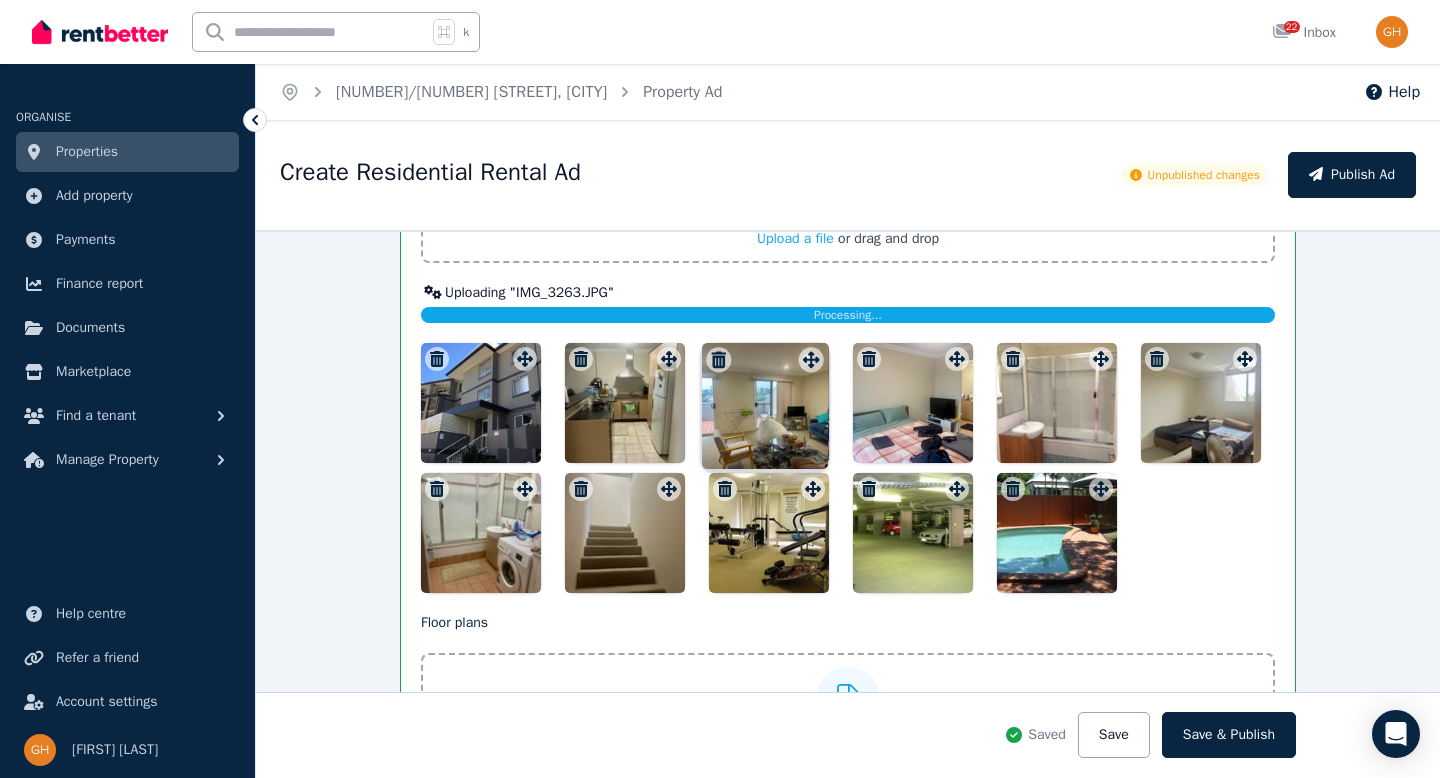 click on "Photos Upload a file   or drag and drop Uploaded   " IMG_8053.jpg " Uploaded   " IMG_8054.jpg " Uploaded   " IMG_8067.jpg " Uploaded   " IMG_8065.jpg " Uploaded   " IMG_8063.jpg " Uploaded   " IMG_8060.jpg " Uploaded   " IMG_8058.jpg " Uploaded   " IMG_8057.jpg " Uploading   " IMG_3263.JPG " Processing...
To pick up a draggable item, press the space bar.
While dragging, use the arrow keys to move the item.
Press space again to drop the item in its new position, or press escape to cancel.
Draggable item 7d501aaa-d893-43a5-a538-da5f97334da2 was moved over droppable area 6a7f1939-9f00-498b-9323-3b7933c8bbea." at bounding box center (848, 346) 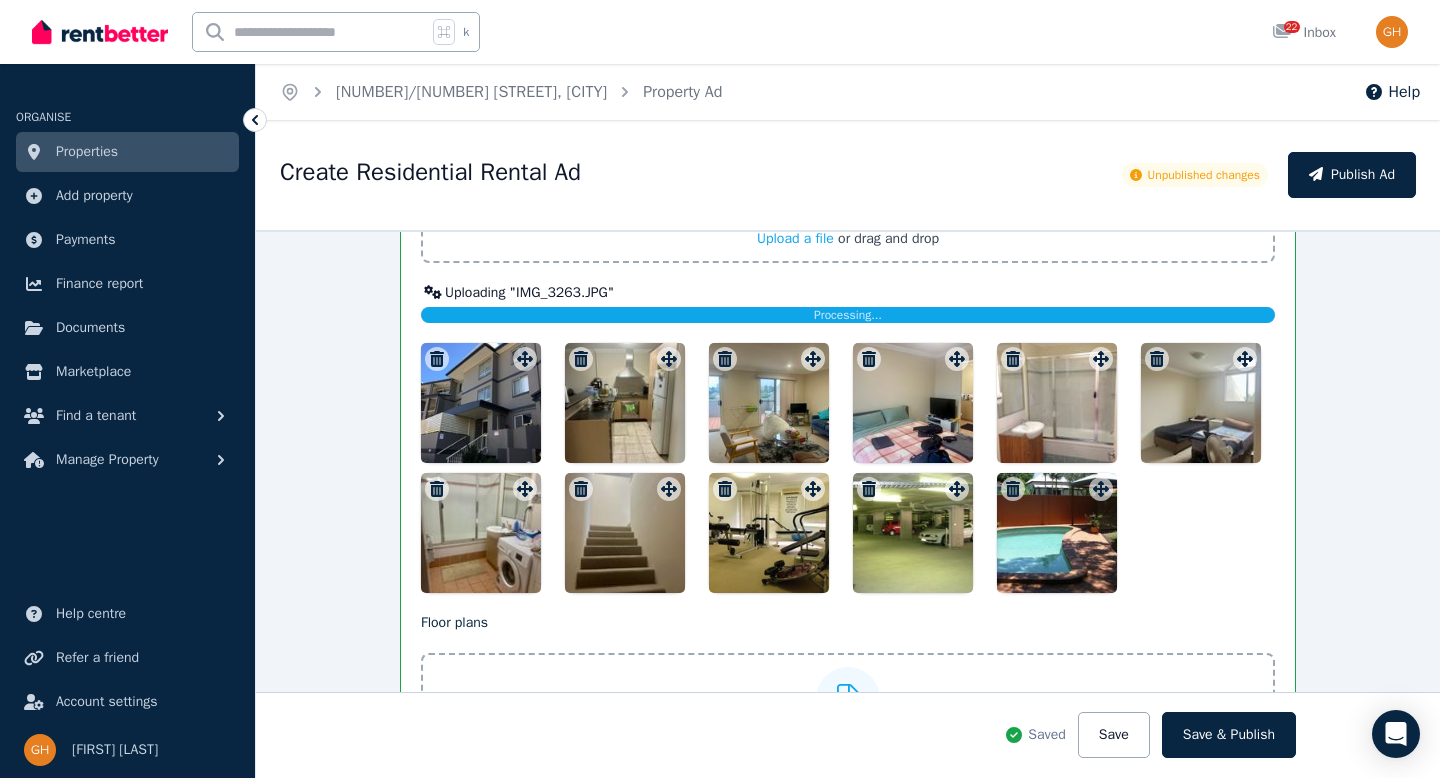 click at bounding box center [848, 468] 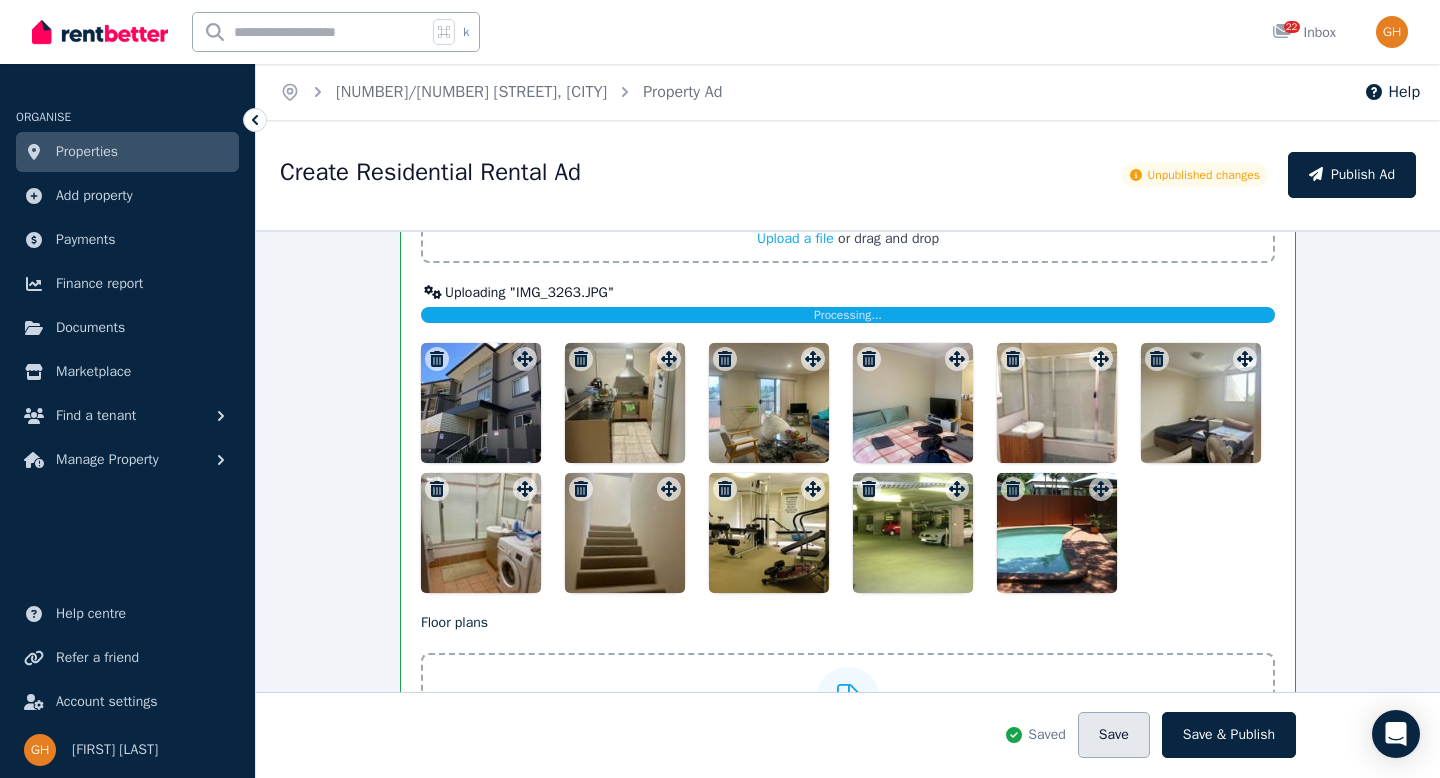 click on "Save" at bounding box center (1114, 735) 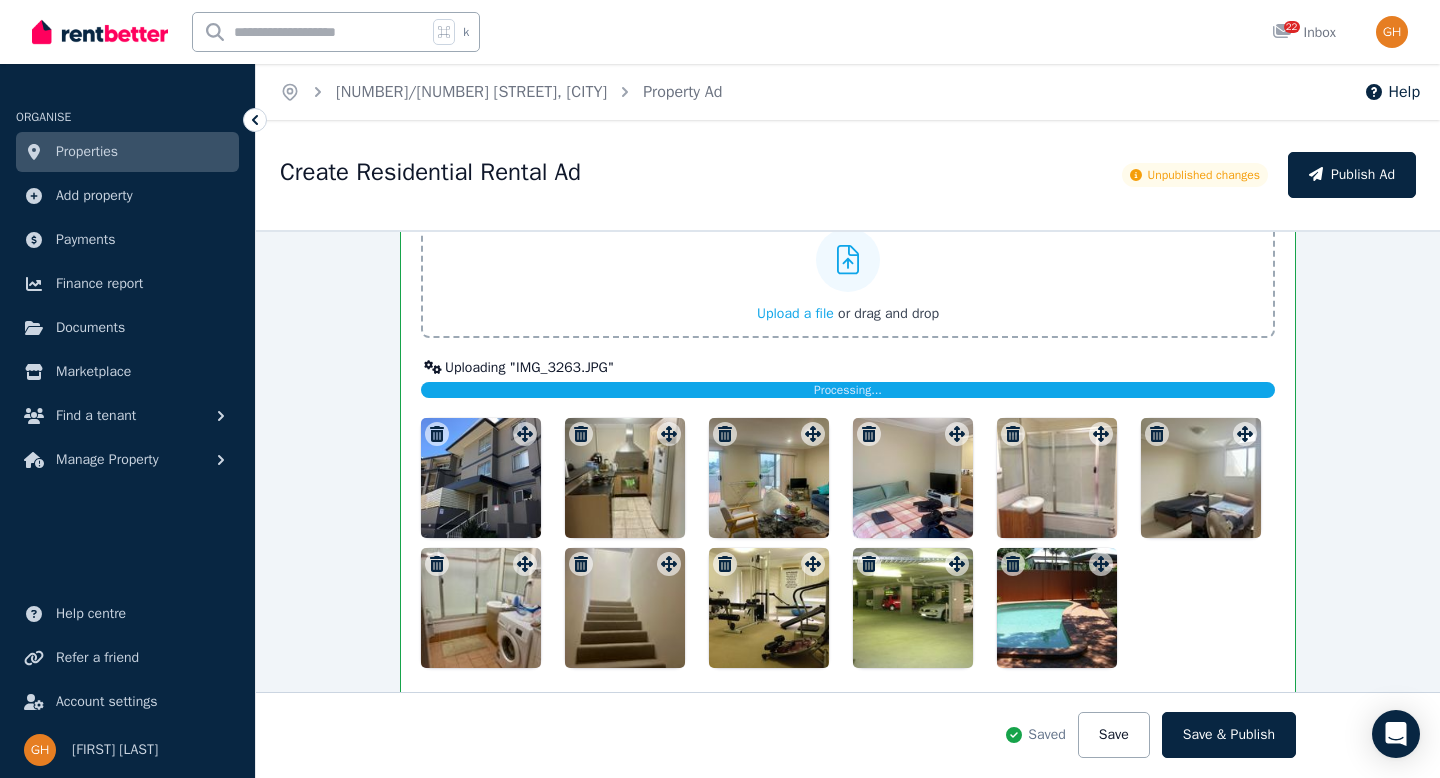 scroll, scrollTop: 2213, scrollLeft: 0, axis: vertical 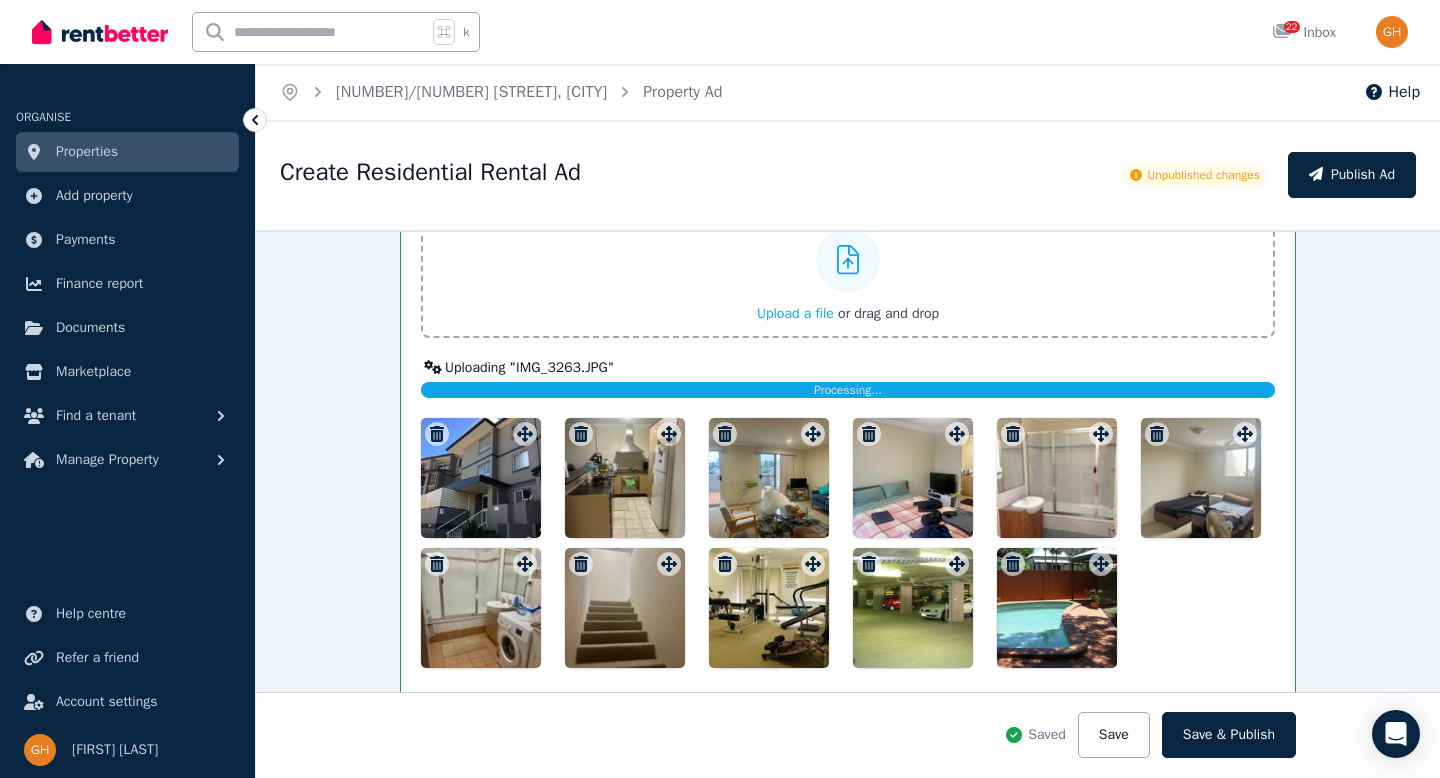 click 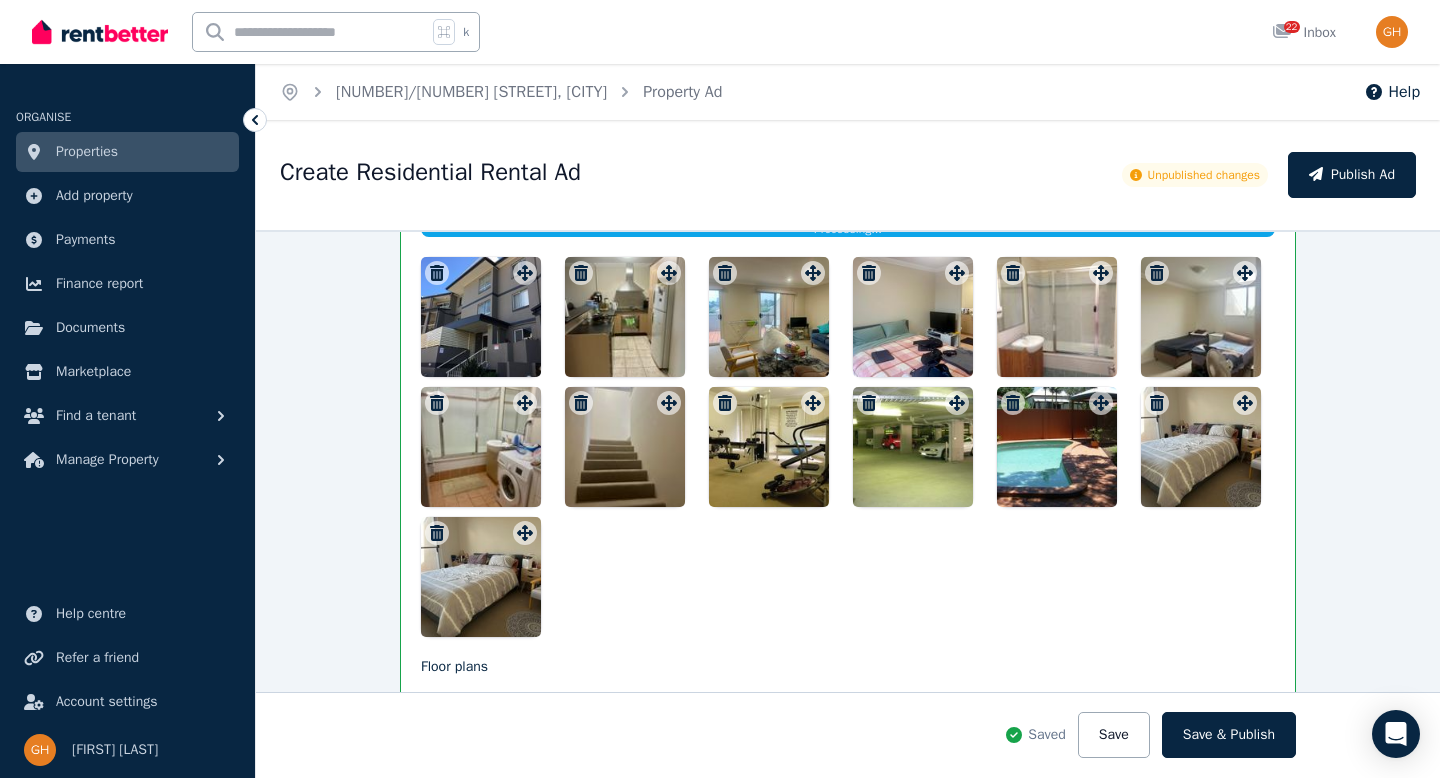 scroll, scrollTop: 2425, scrollLeft: 0, axis: vertical 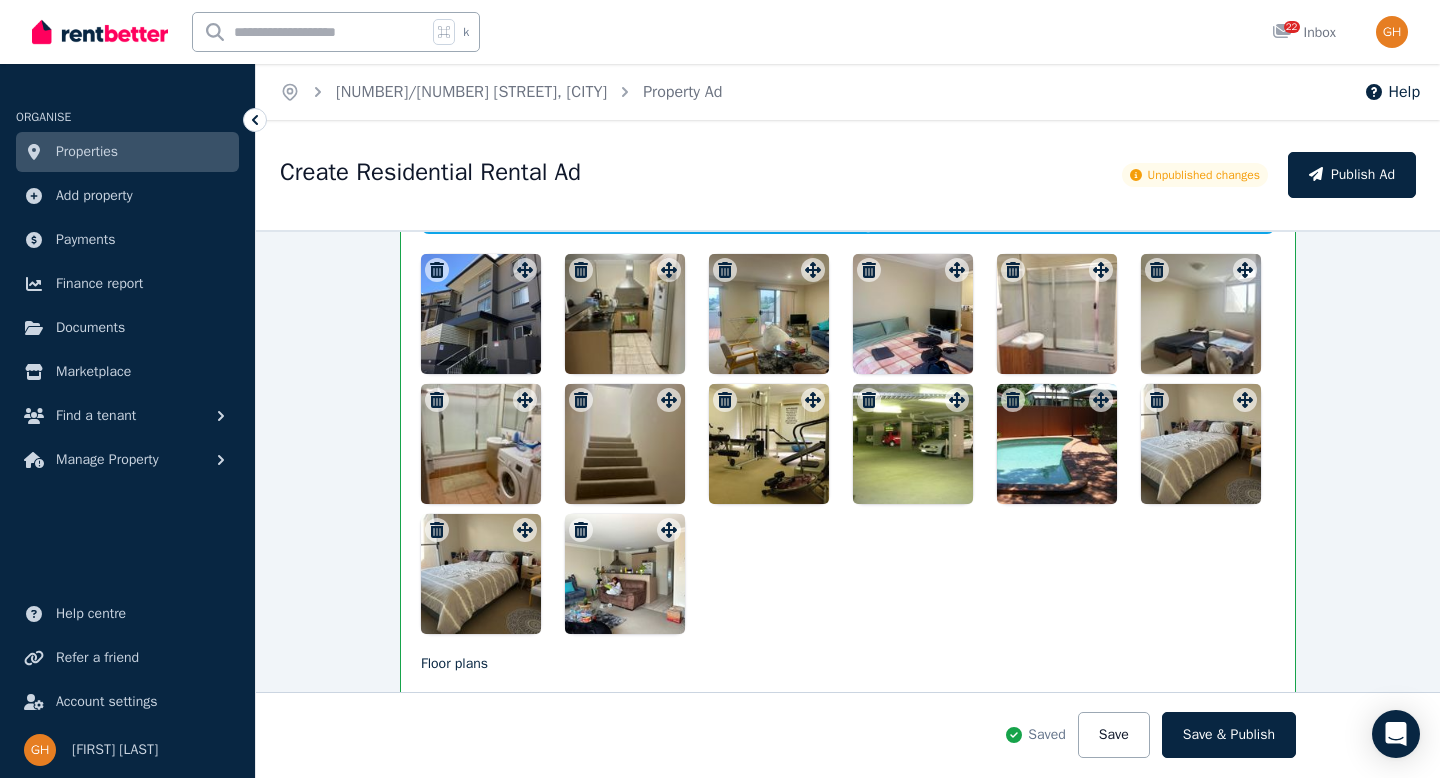 click 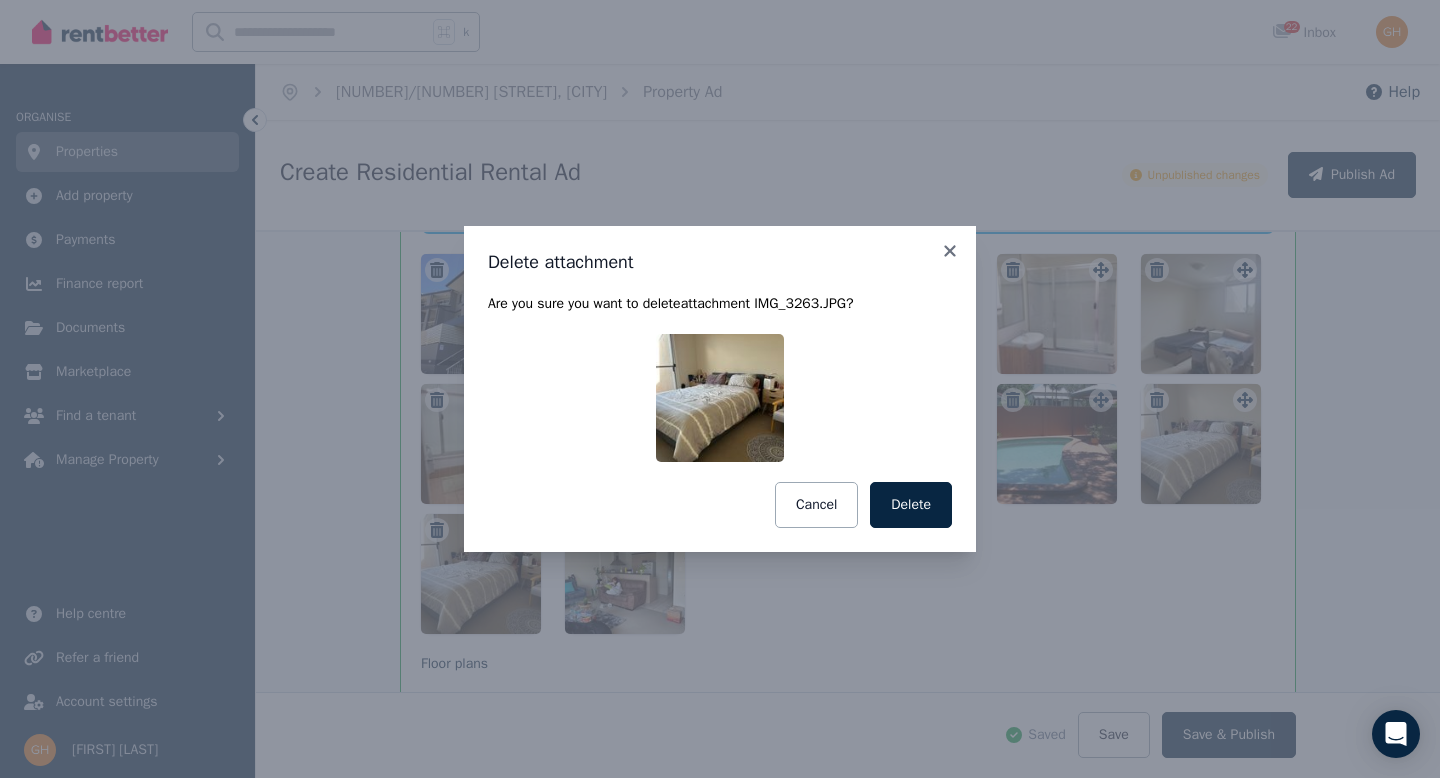 click on "Delete" at bounding box center (911, 505) 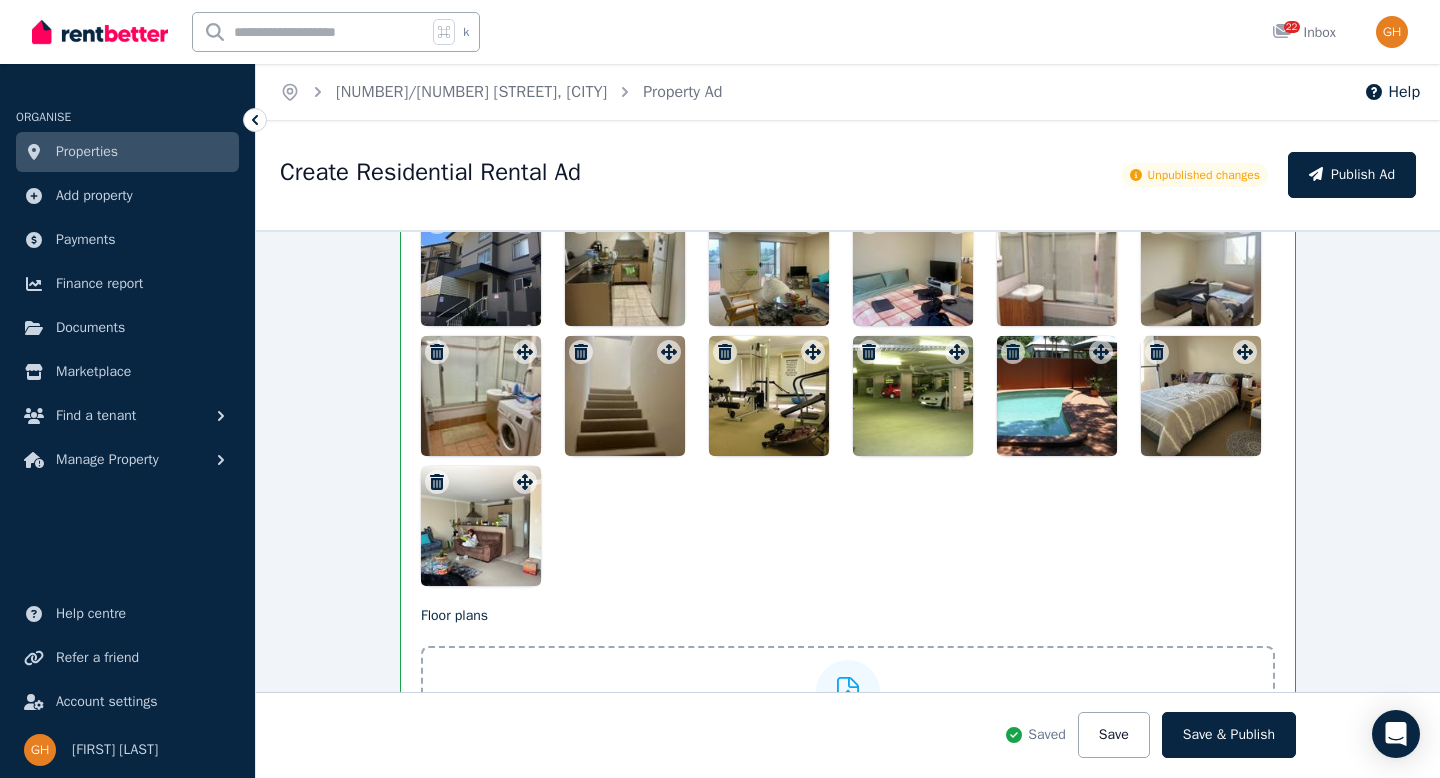 scroll, scrollTop: 2377, scrollLeft: 0, axis: vertical 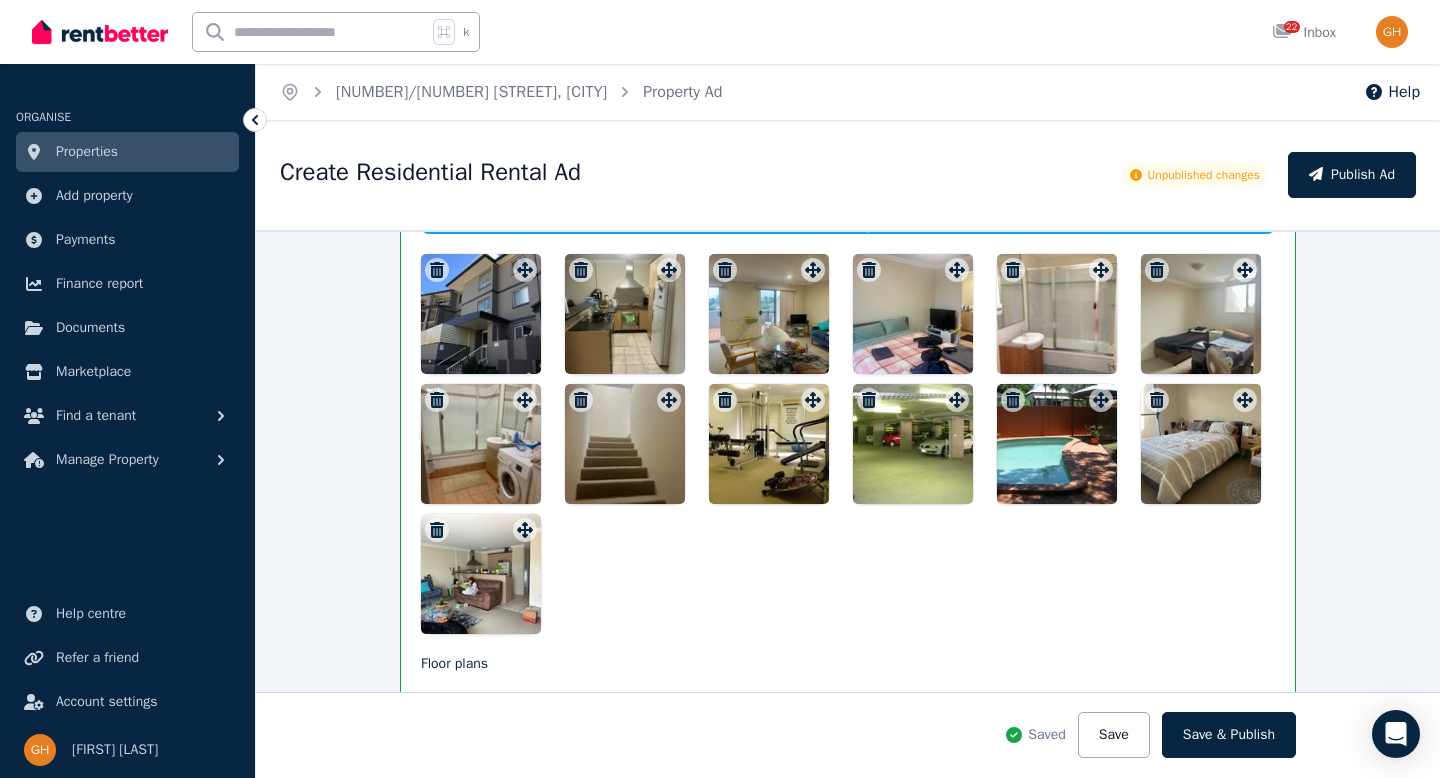 click 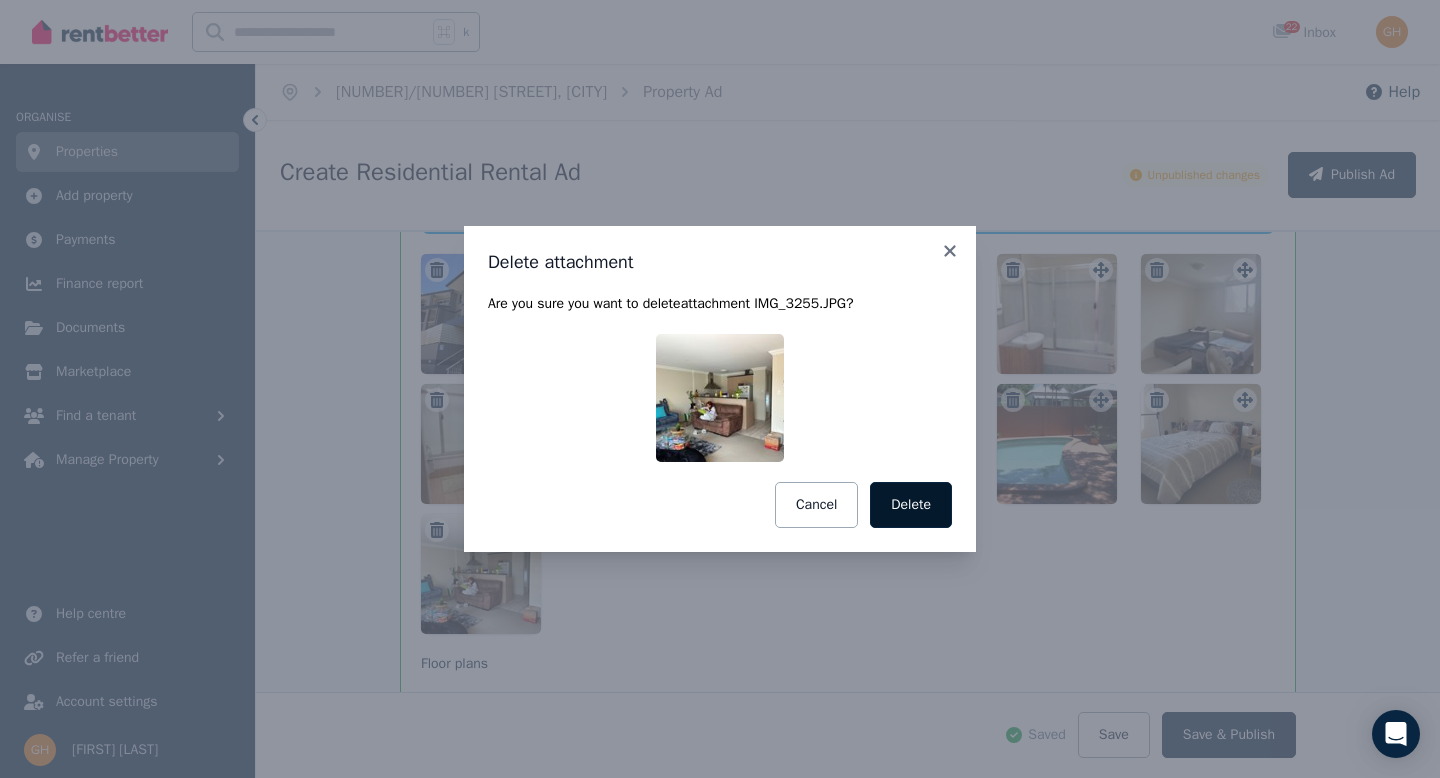 click on "Delete" at bounding box center (911, 505) 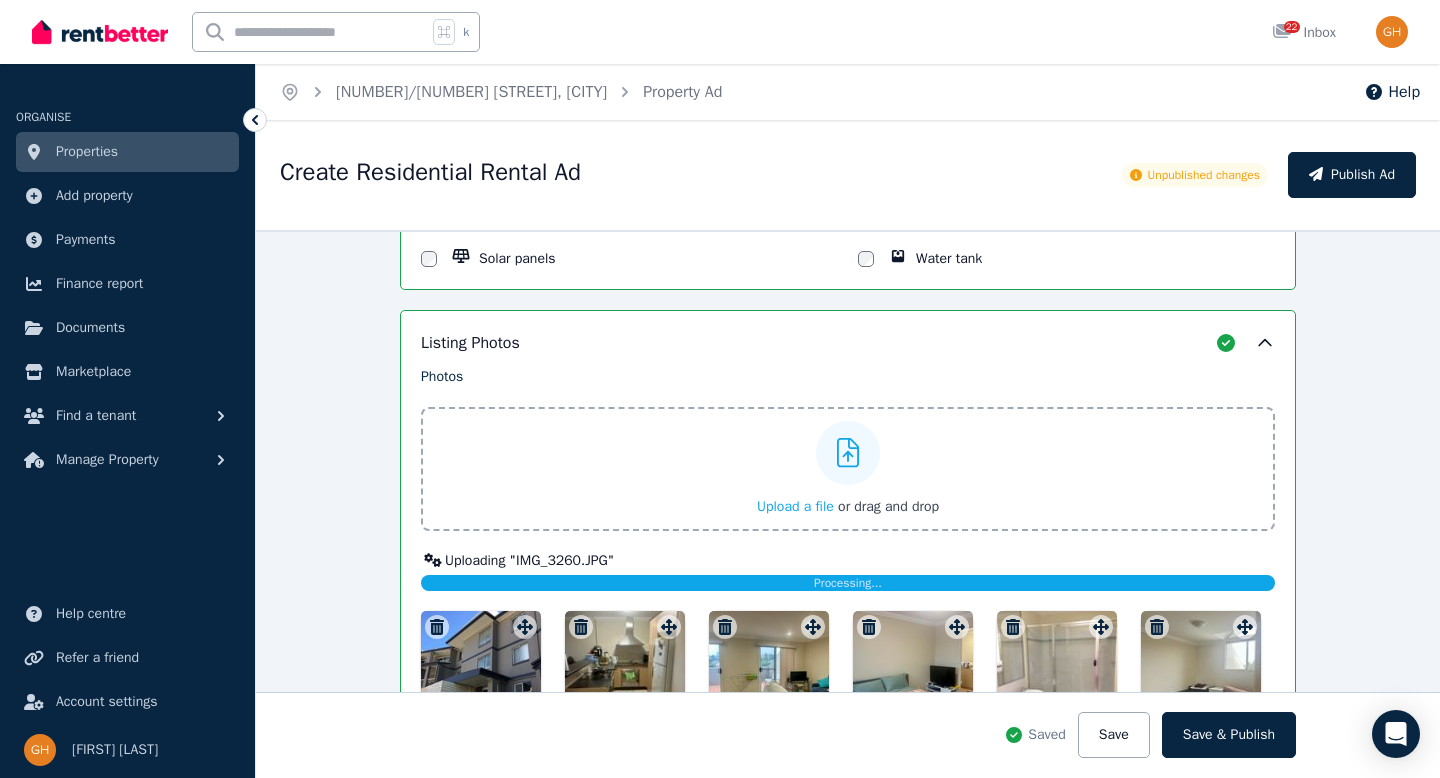 scroll, scrollTop: 2009, scrollLeft: 0, axis: vertical 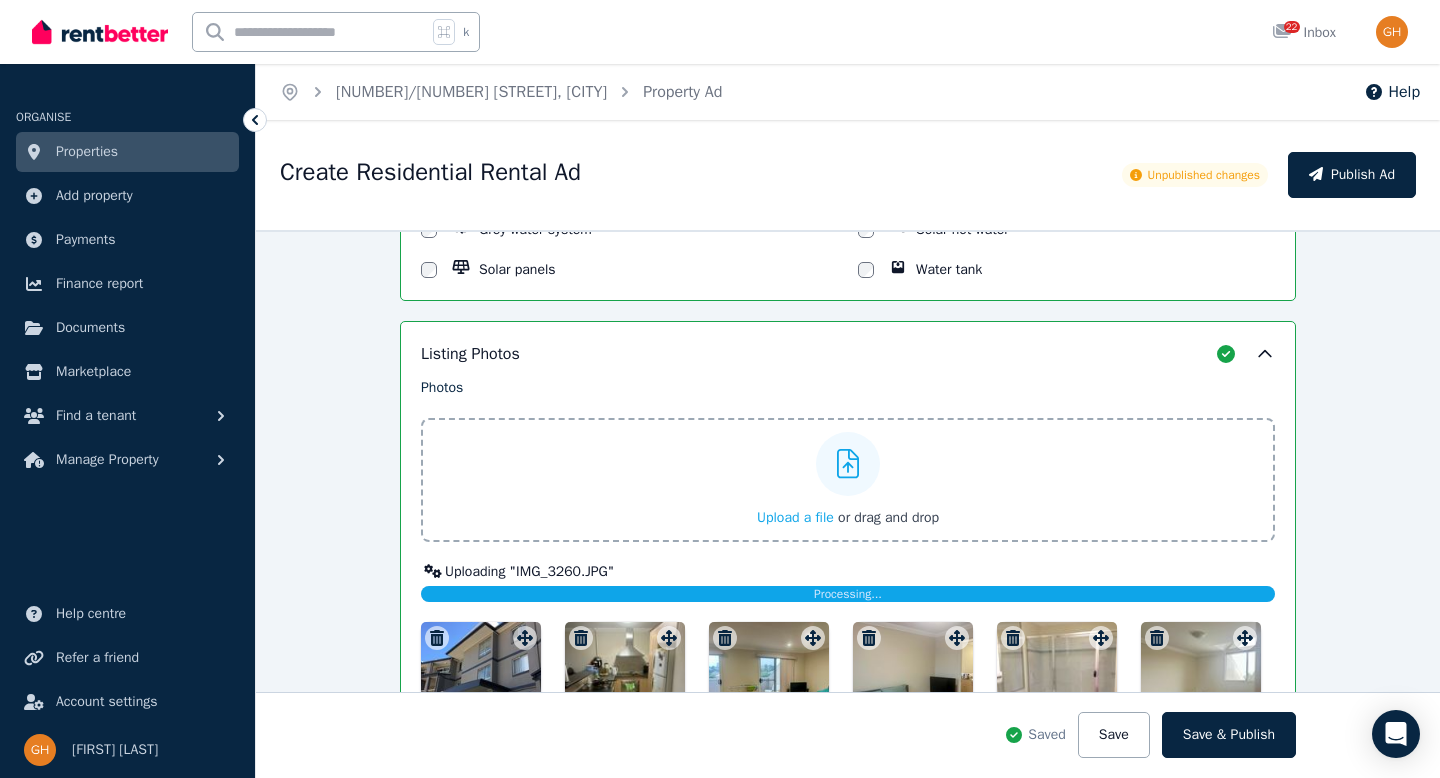 click 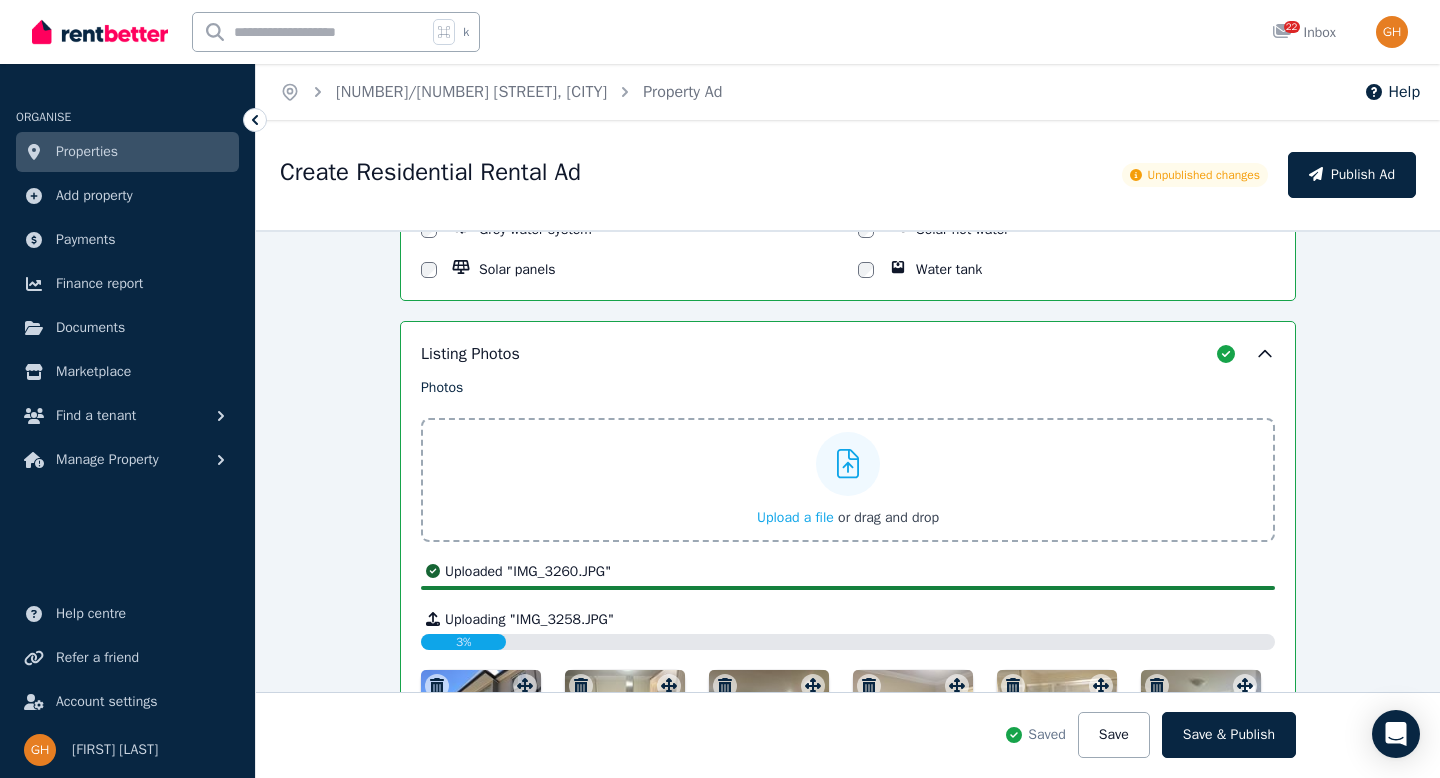click 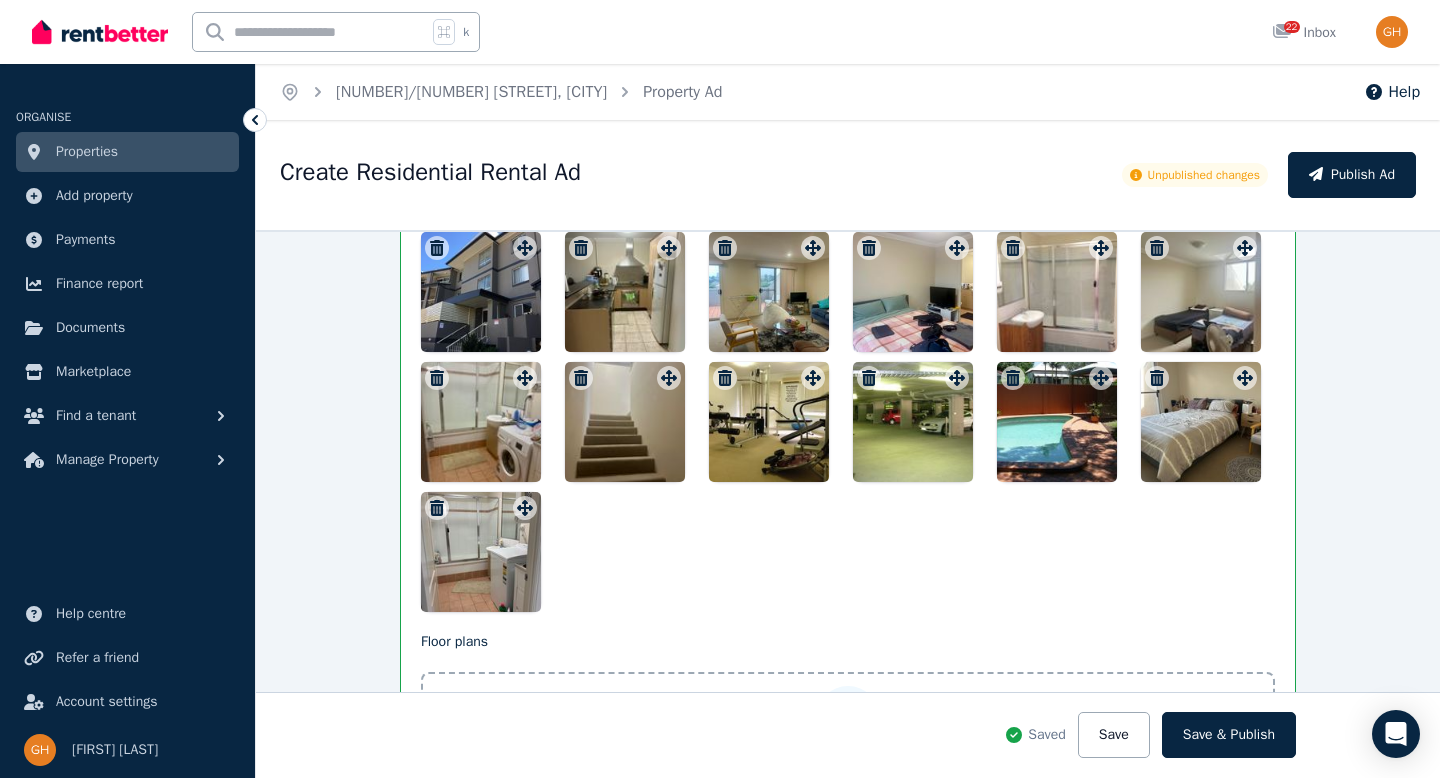 scroll, scrollTop: 2399, scrollLeft: 0, axis: vertical 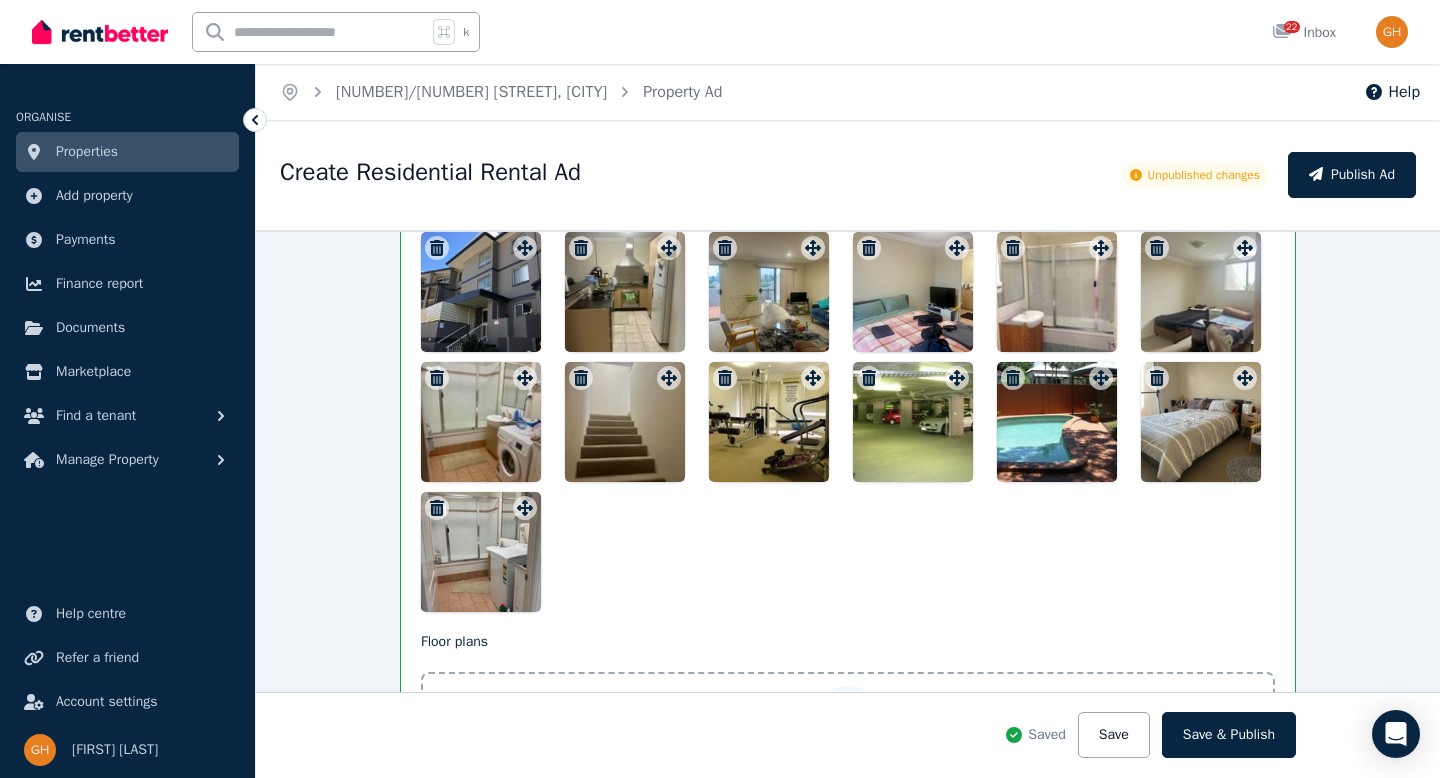 click at bounding box center (481, 422) 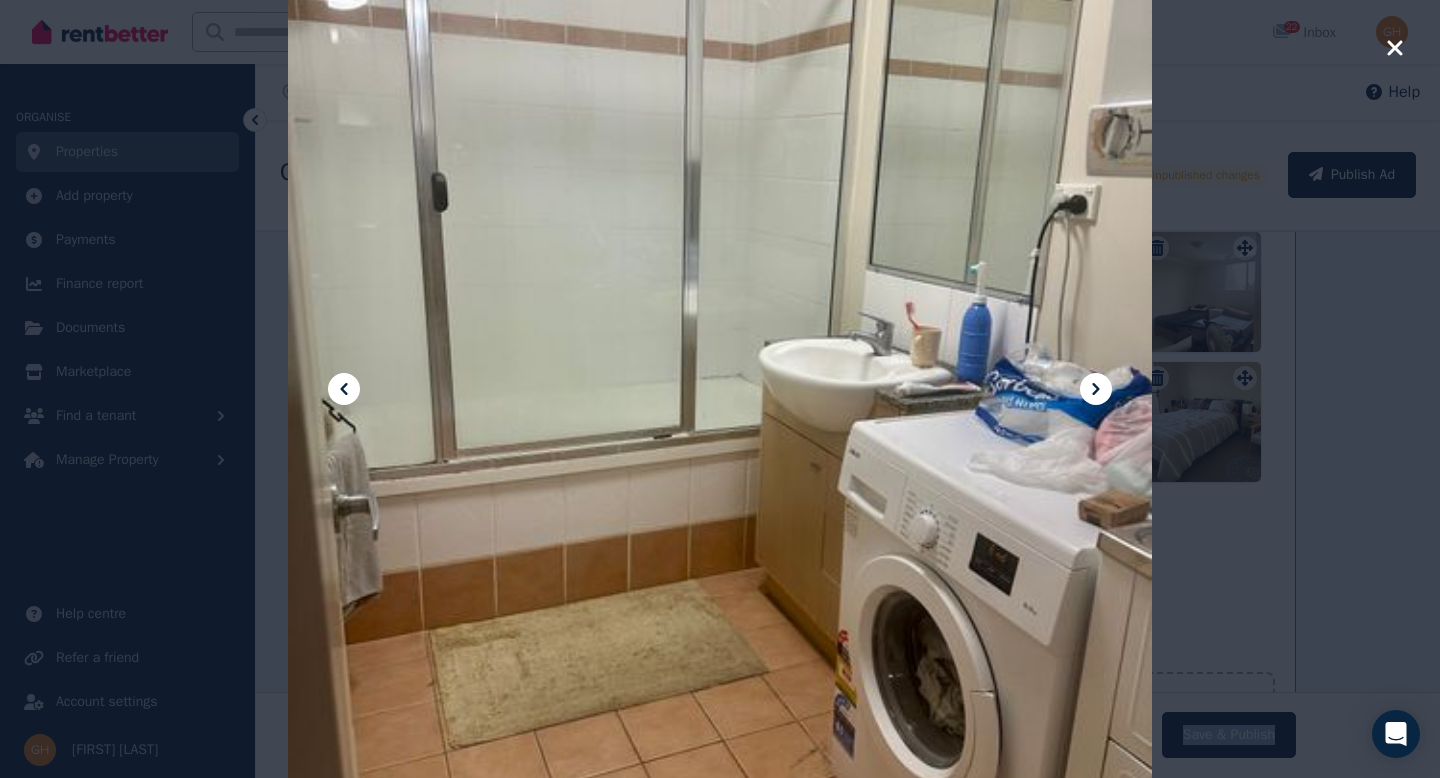 click at bounding box center (720, 389) 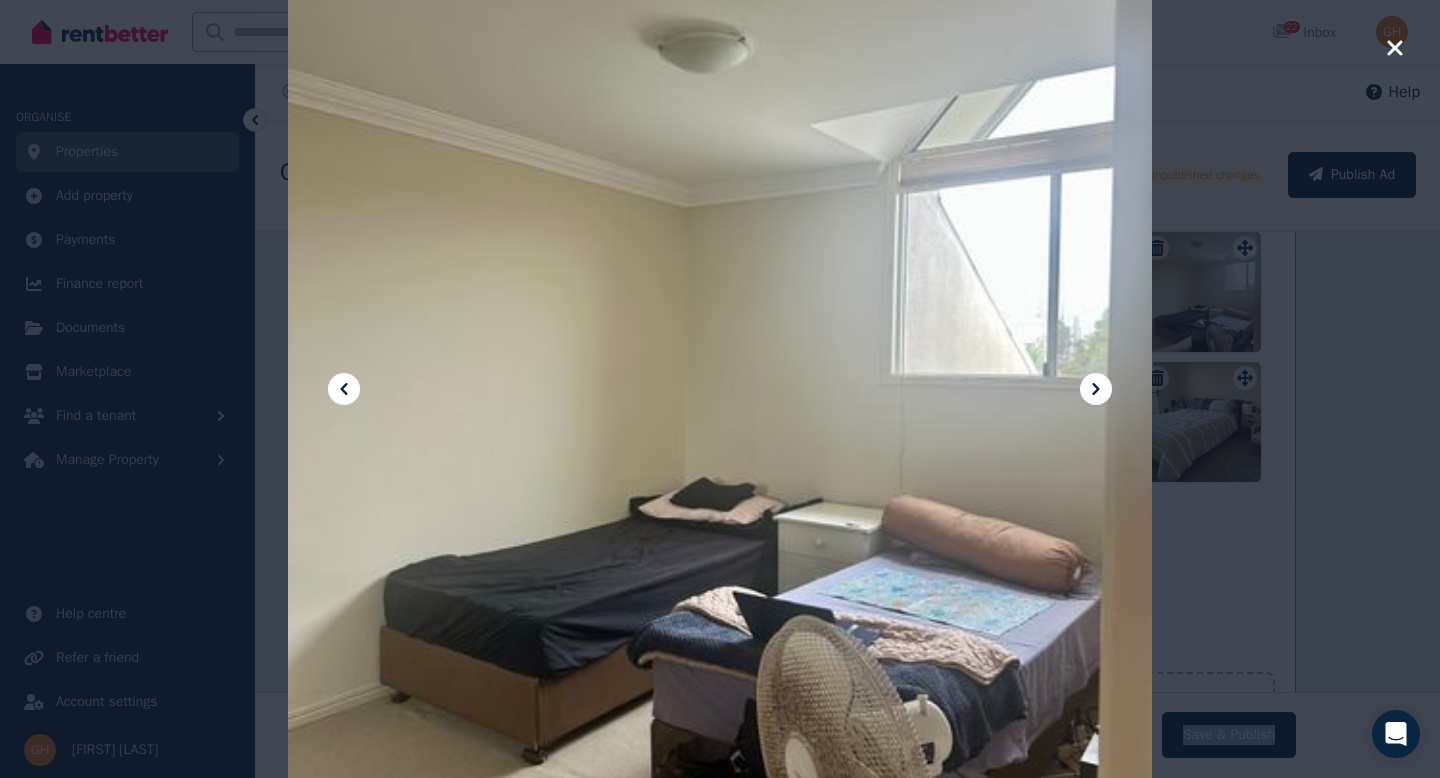 click 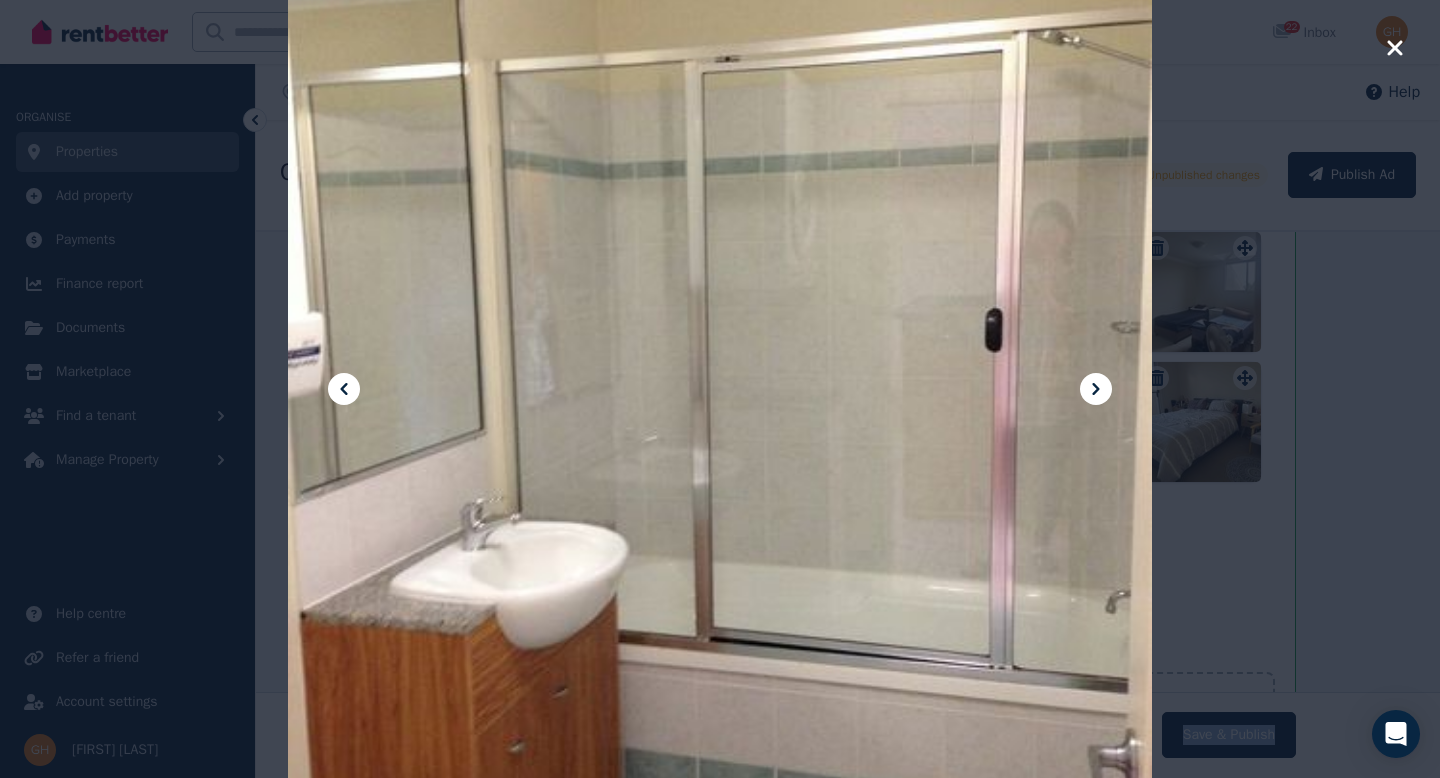 click 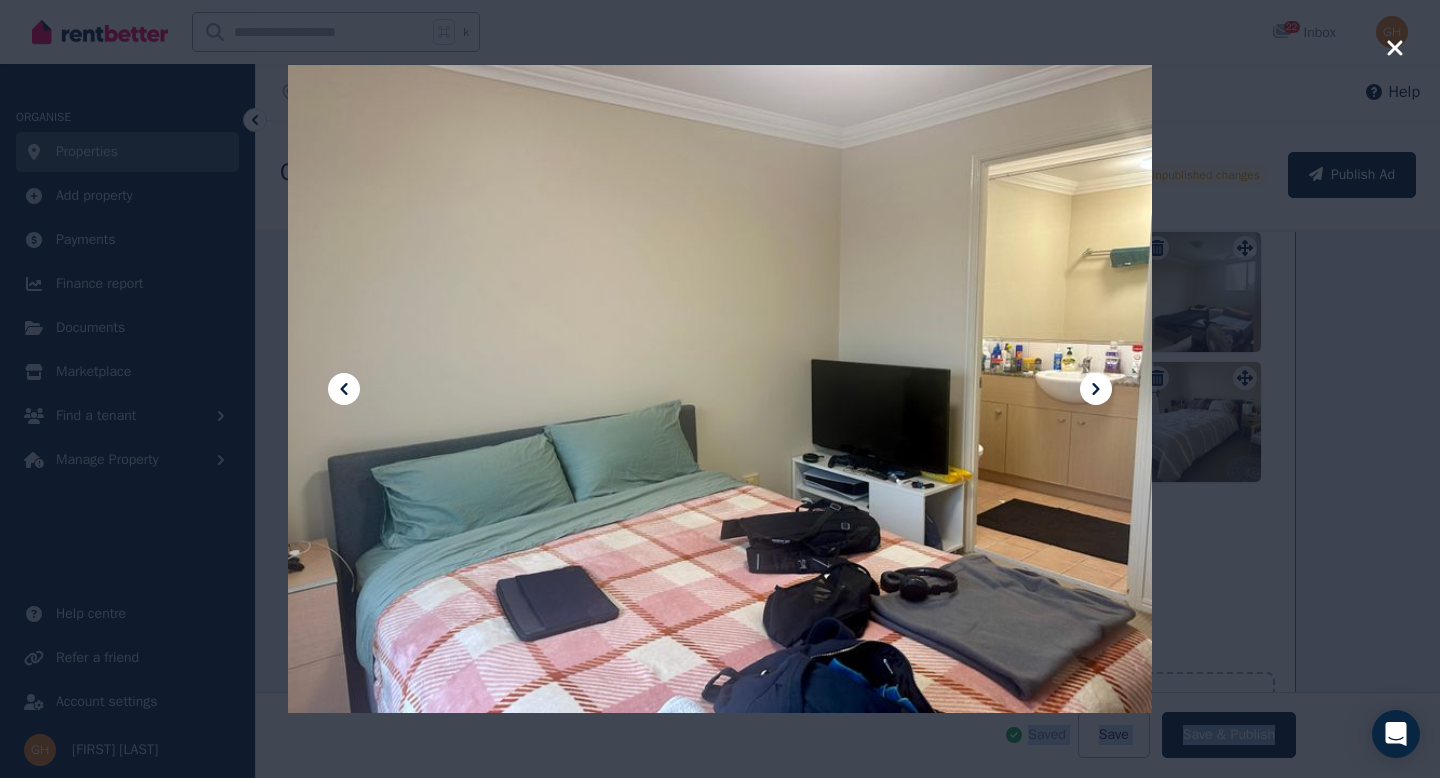 click 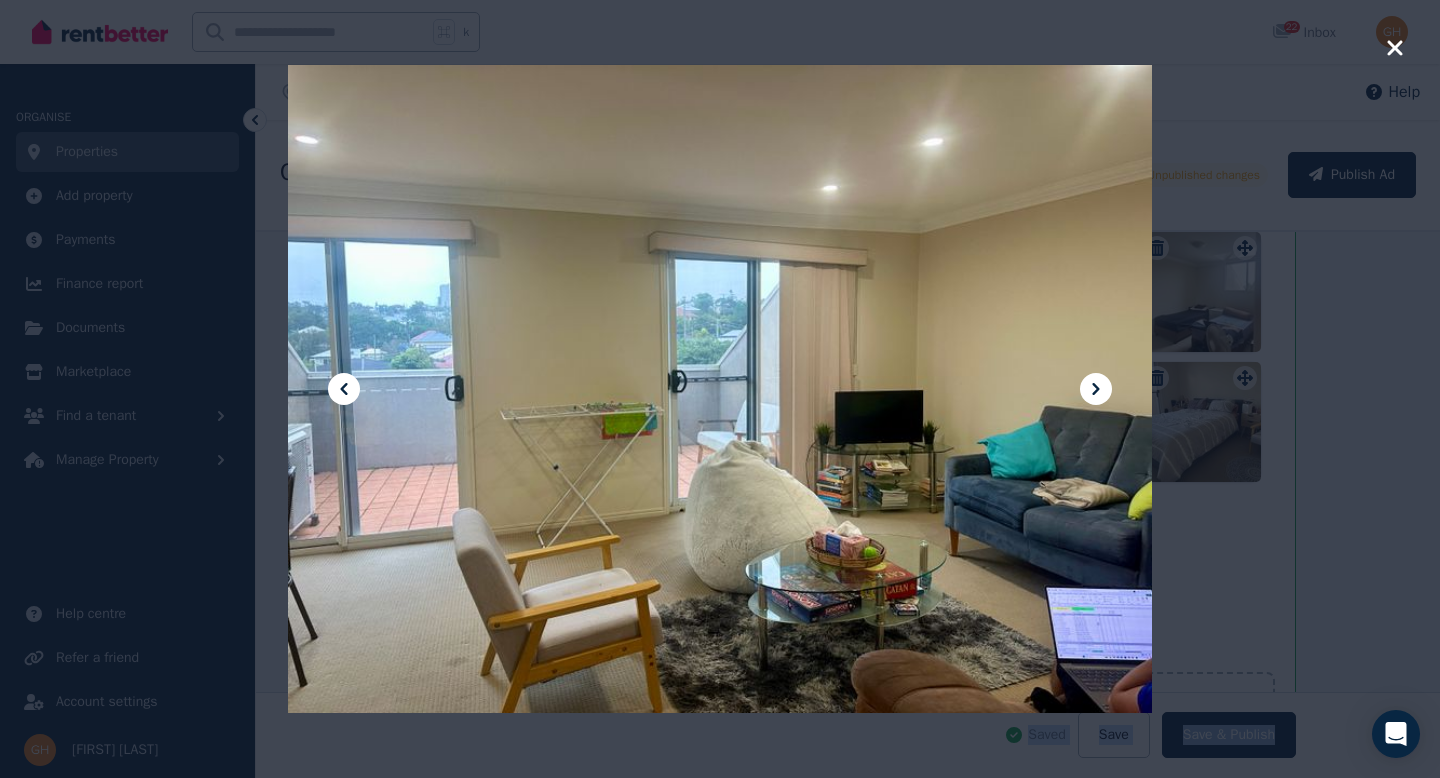 click 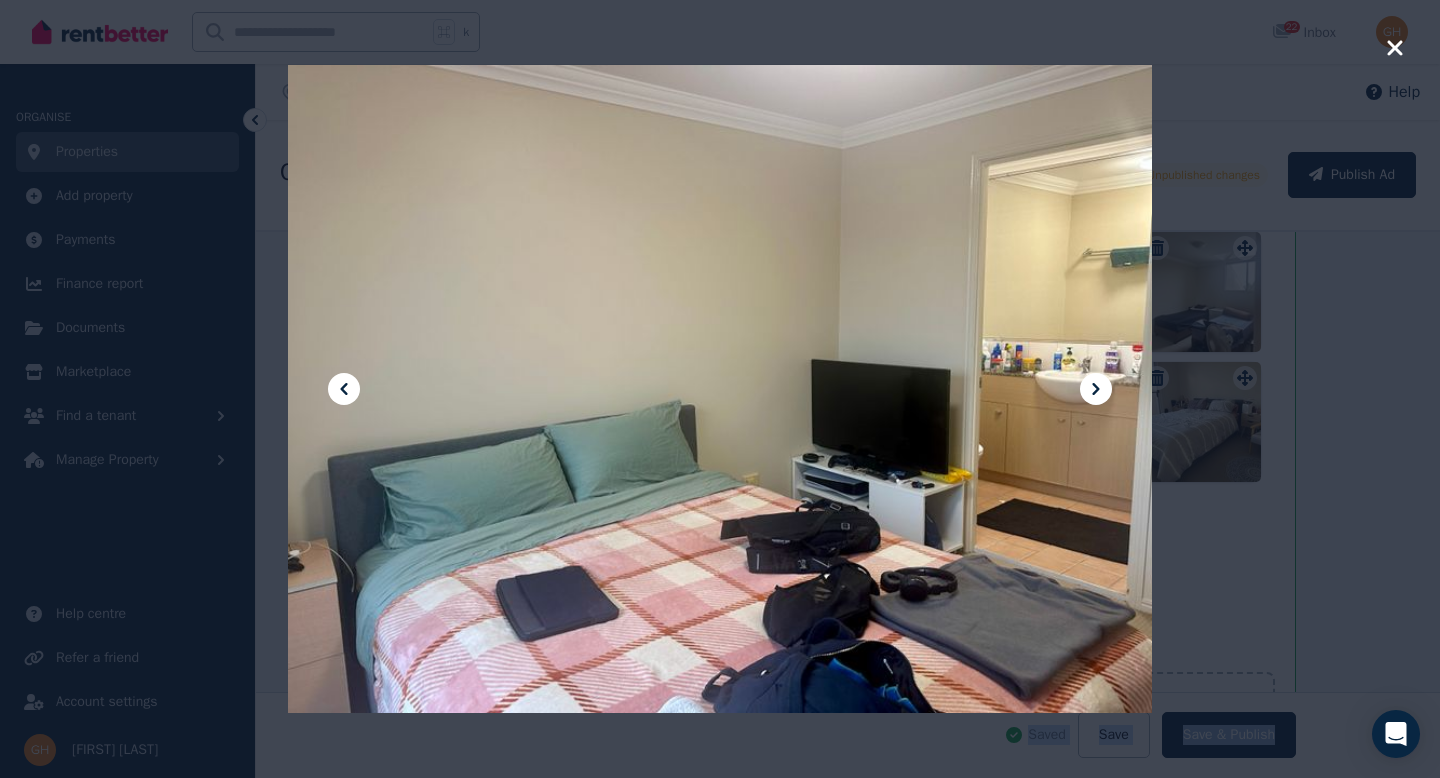 click 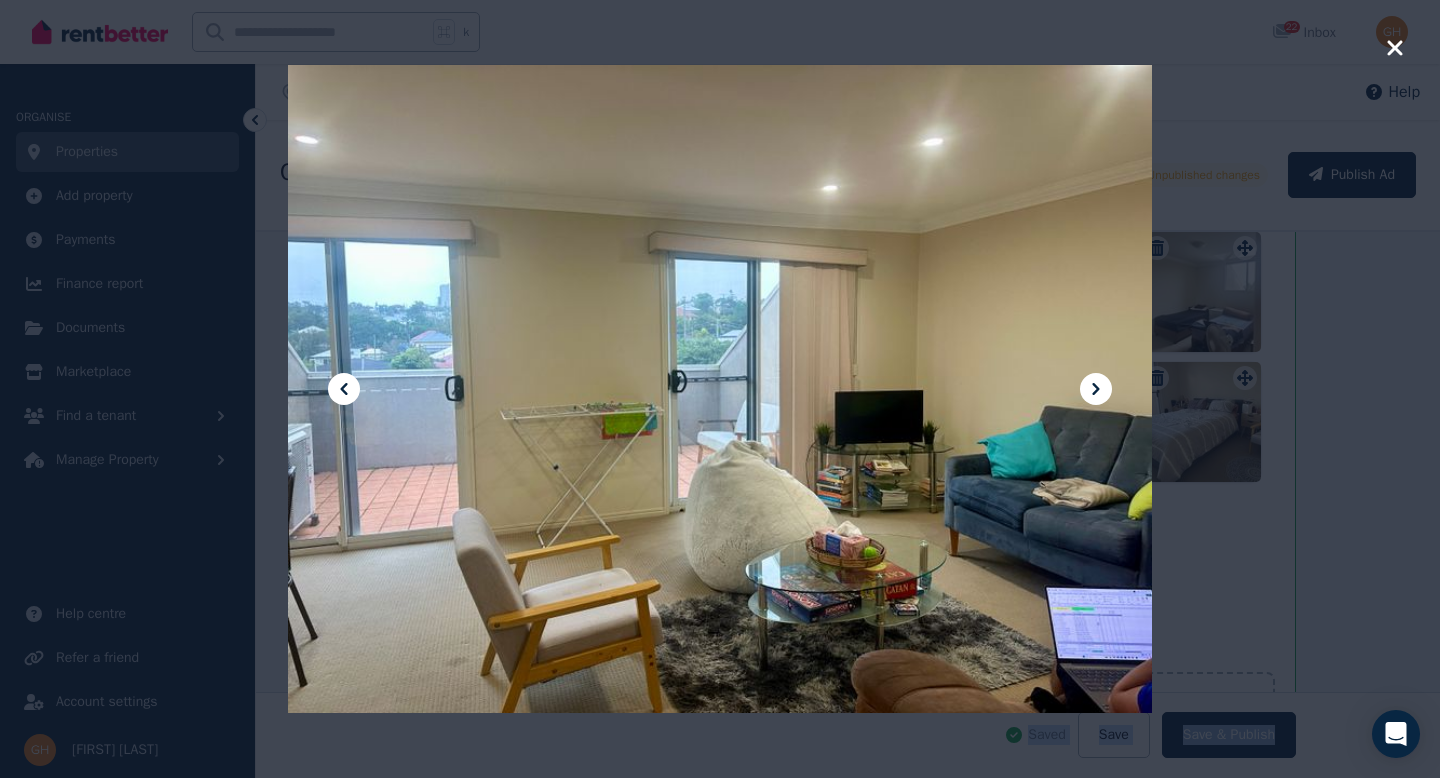 click 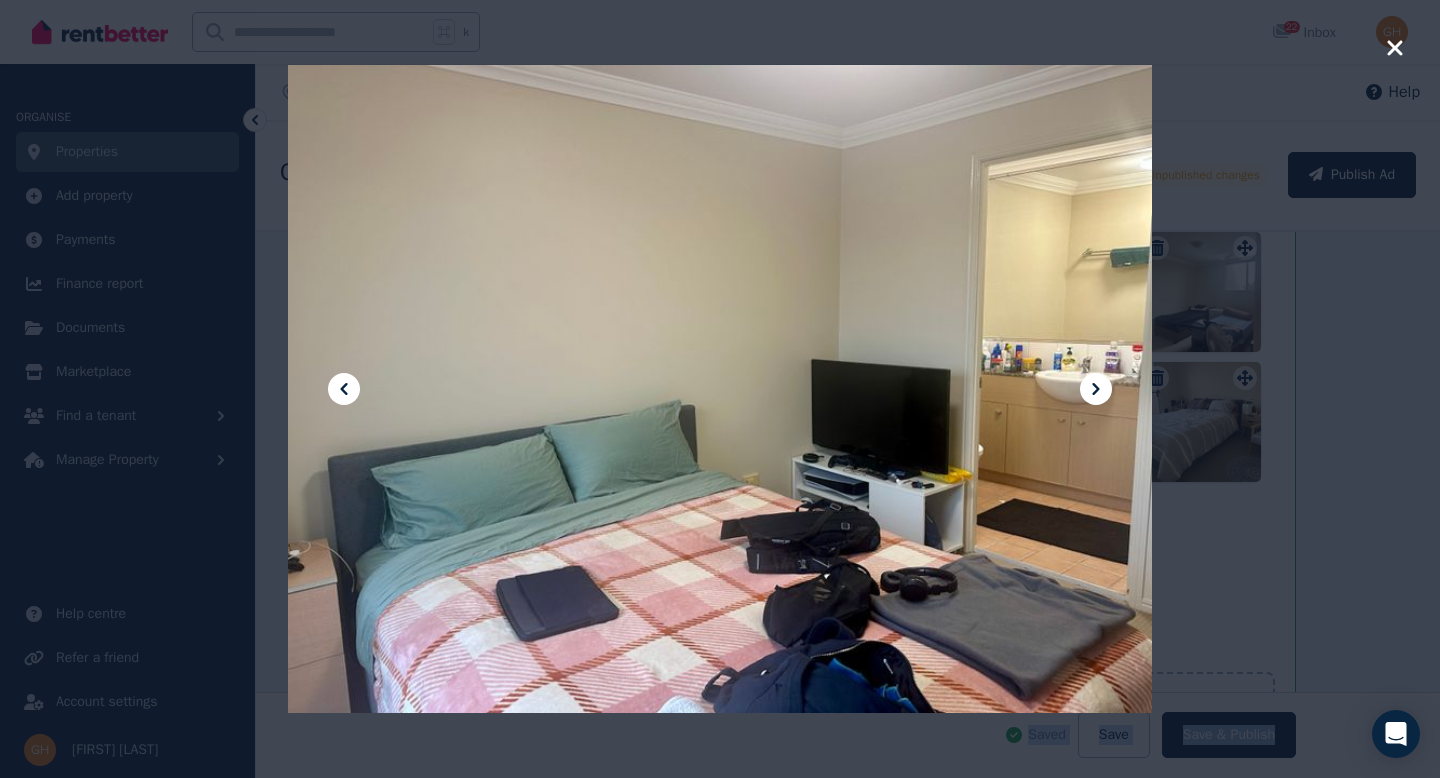 click 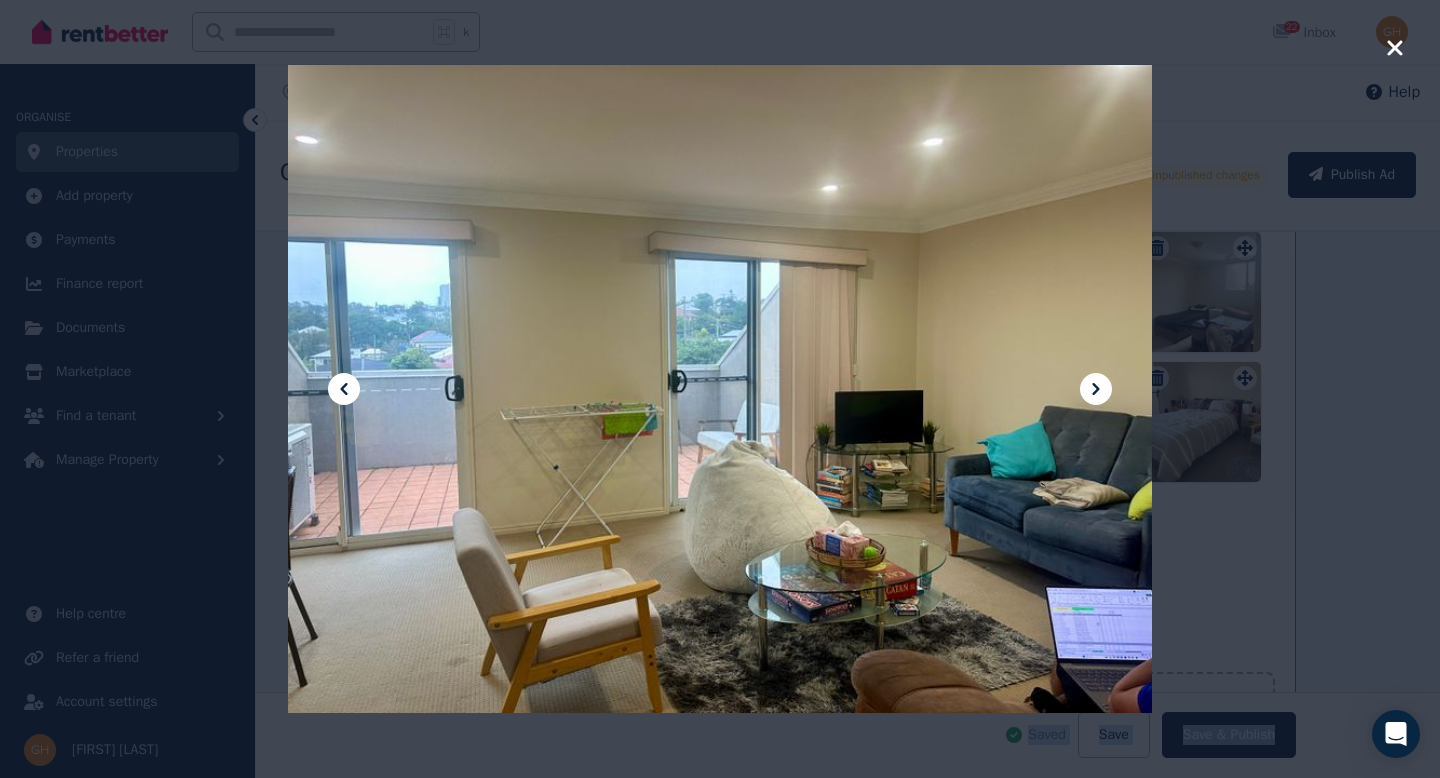 click 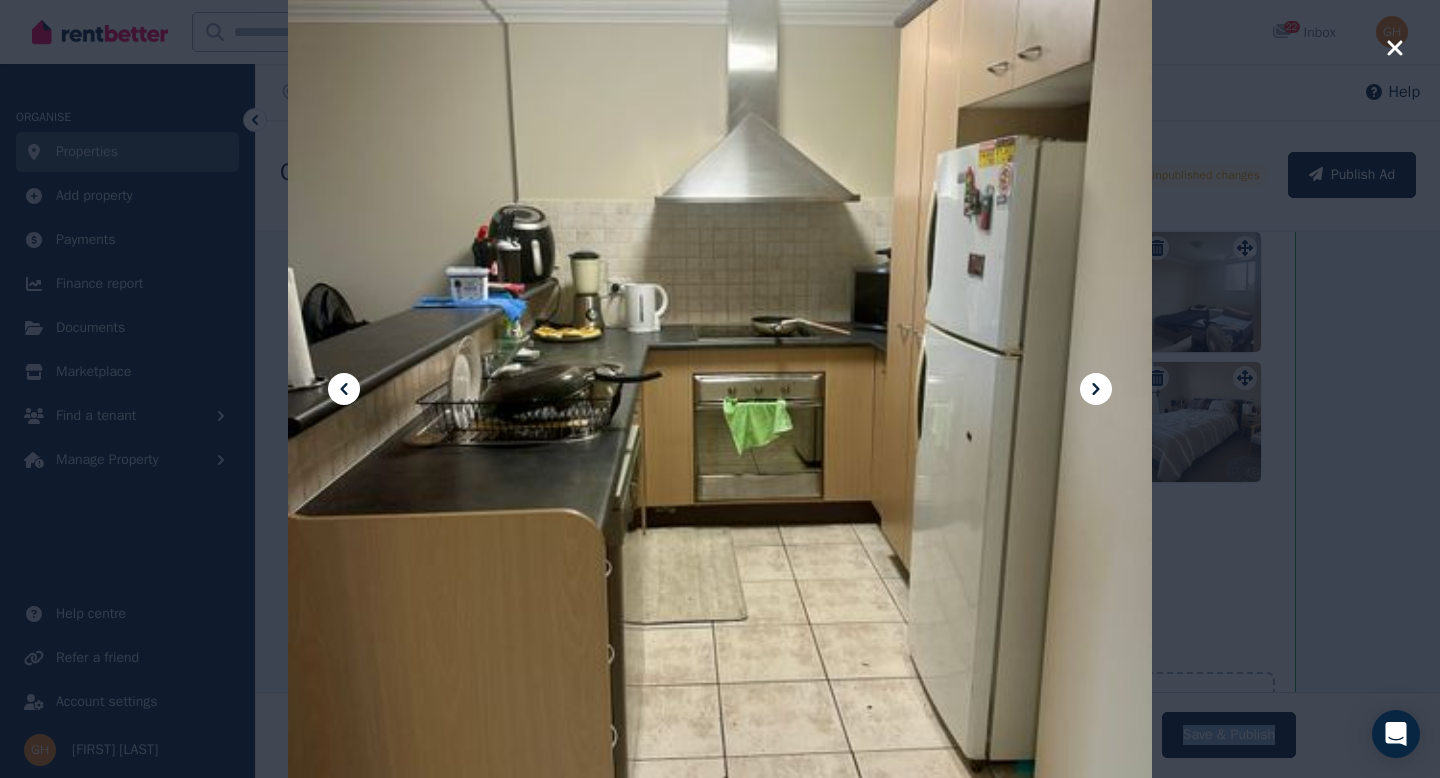 click 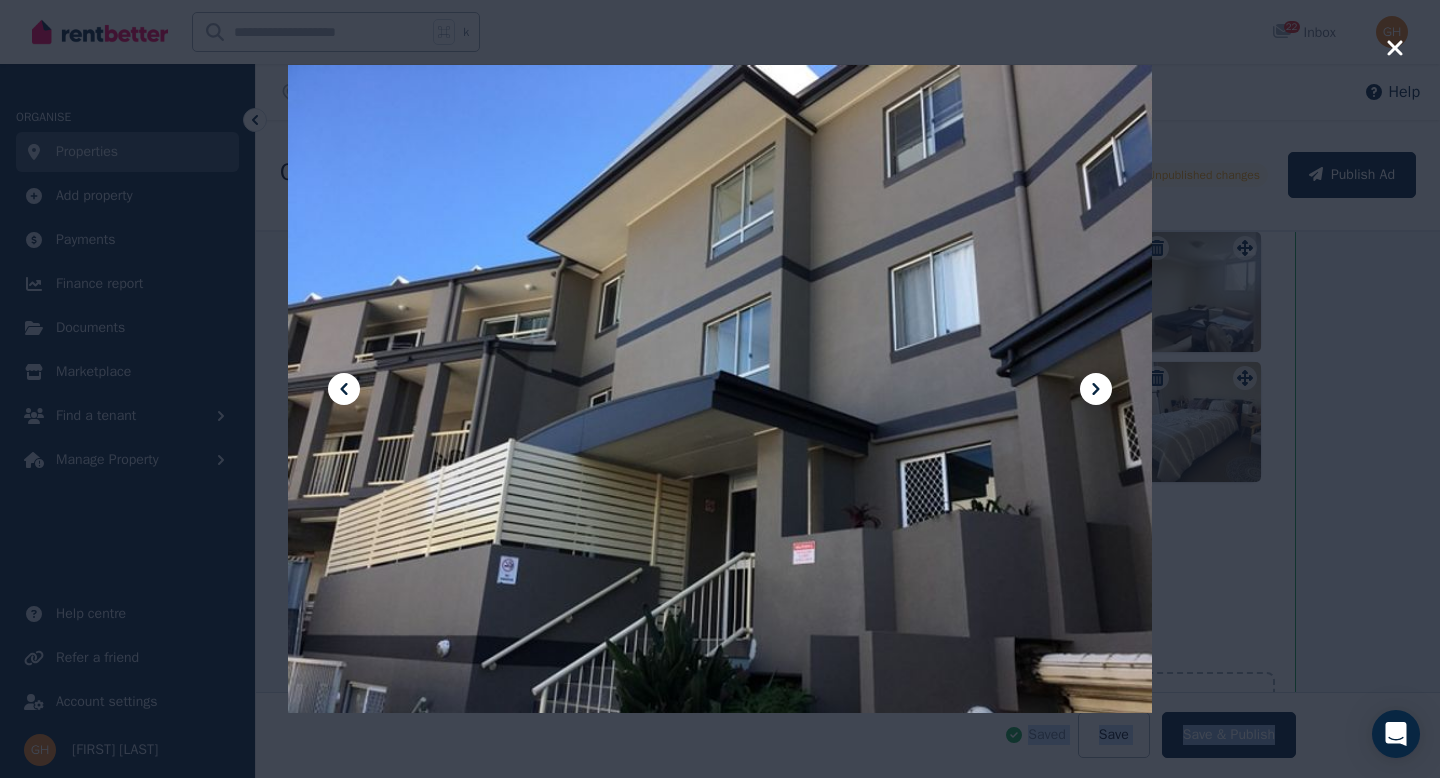 click 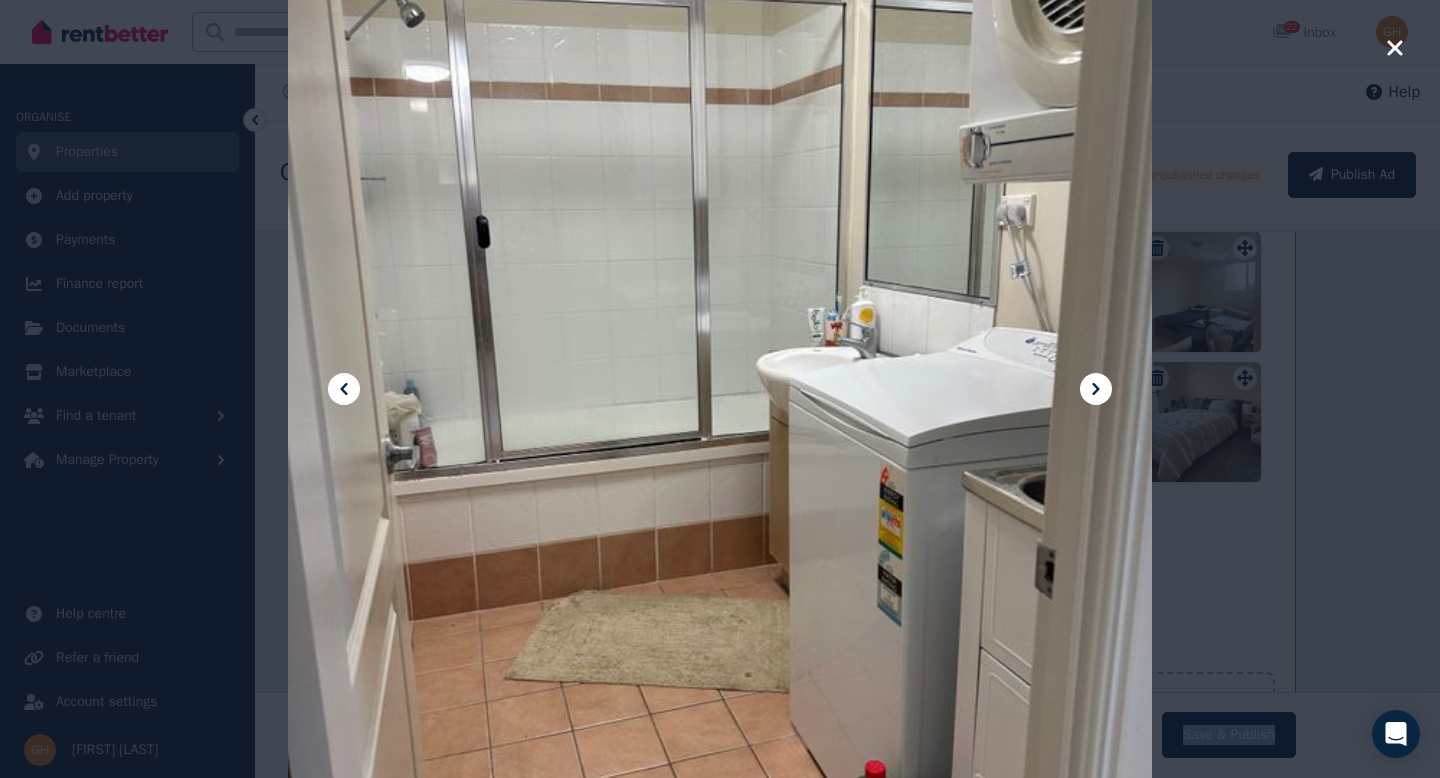 click 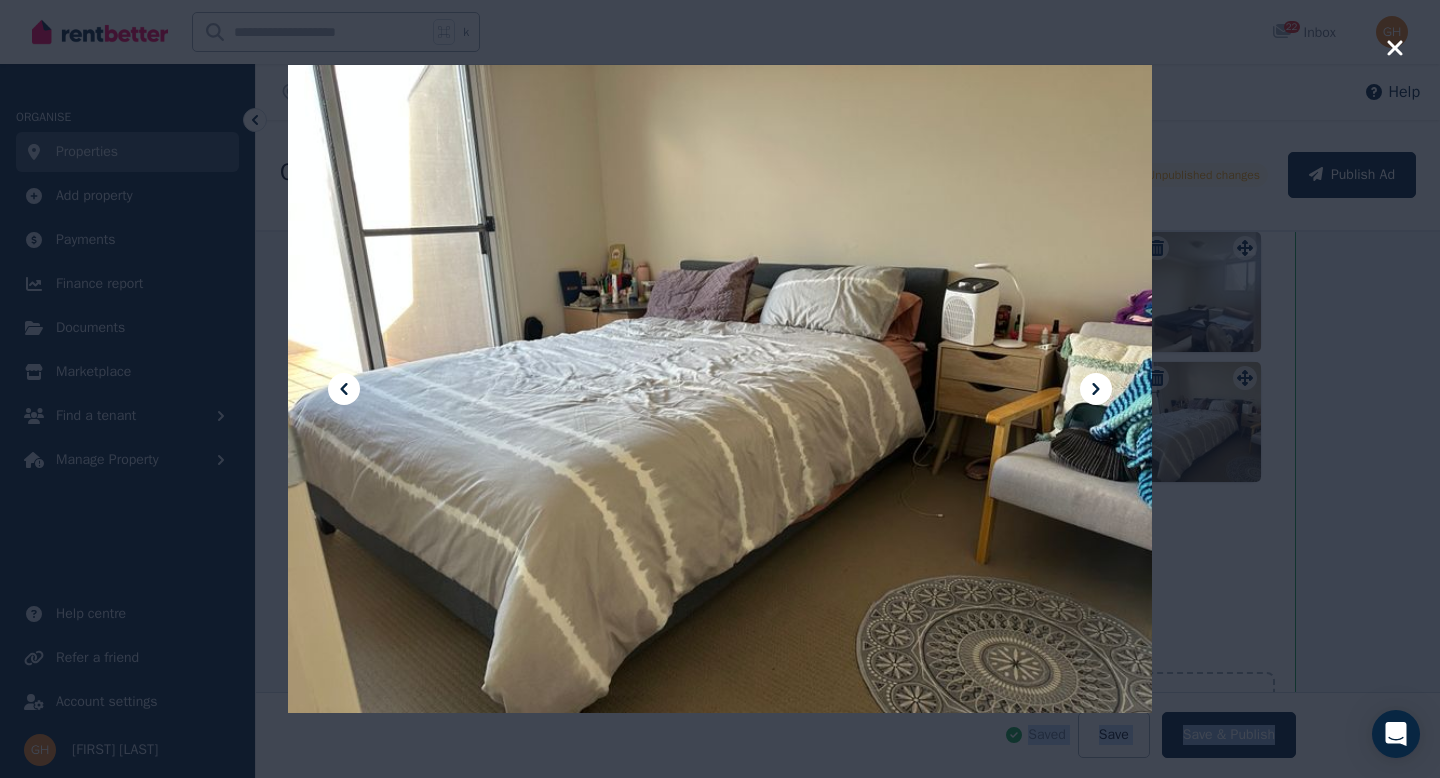 click 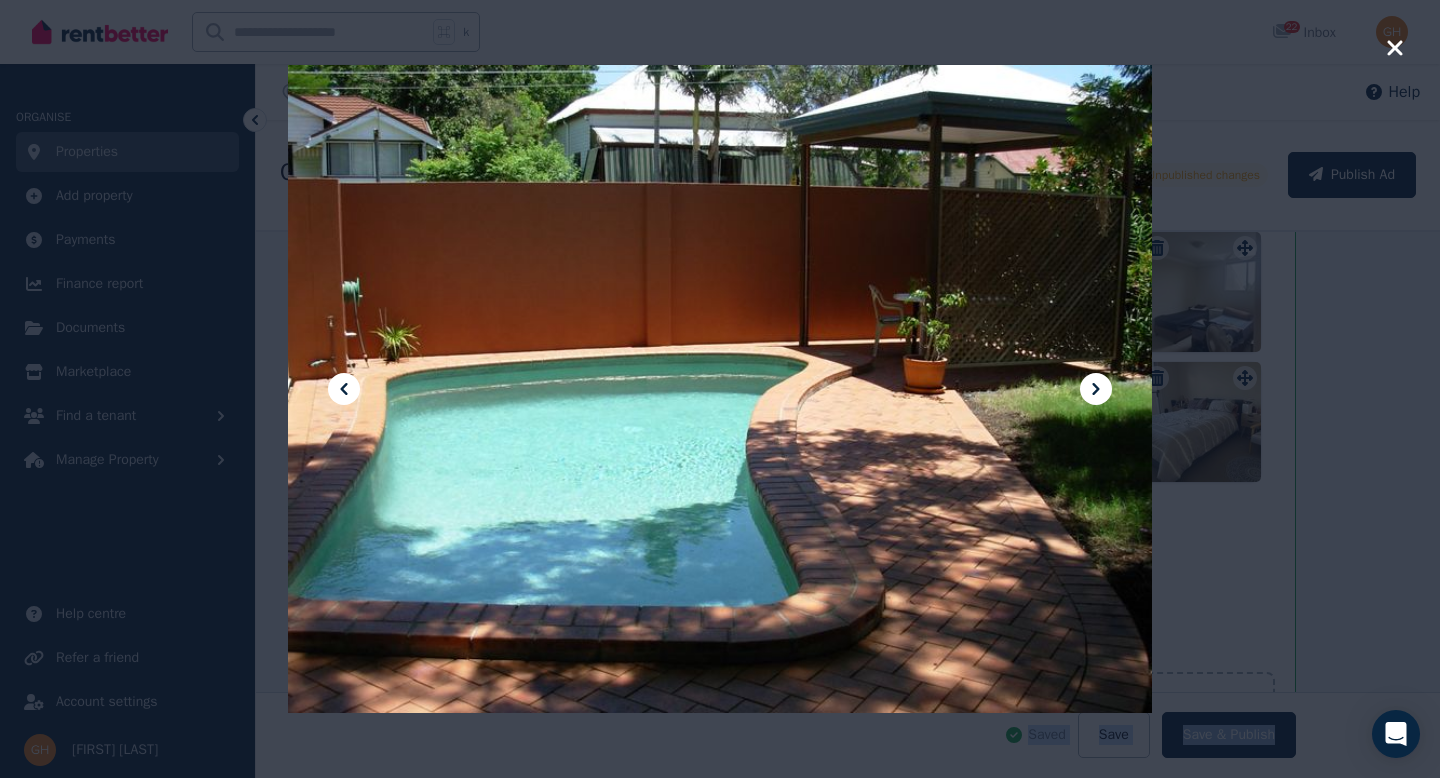 click 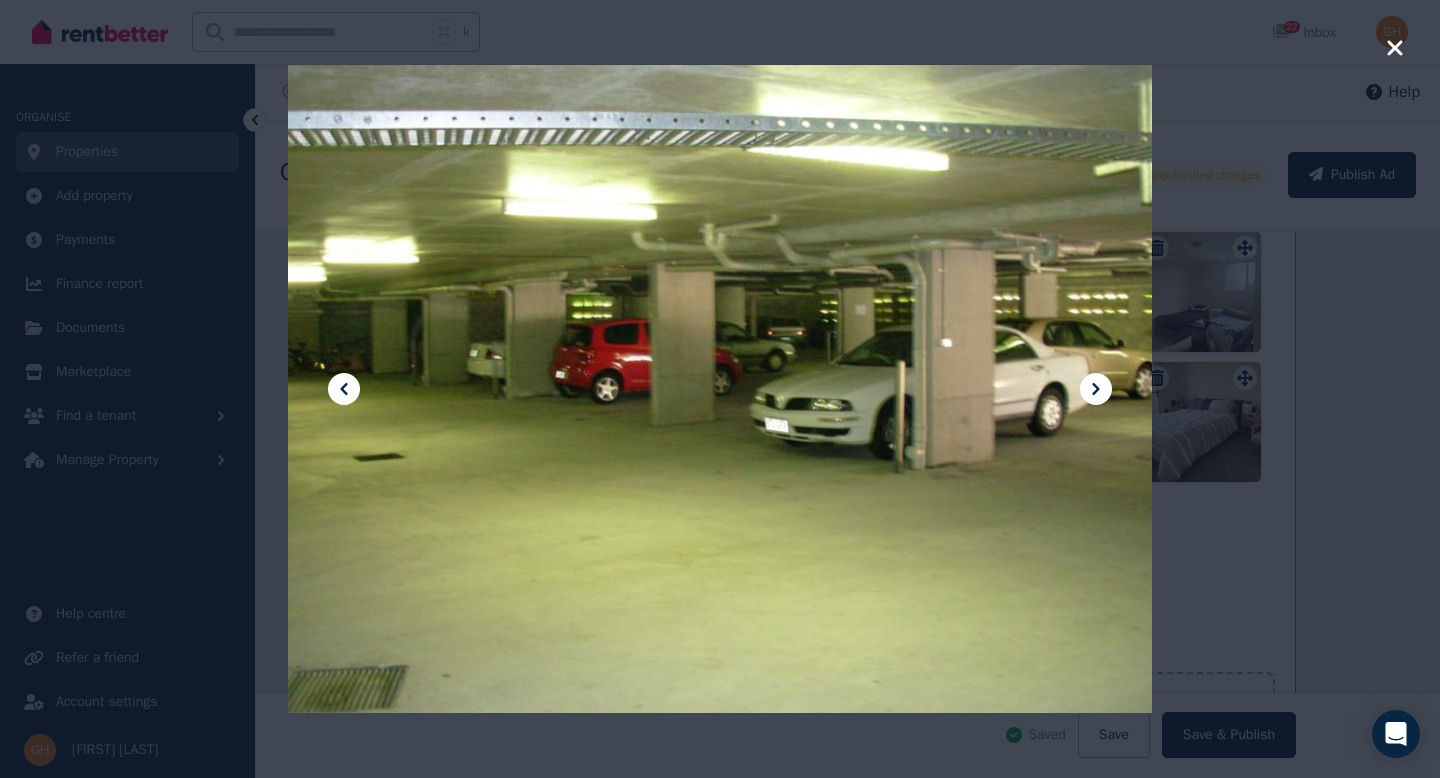 click at bounding box center (720, 389) 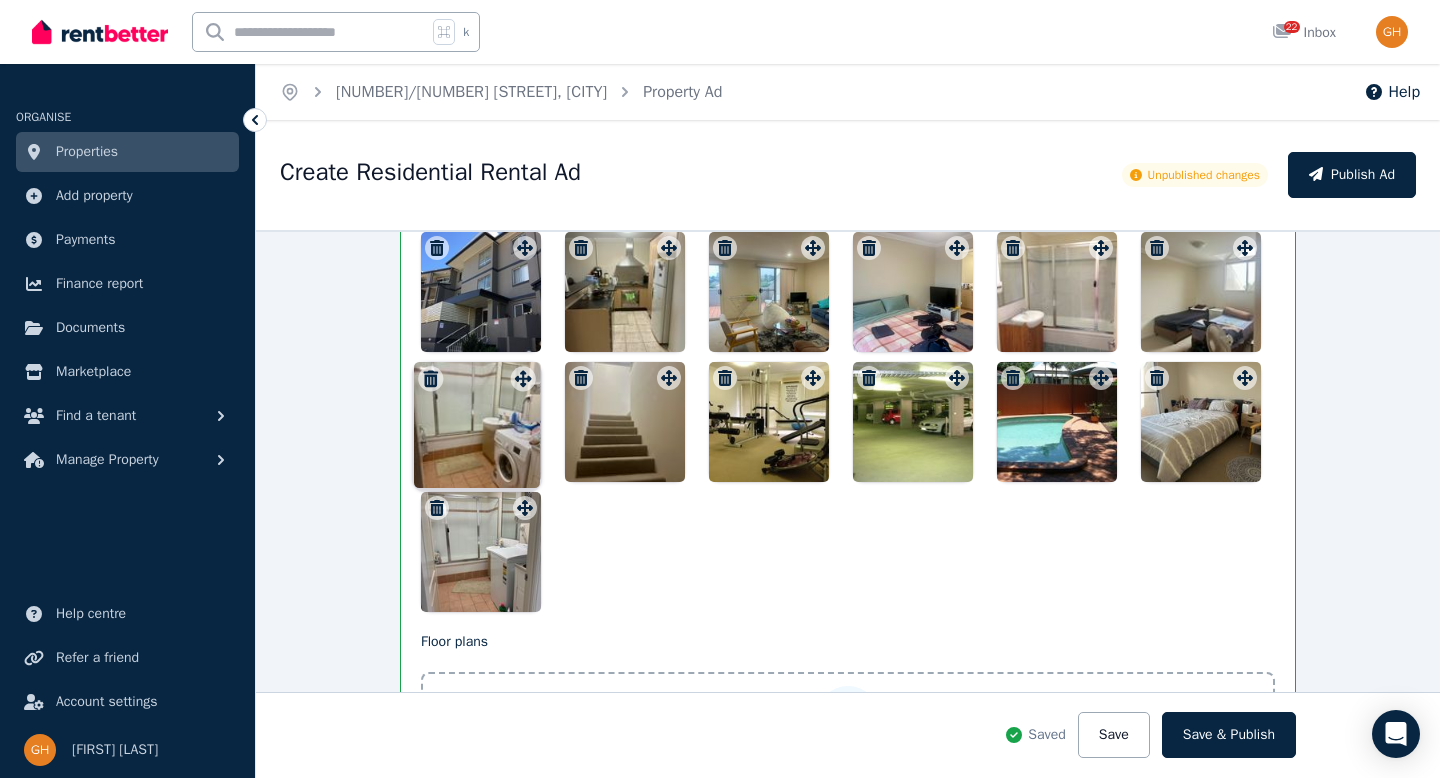 click on "Photos Upload a file   or drag and drop Uploaded   " IMG_8053.jpg " Uploaded   " IMG_8054.jpg " Uploaded   " IMG_8067.jpg " Uploaded   " IMG_8065.jpg " Uploaded   " IMG_8063.jpg " Uploaded   " IMG_8060.jpg " Uploaded   " IMG_8058.jpg " Uploaded   " IMG_8057.jpg " Uploaded   " IMG_3263.JPG " Uploaded   " IMG_3255.JPG " Uploaded   " IMG_3263.JPG " Uploaded   " IMG_3260.JPG " Uploading   " IMG_3258.JPG " Processing...
To pick up a draggable item, press the space bar.
While dragging, use the arrow keys to move the item.
Press space again to drop the item in its new position, or press escape to cancel.
Draggable item 4a31de86-242f-4071-a141-41760ebaf99b was moved over droppable area 4a31de86-242f-4071-a141-41760ebaf99b." at bounding box center (848, 300) 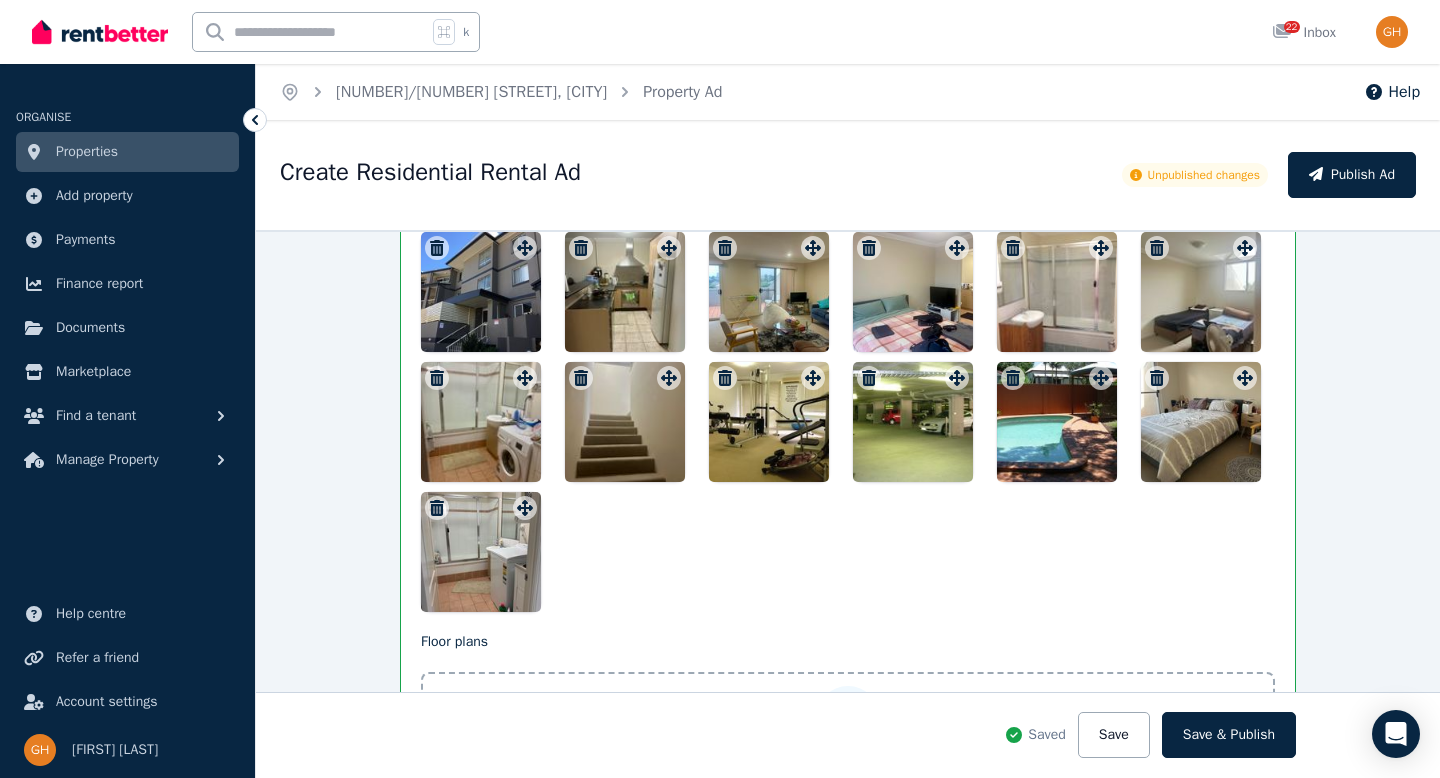 click 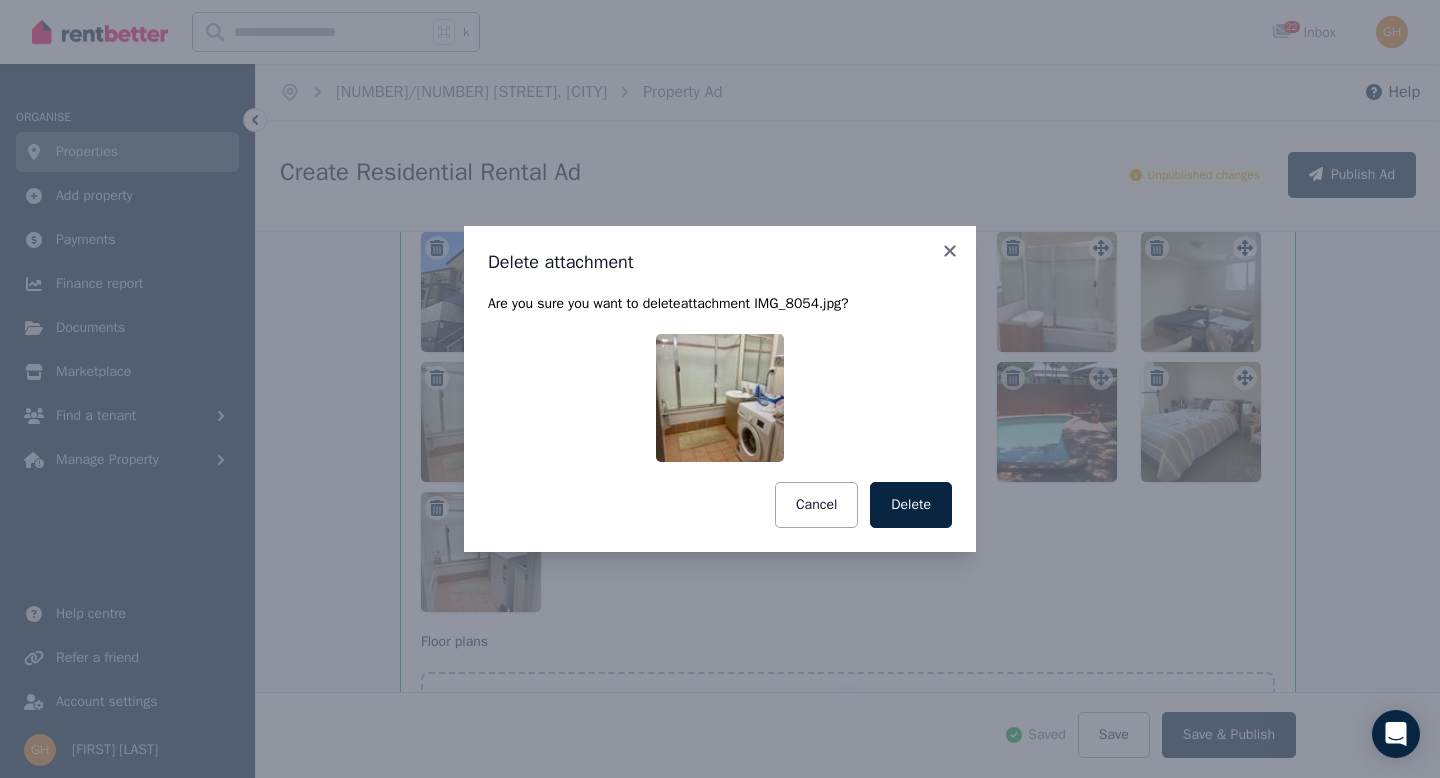 drag, startPoint x: 903, startPoint y: 507, endPoint x: 846, endPoint y: 504, distance: 57.07889 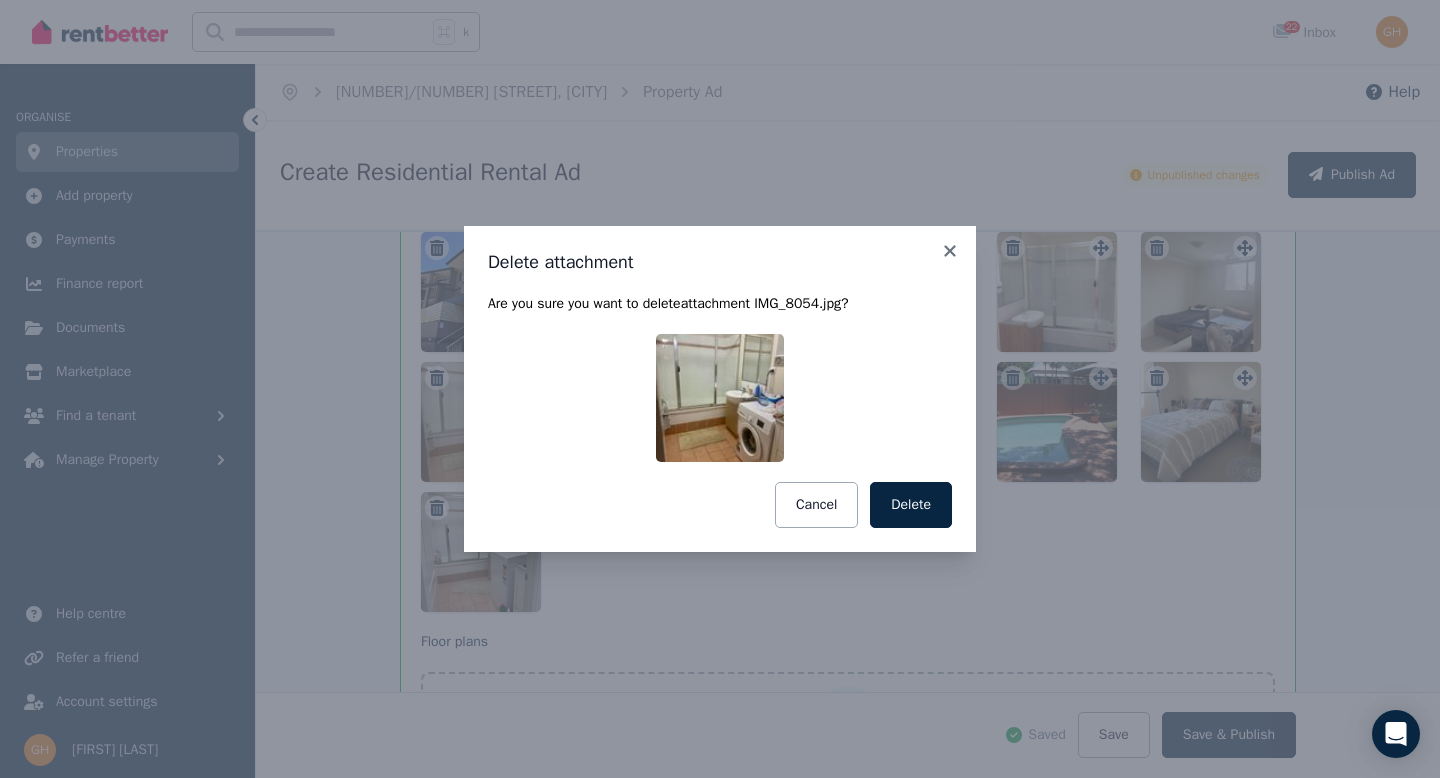 click on "Delete" at bounding box center [911, 505] 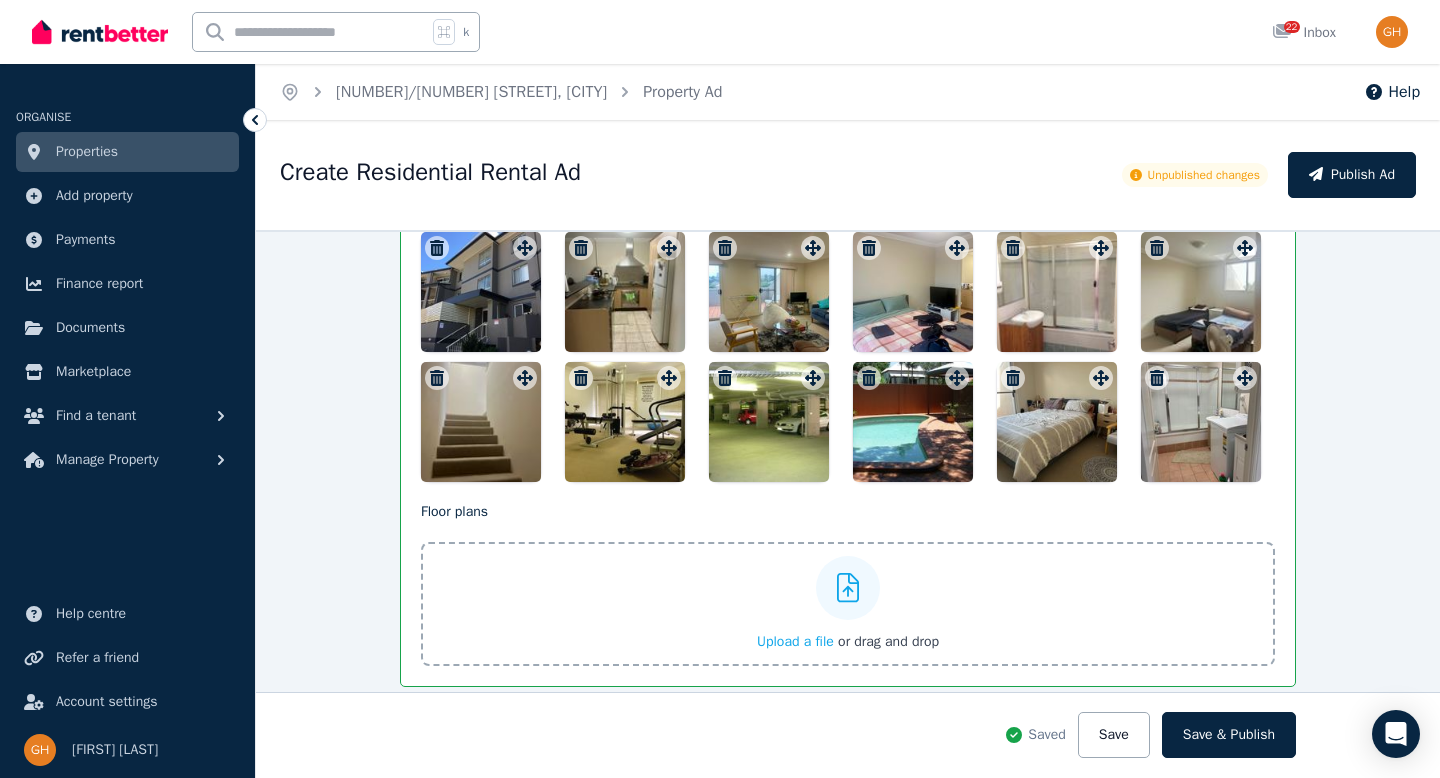 drag, startPoint x: 1201, startPoint y: 447, endPoint x: 1164, endPoint y: 428, distance: 41.59327 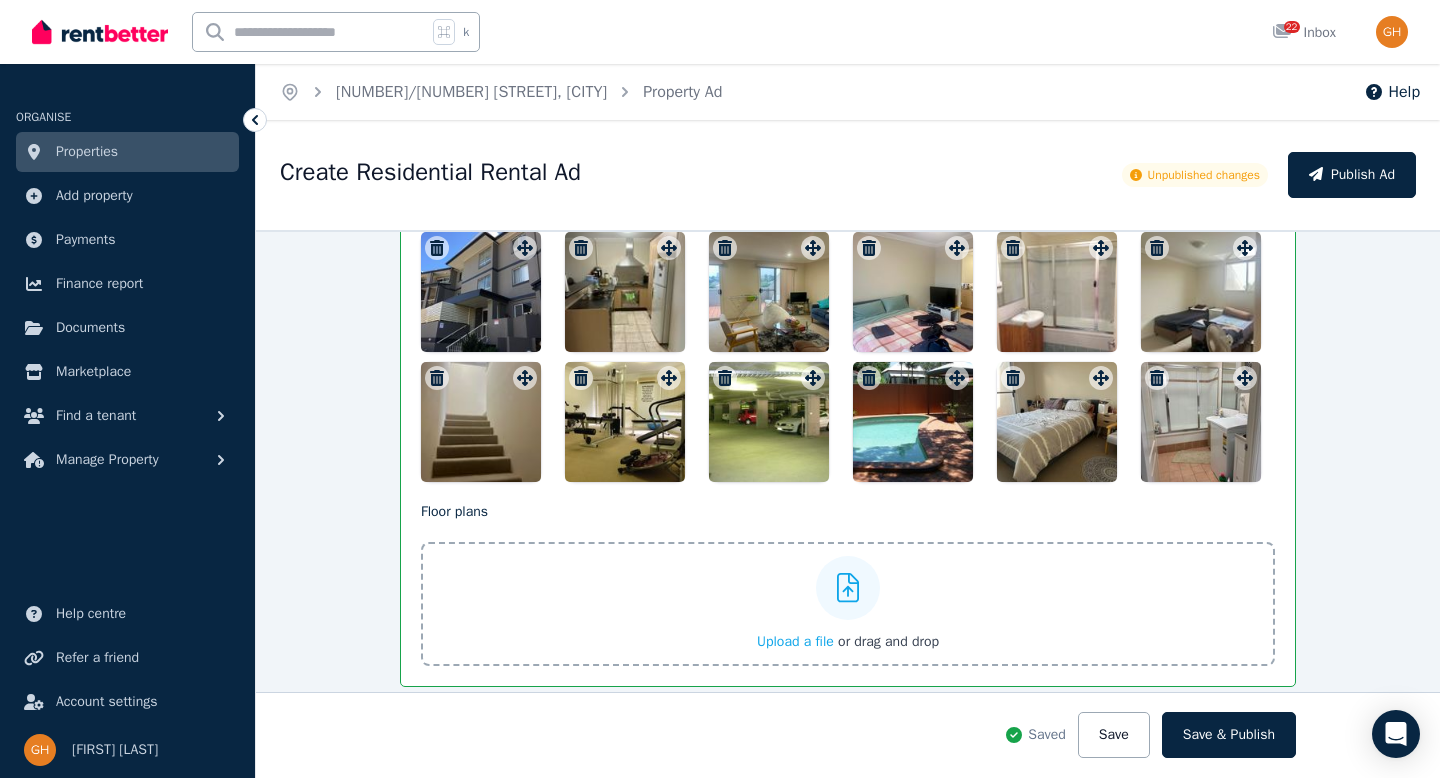 click at bounding box center [1201, 422] 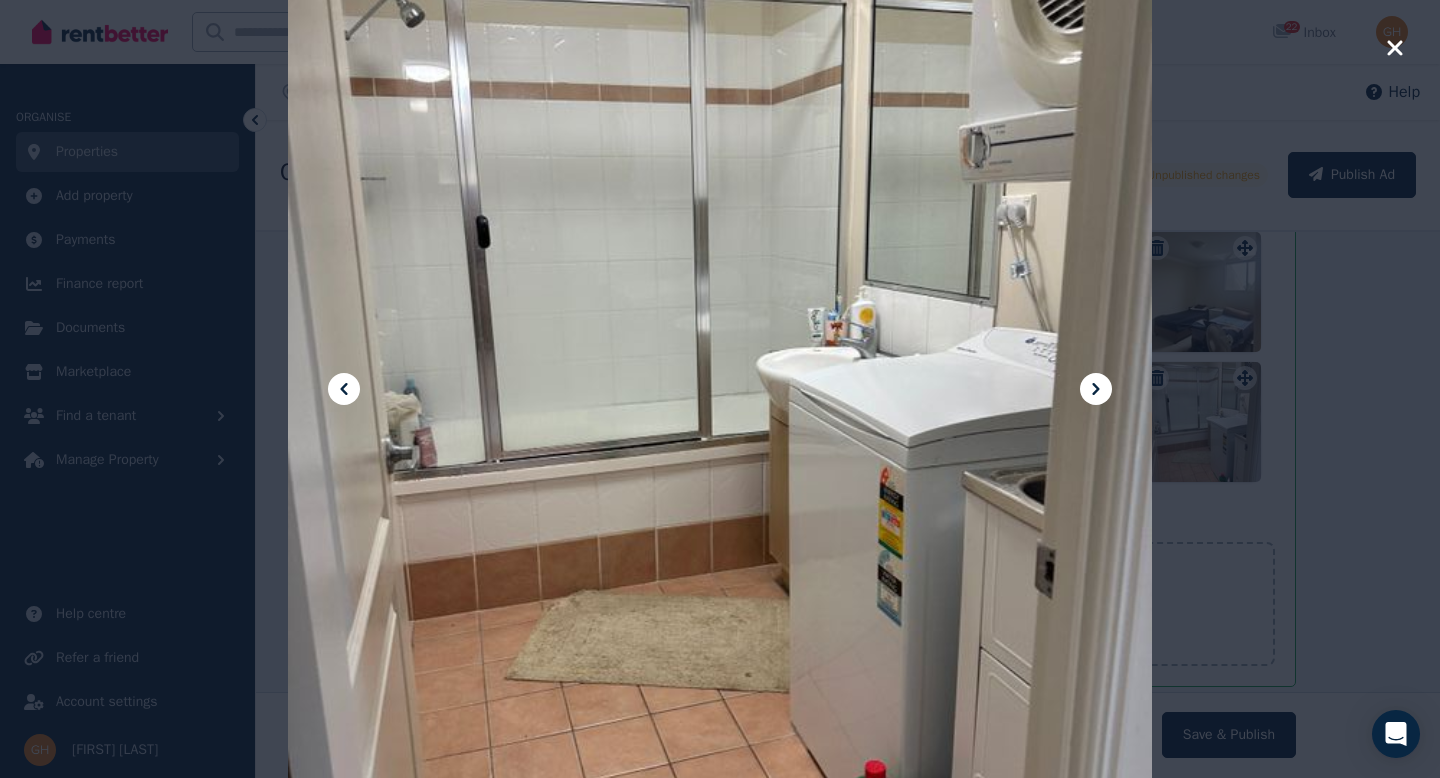 click at bounding box center [720, 389] 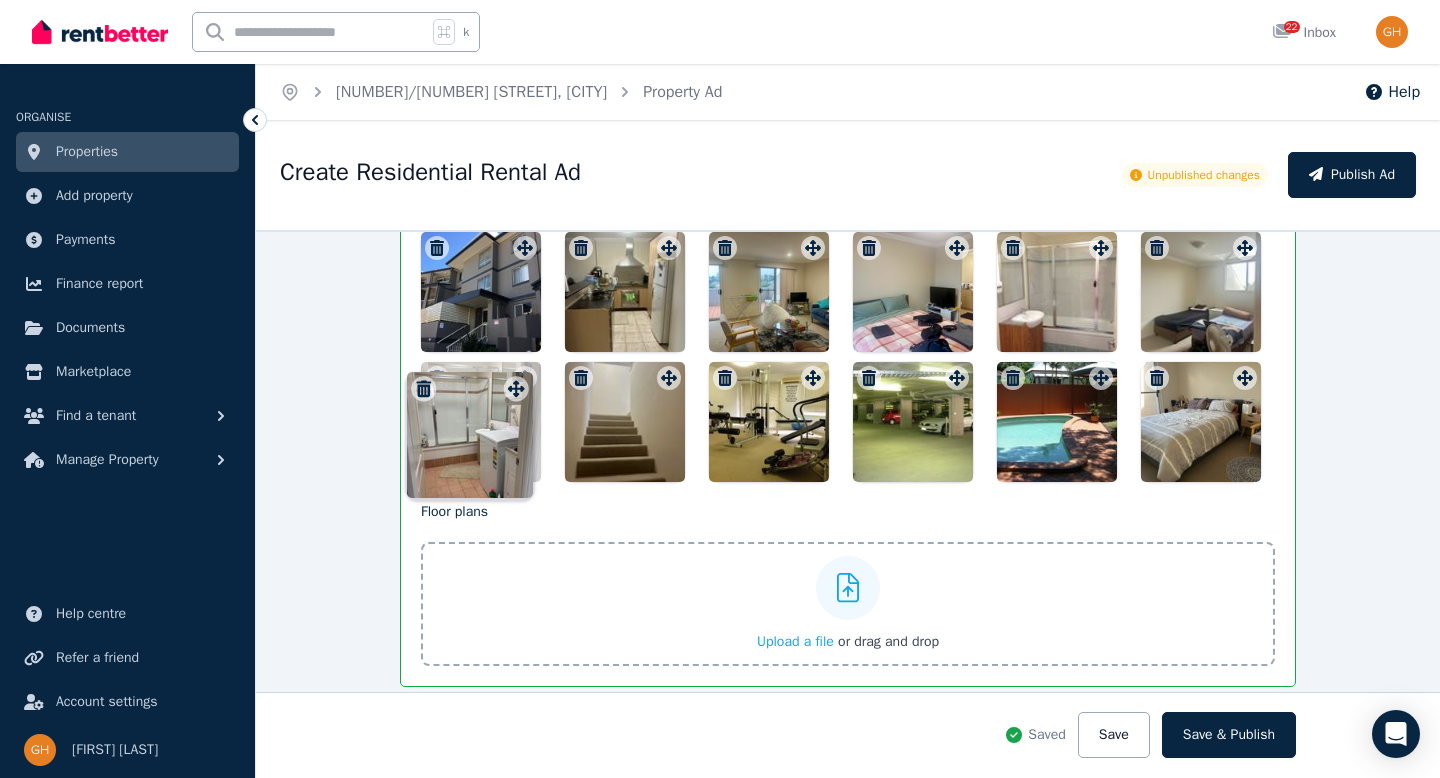 drag, startPoint x: 1234, startPoint y: 380, endPoint x: 510, endPoint y: 373, distance: 724.0338 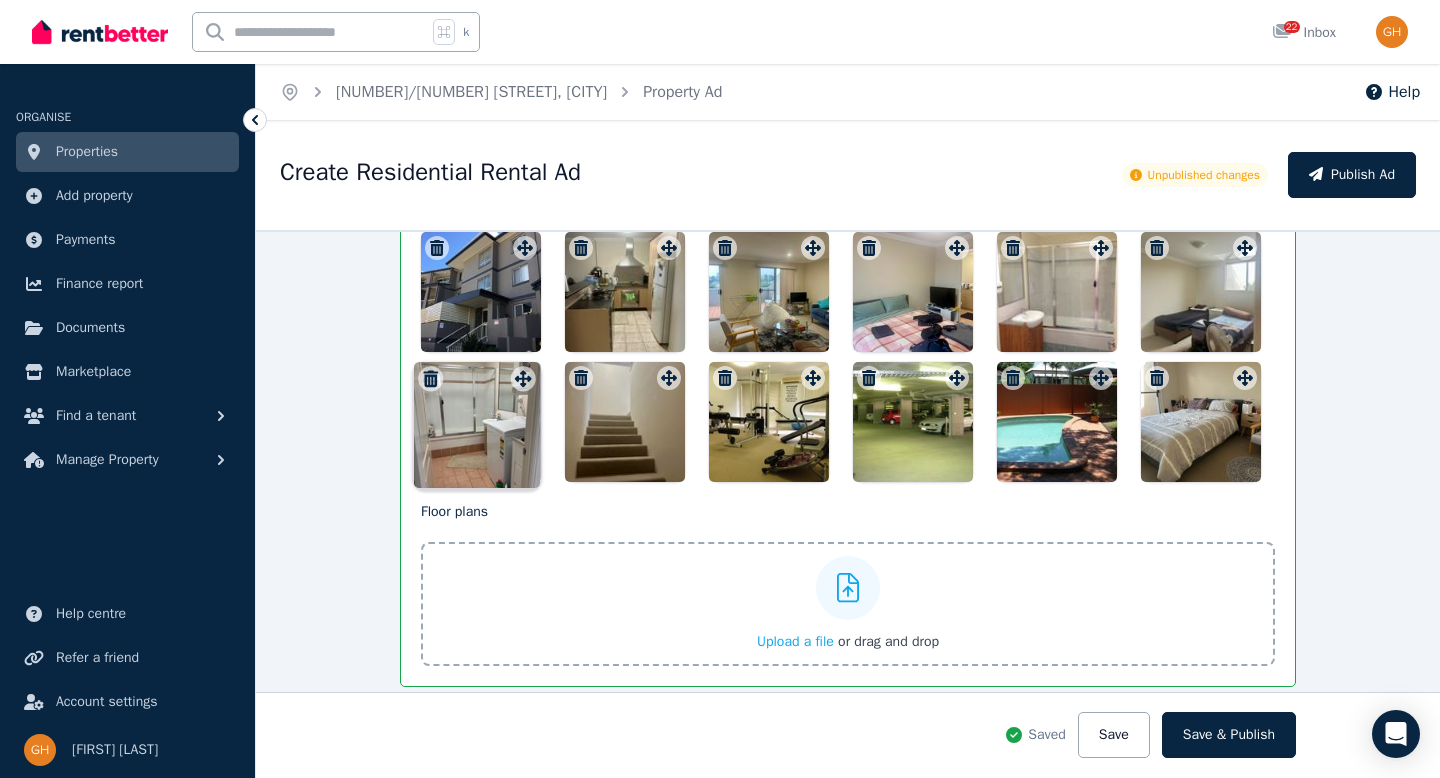 click on "Photos Upload a file   or drag and drop Uploaded   " IMG_8053.jpg " Uploaded   " IMG_8054.jpg " Uploaded   " IMG_8067.jpg " Uploaded   " IMG_8065.jpg " Uploaded   " IMG_8063.jpg " Uploaded   " IMG_8060.jpg " Uploaded   " IMG_8058.jpg " Uploaded   " IMG_8057.jpg " Uploaded   " IMG_3263.JPG " Uploaded   " IMG_3255.JPG " Uploaded   " IMG_3263.JPG " Uploaded   " IMG_3260.JPG " Uploading   " IMG_3258.JPG " Processing...
To pick up a draggable item, press the space bar.
While dragging, use the arrow keys to move the item.
Press space again to drop the item in its new position, or press escape to cancel.
Draggable item bbde6d2b-4976-4fac-872e-a28952a6796a was moved over droppable area f19ab74e-7433-4640-a033-1809b1859f27." at bounding box center [848, 235] 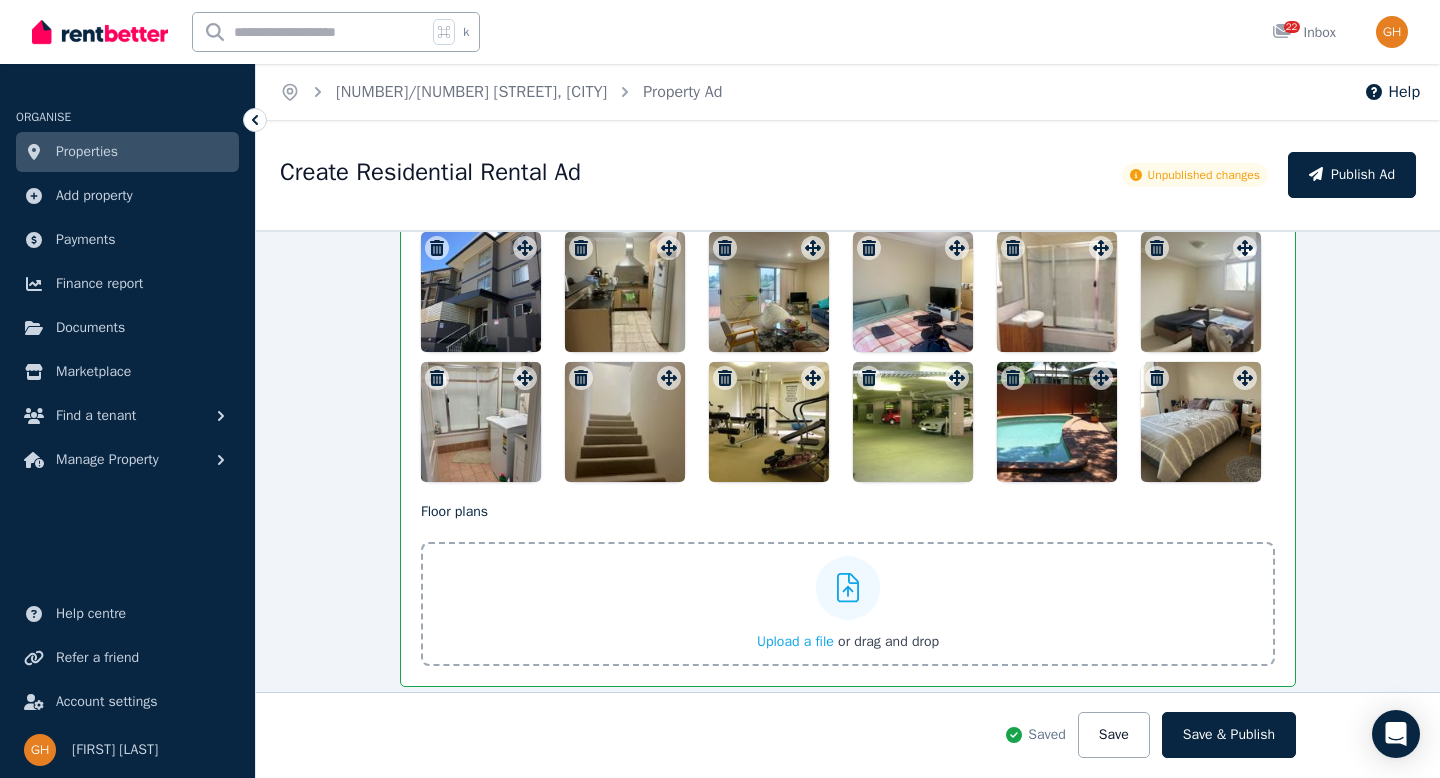 click 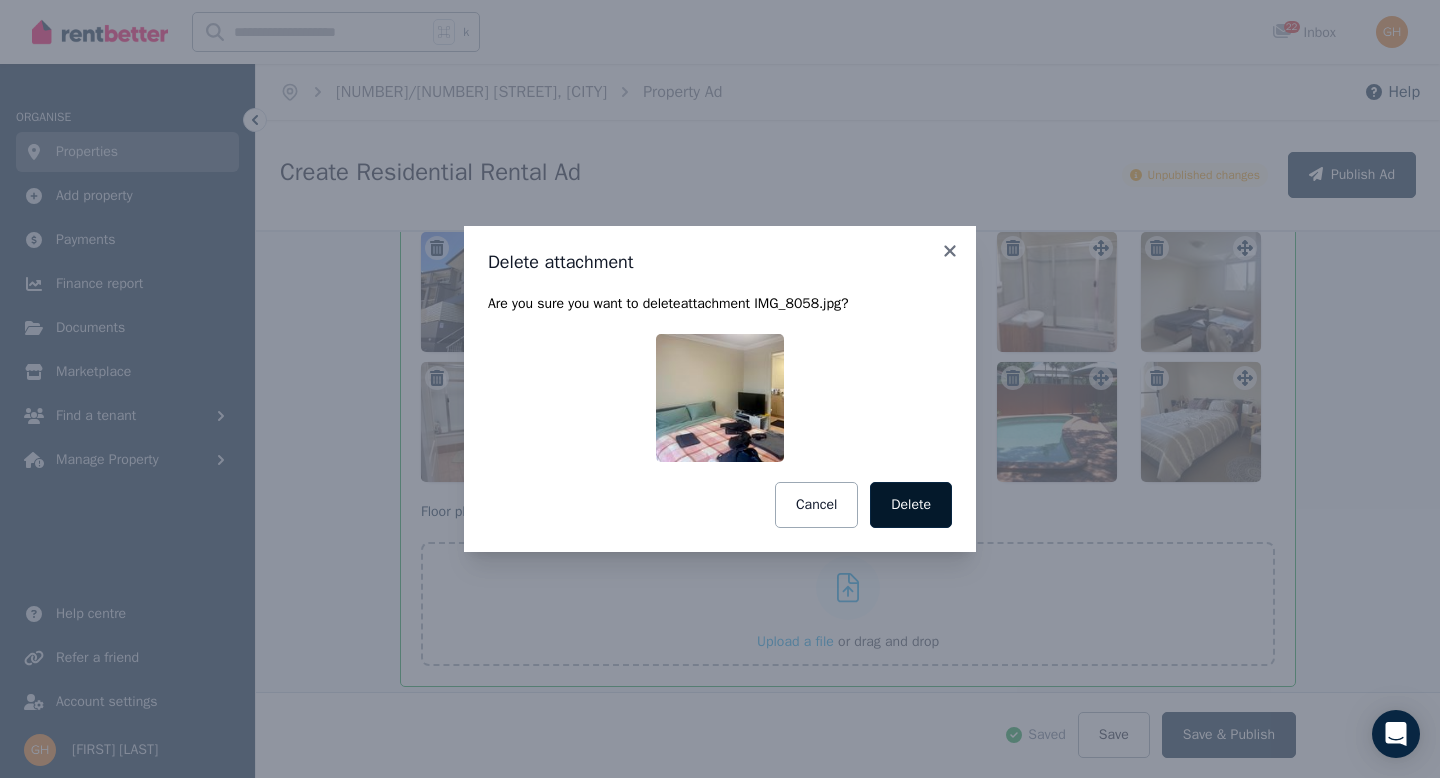 click on "Delete" at bounding box center [911, 505] 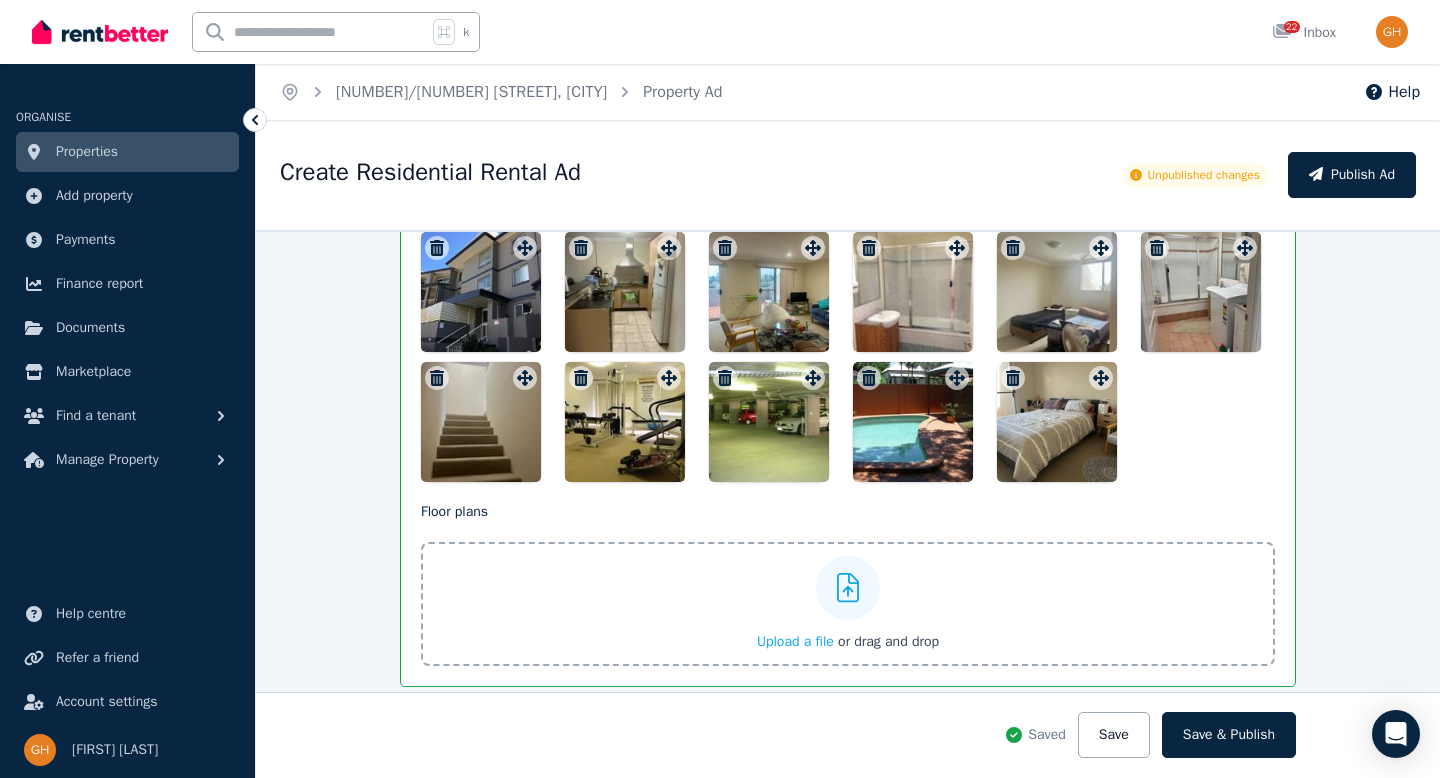click 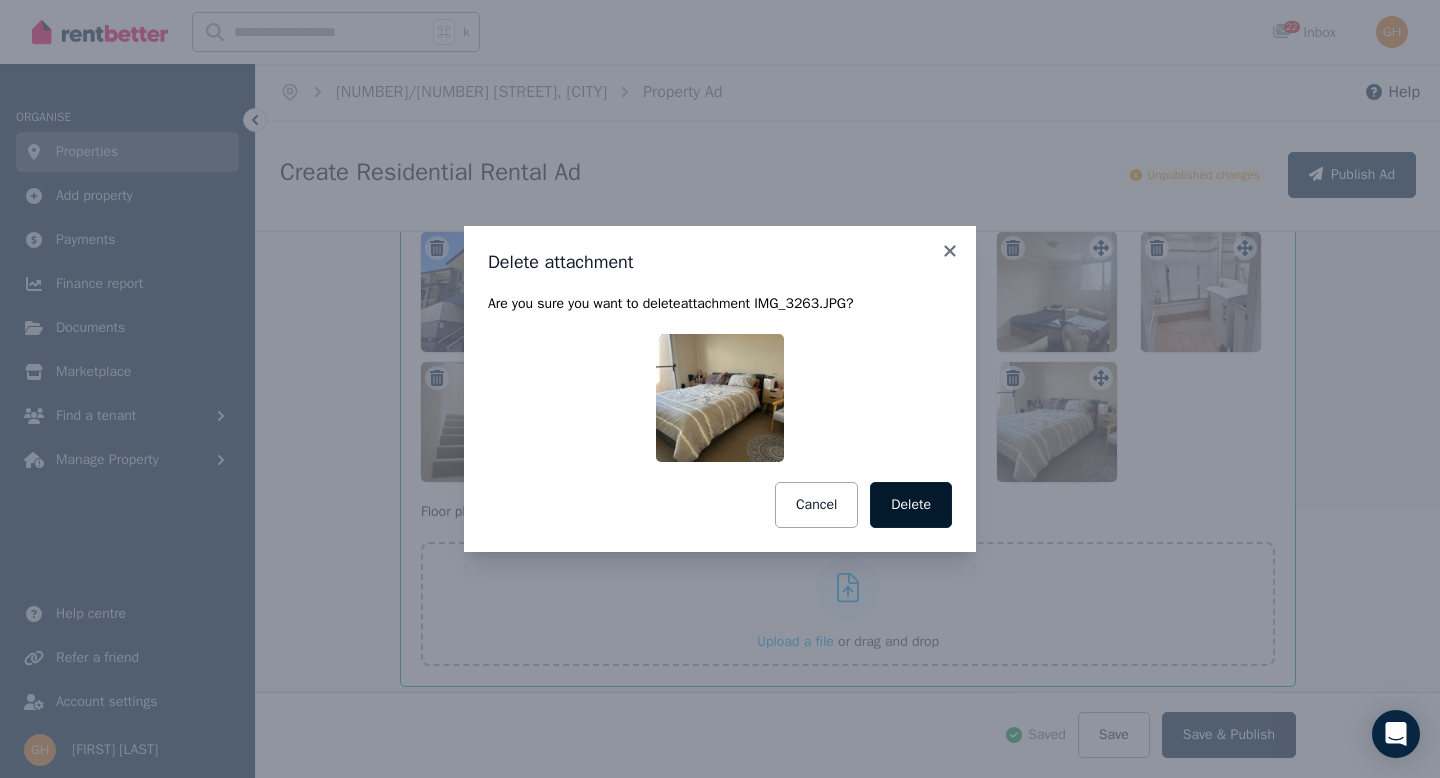 click on "Delete" at bounding box center [911, 505] 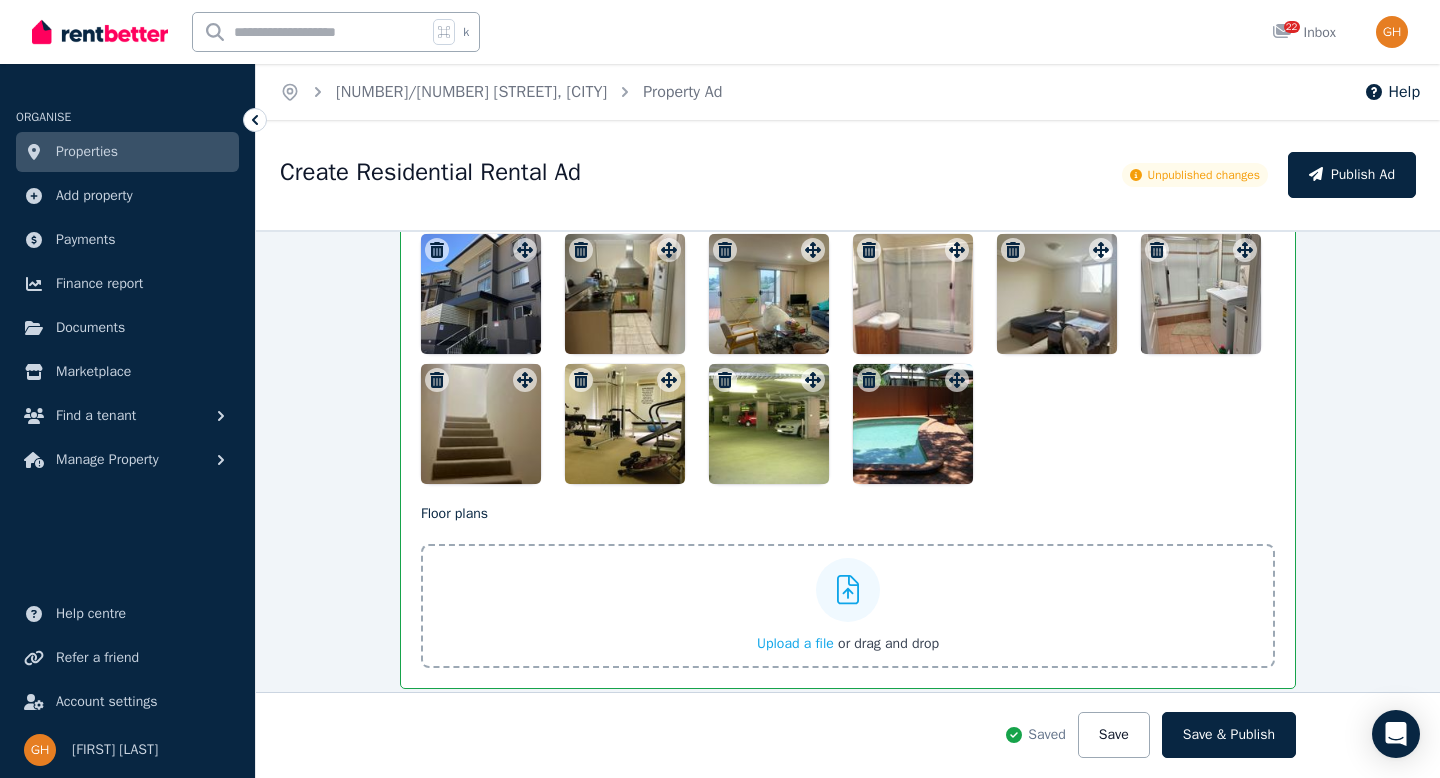 scroll, scrollTop: 2181, scrollLeft: 0, axis: vertical 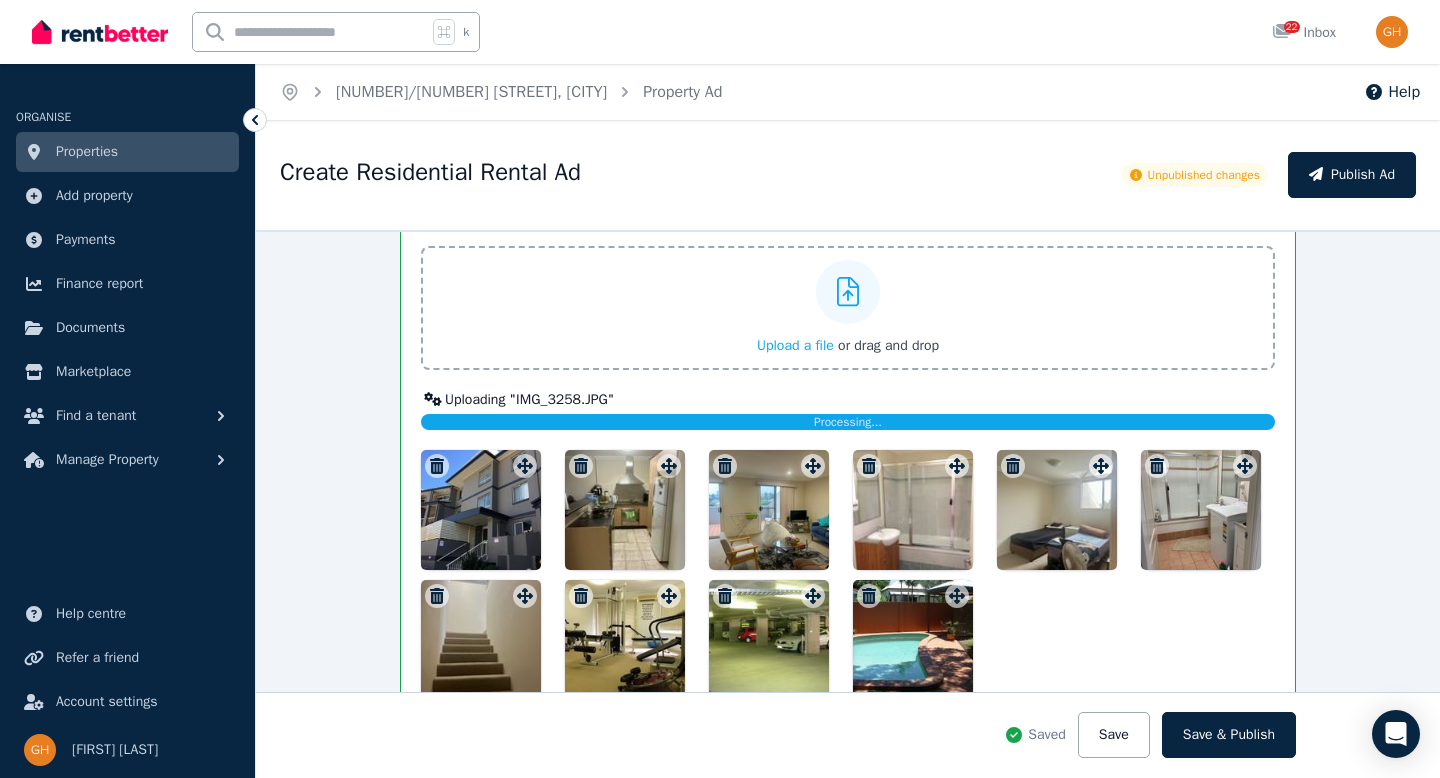 click 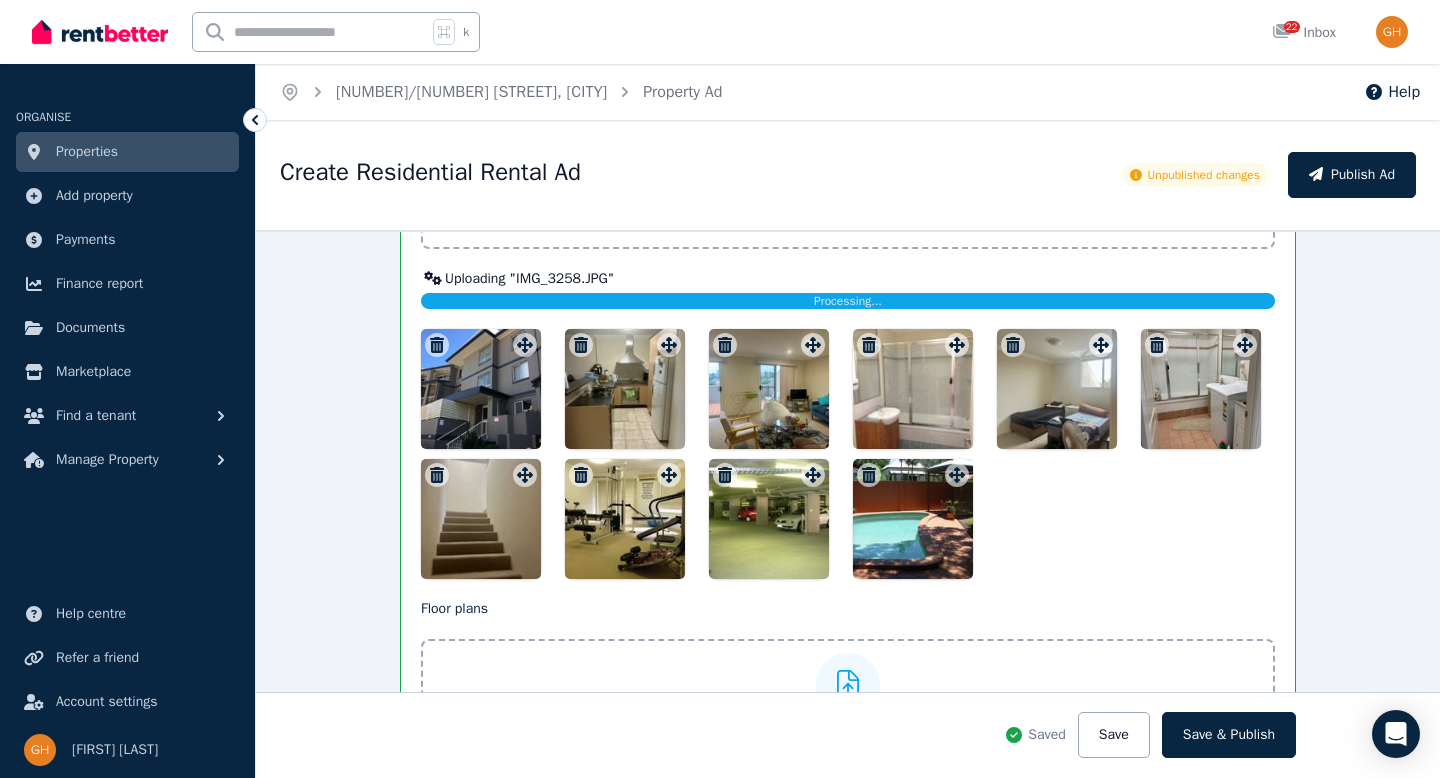 scroll, scrollTop: 2301, scrollLeft: 0, axis: vertical 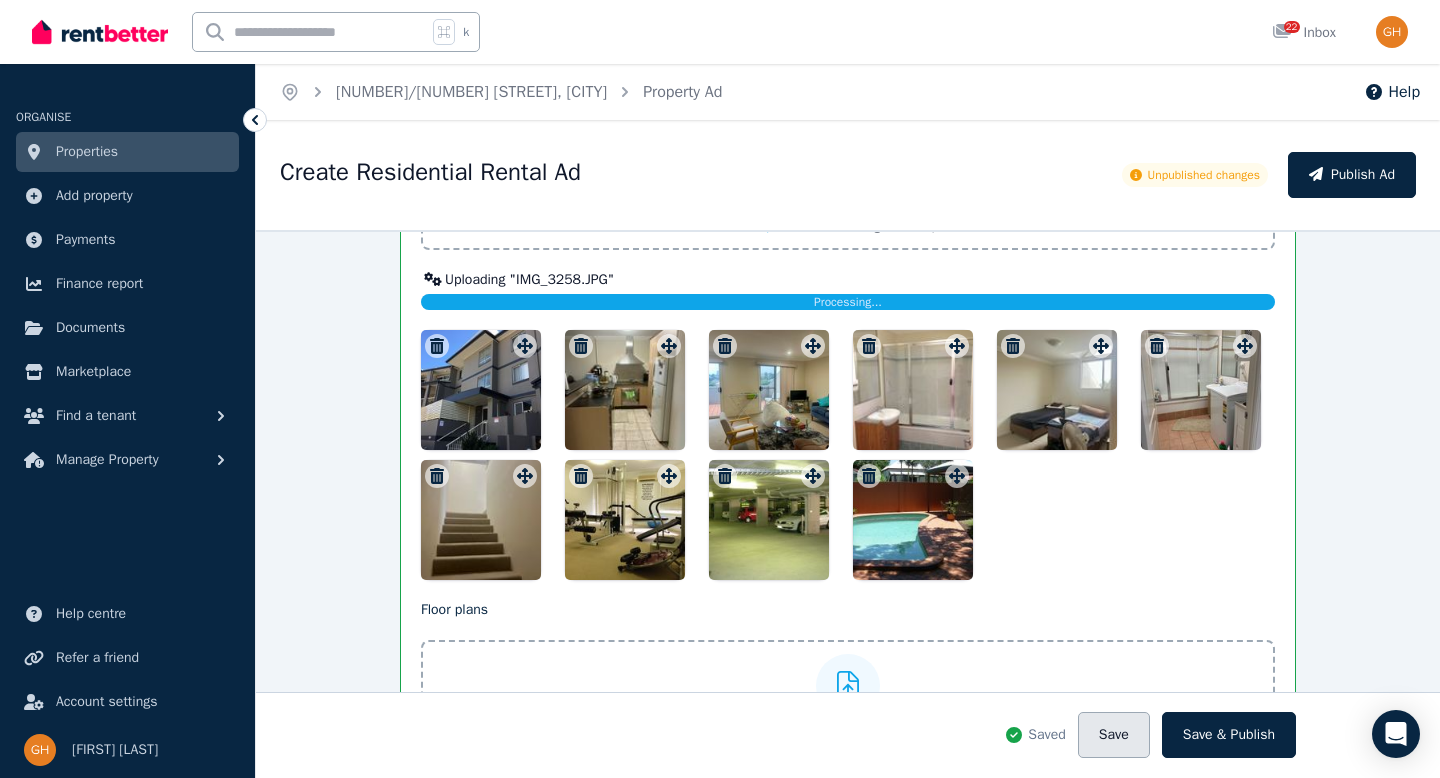 click on "Save" at bounding box center (1114, 735) 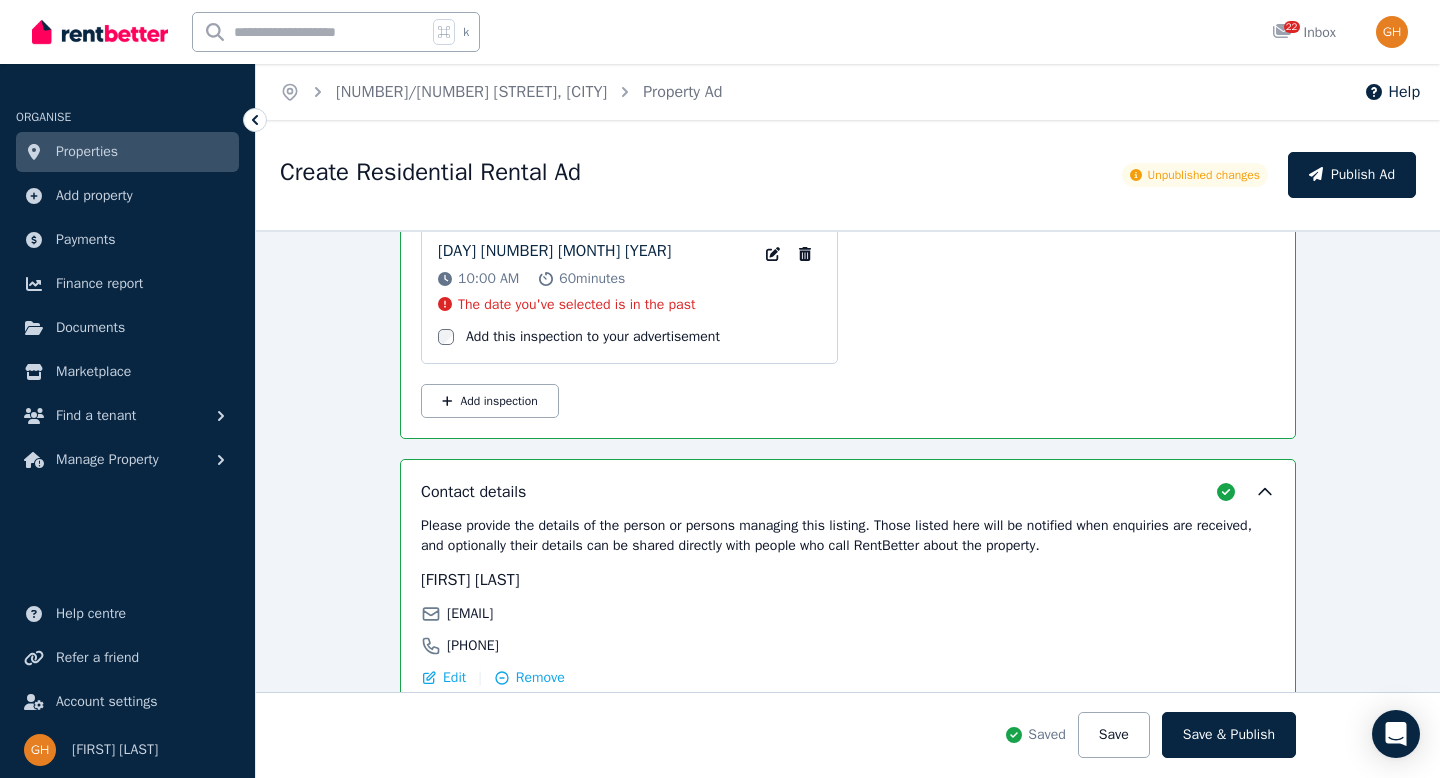 scroll, scrollTop: 3151, scrollLeft: 0, axis: vertical 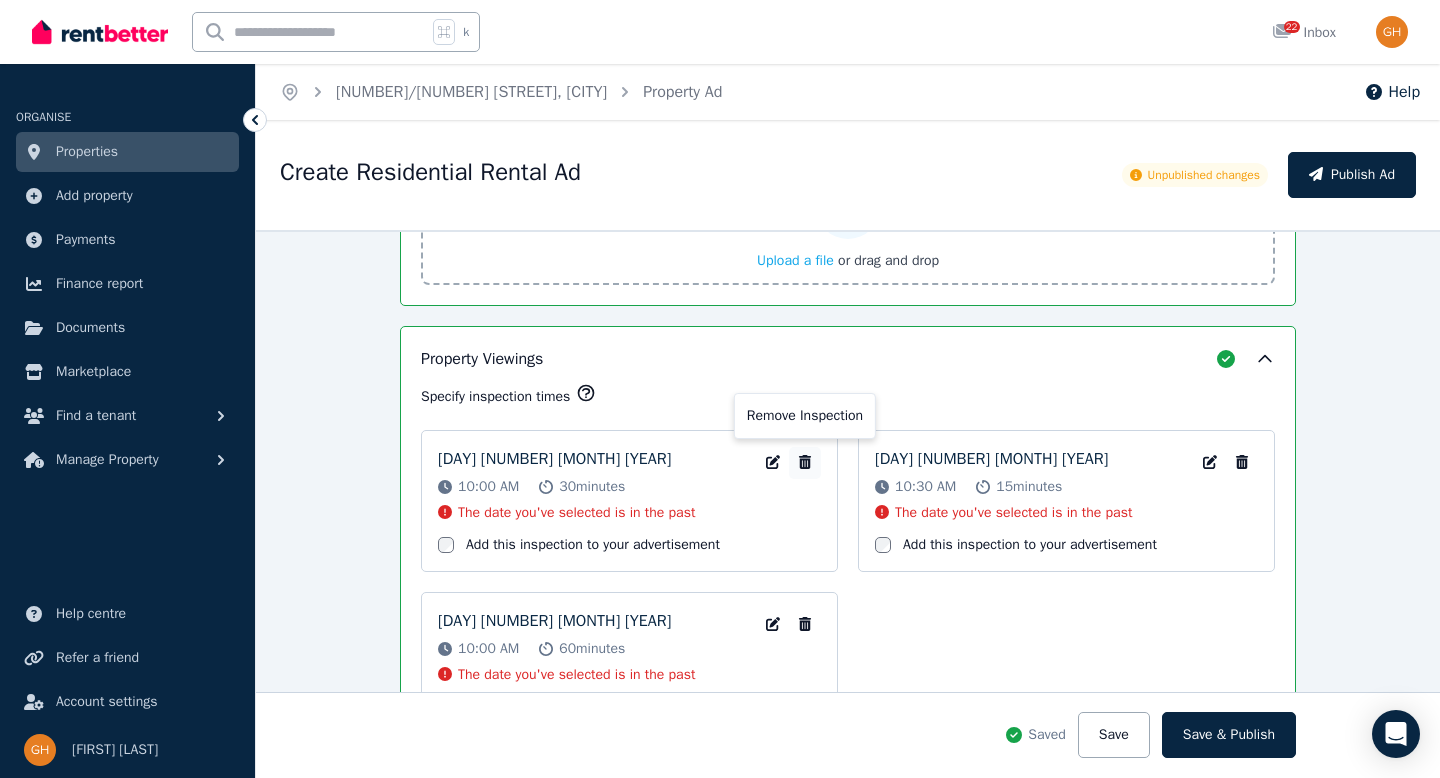 click 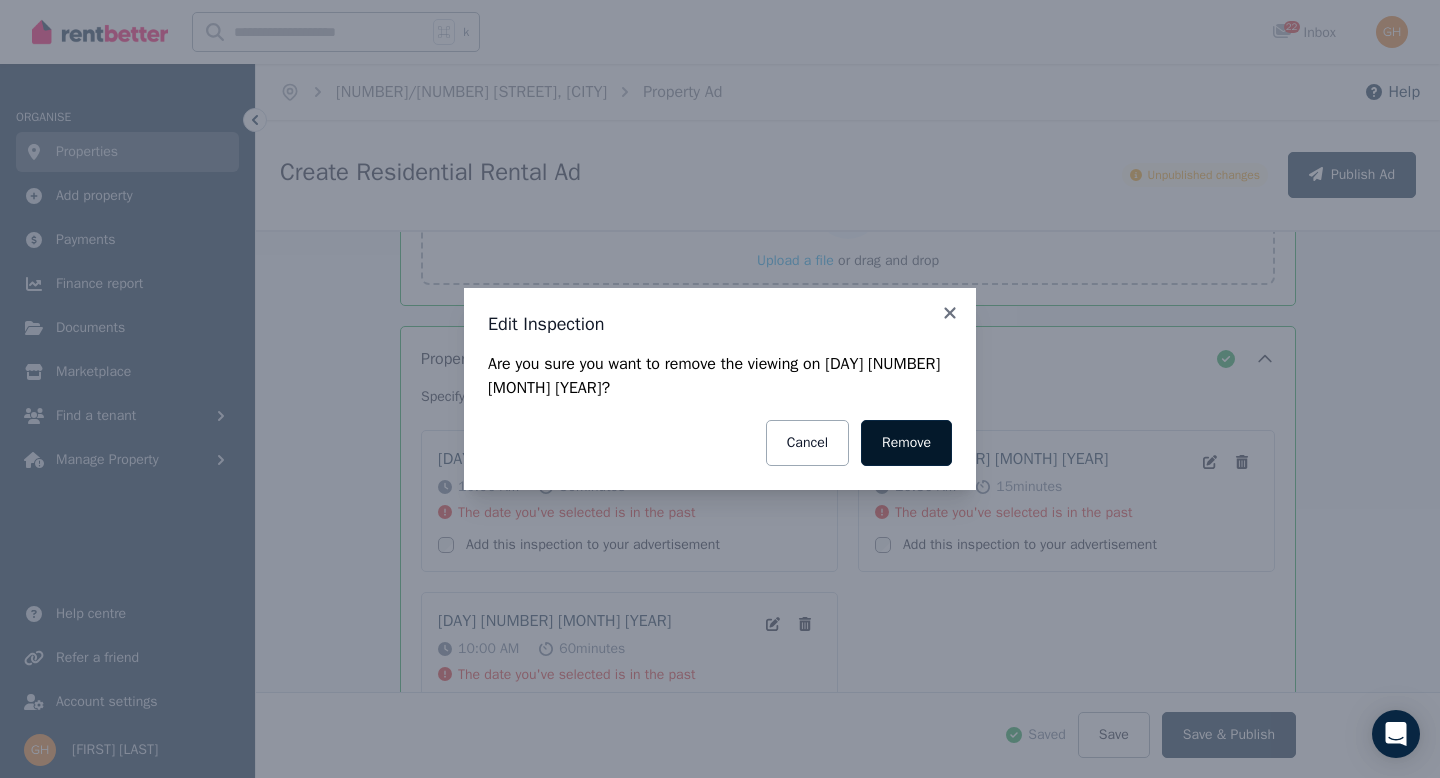 click on "Remove" at bounding box center [906, 443] 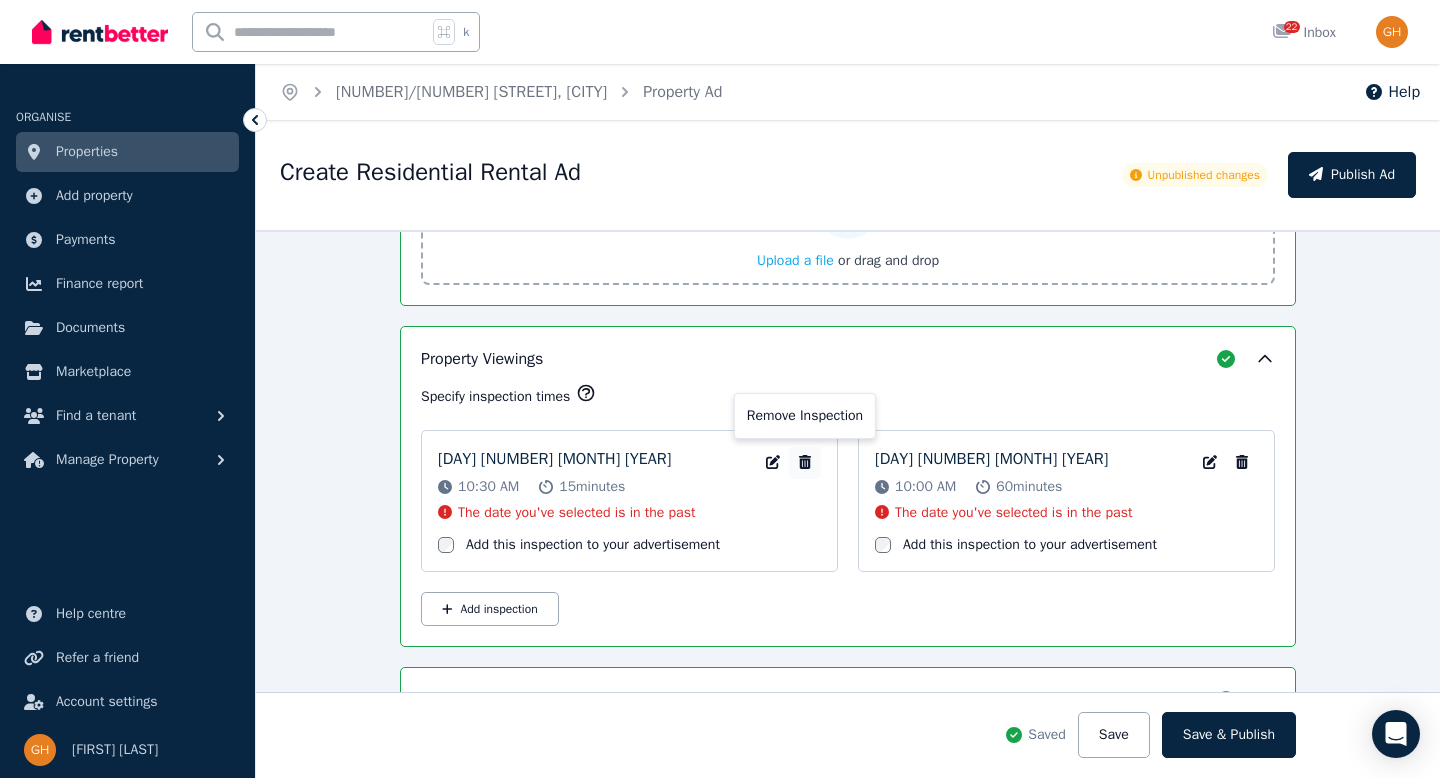 click 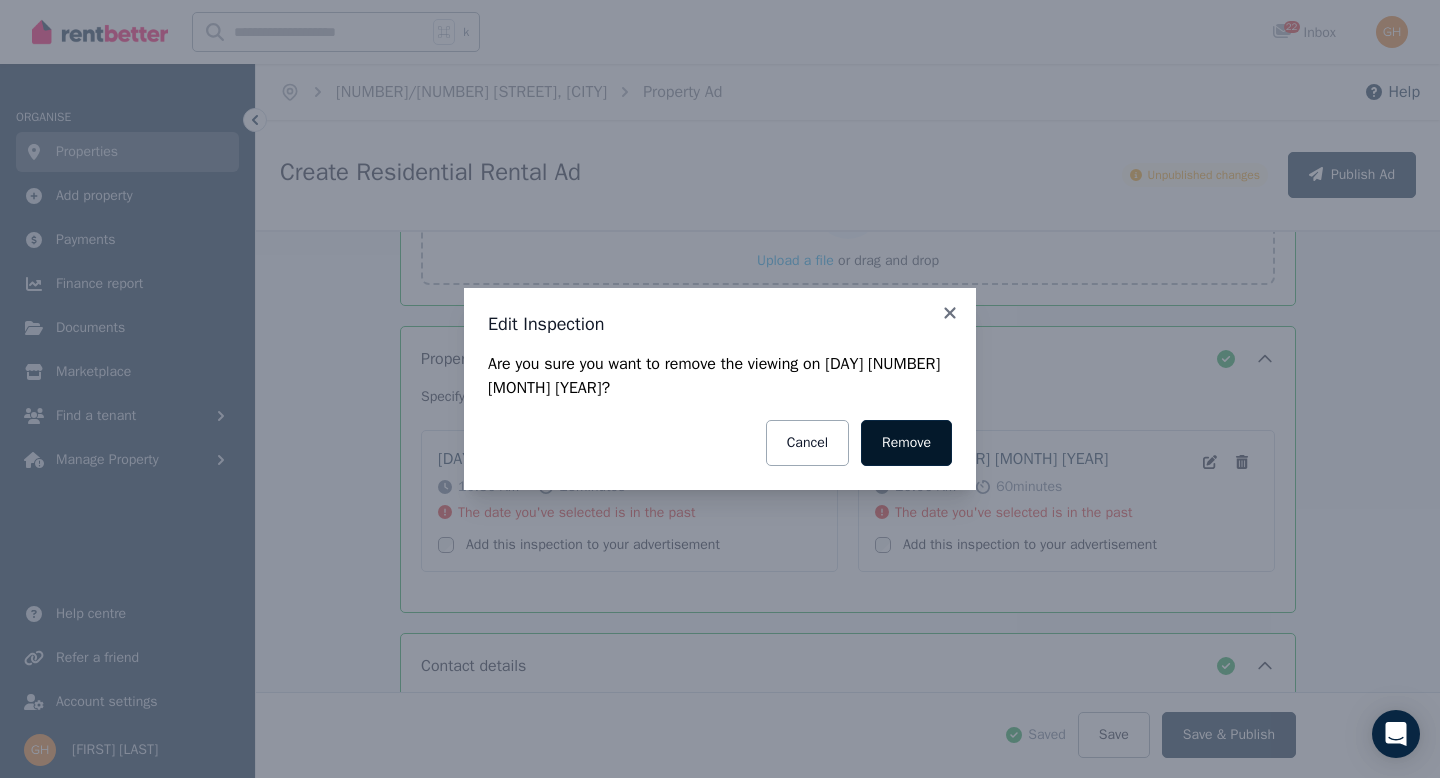 click on "Remove" at bounding box center (906, 443) 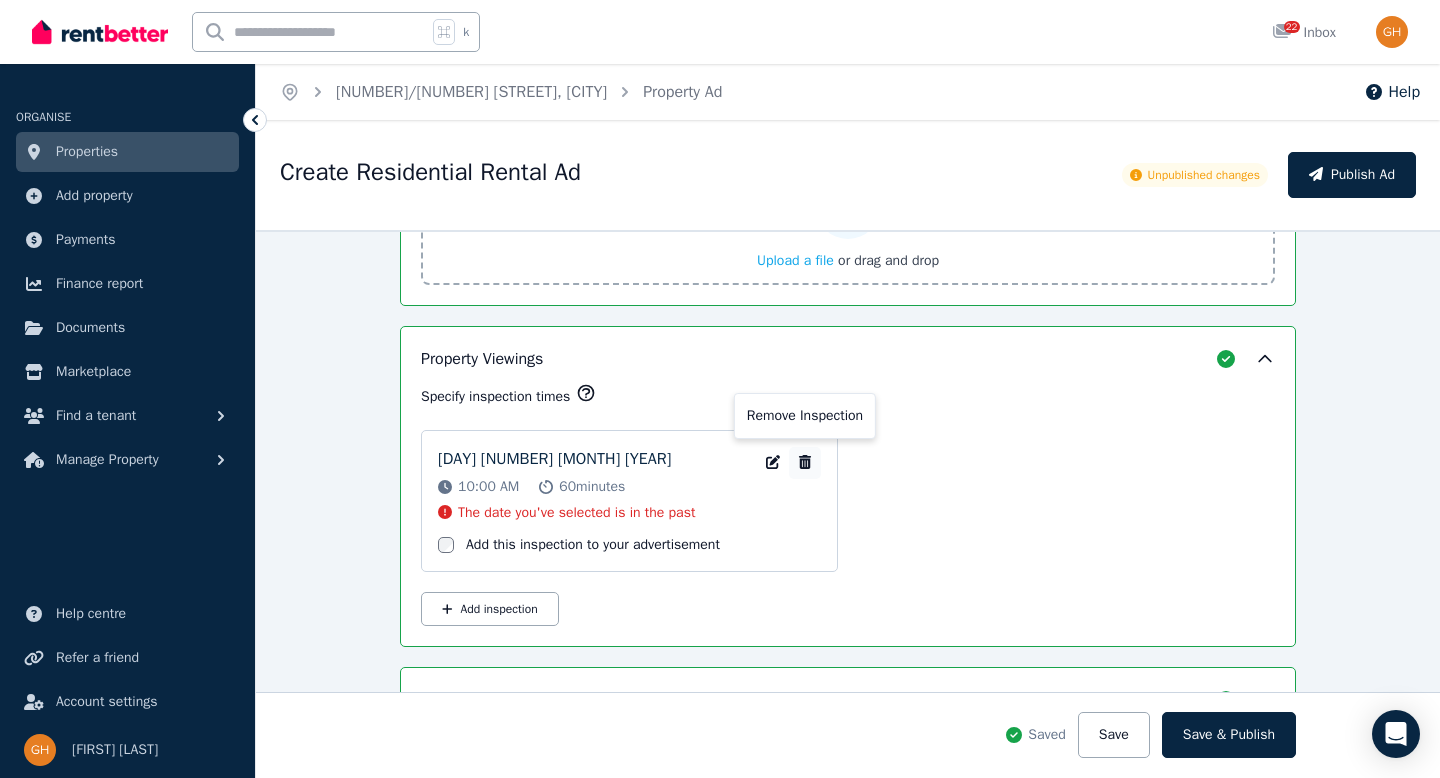 click 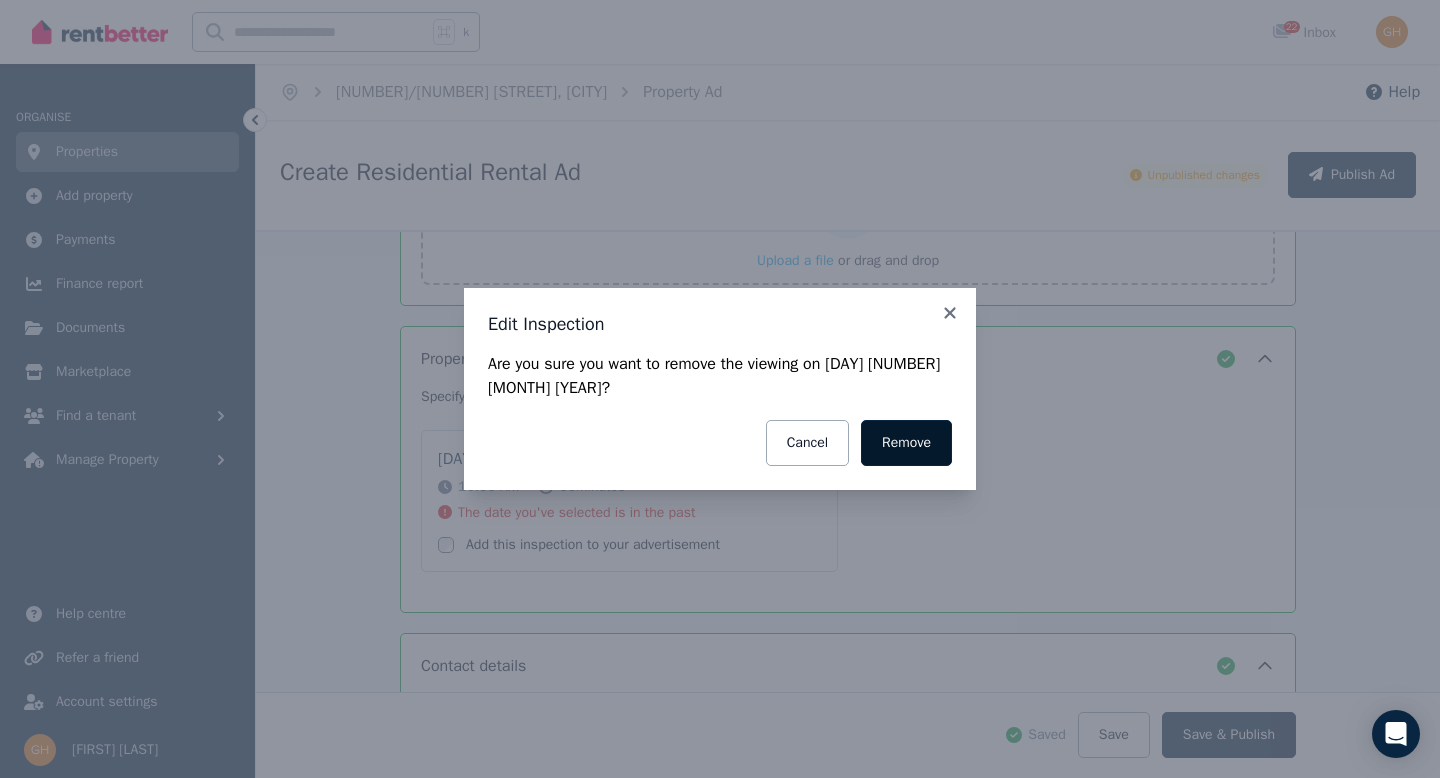click on "Remove" at bounding box center (906, 443) 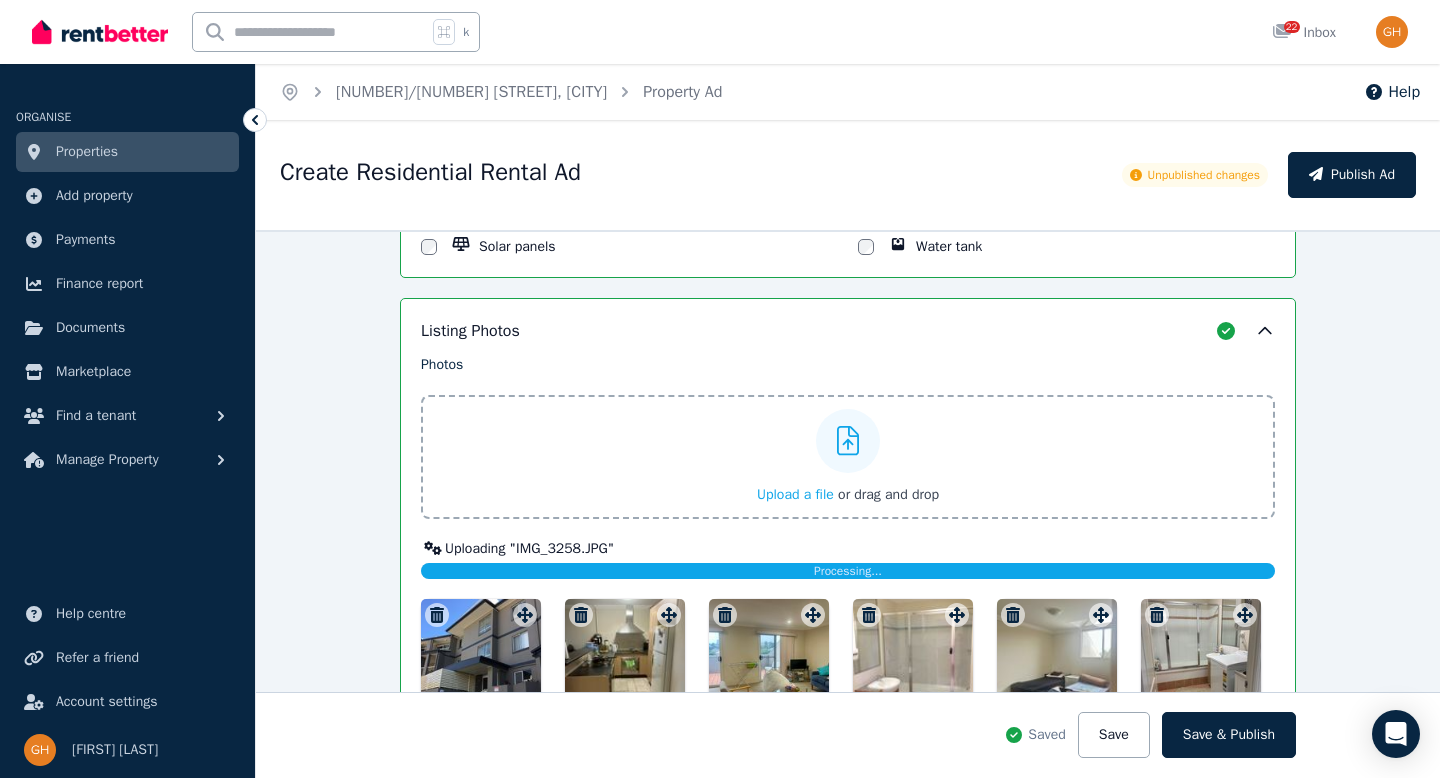 scroll, scrollTop: 2036, scrollLeft: 0, axis: vertical 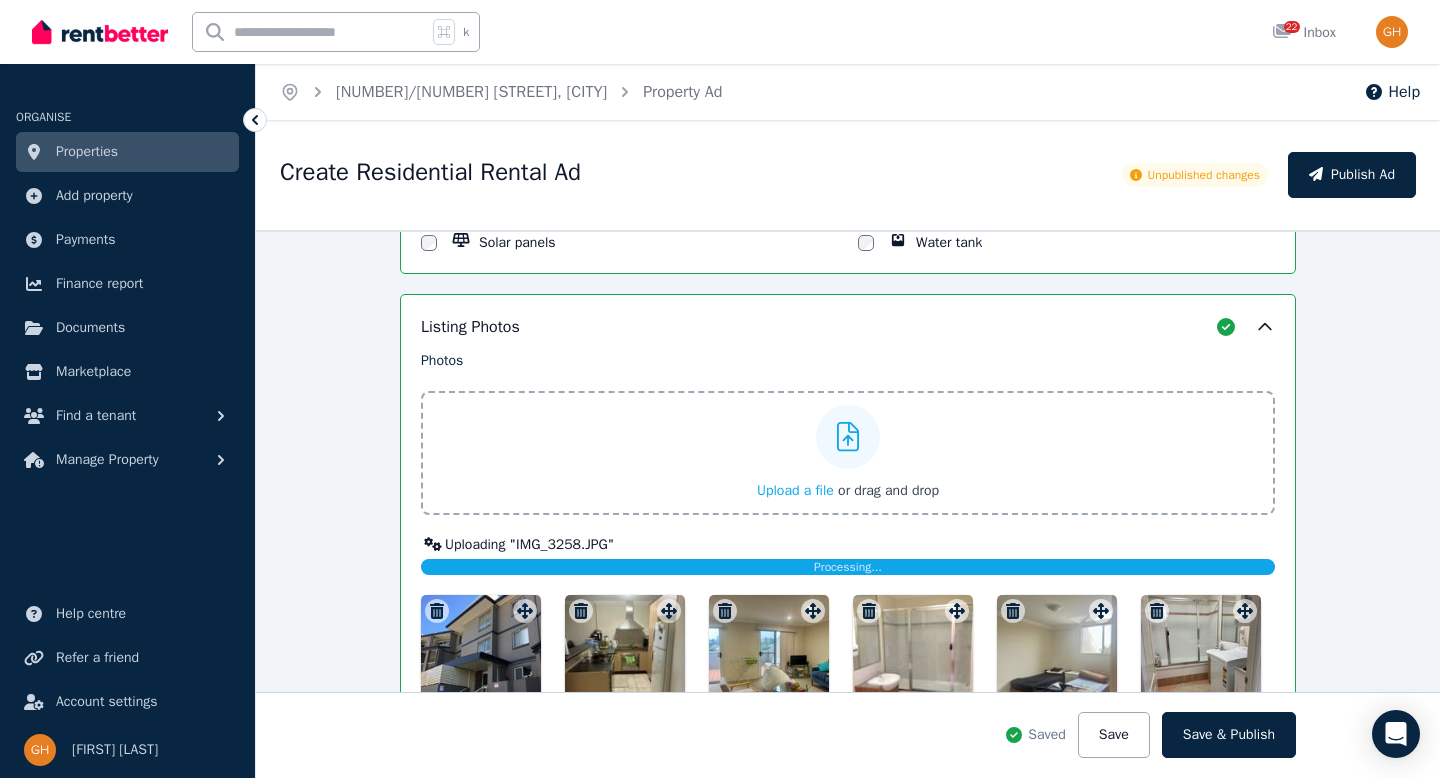 click 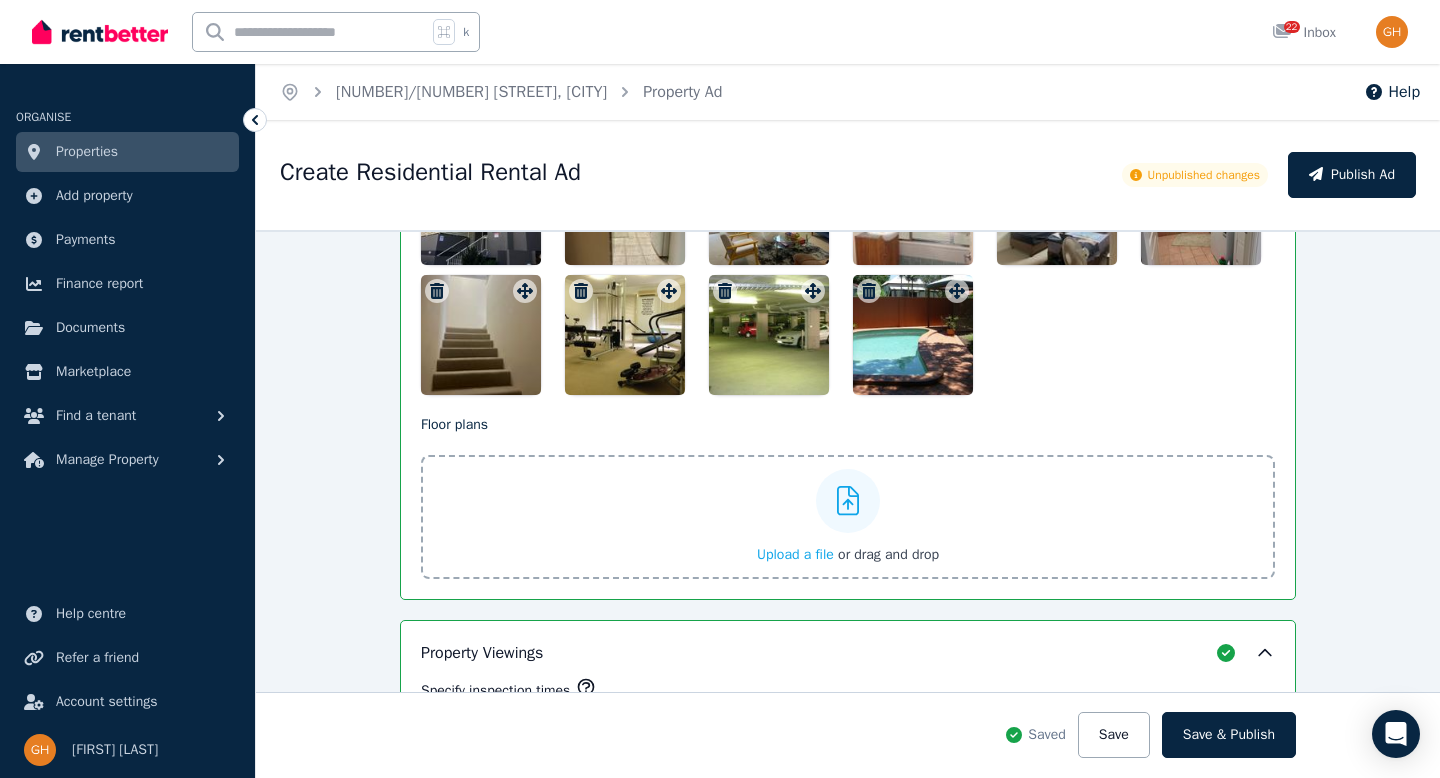 scroll, scrollTop: 2615, scrollLeft: 0, axis: vertical 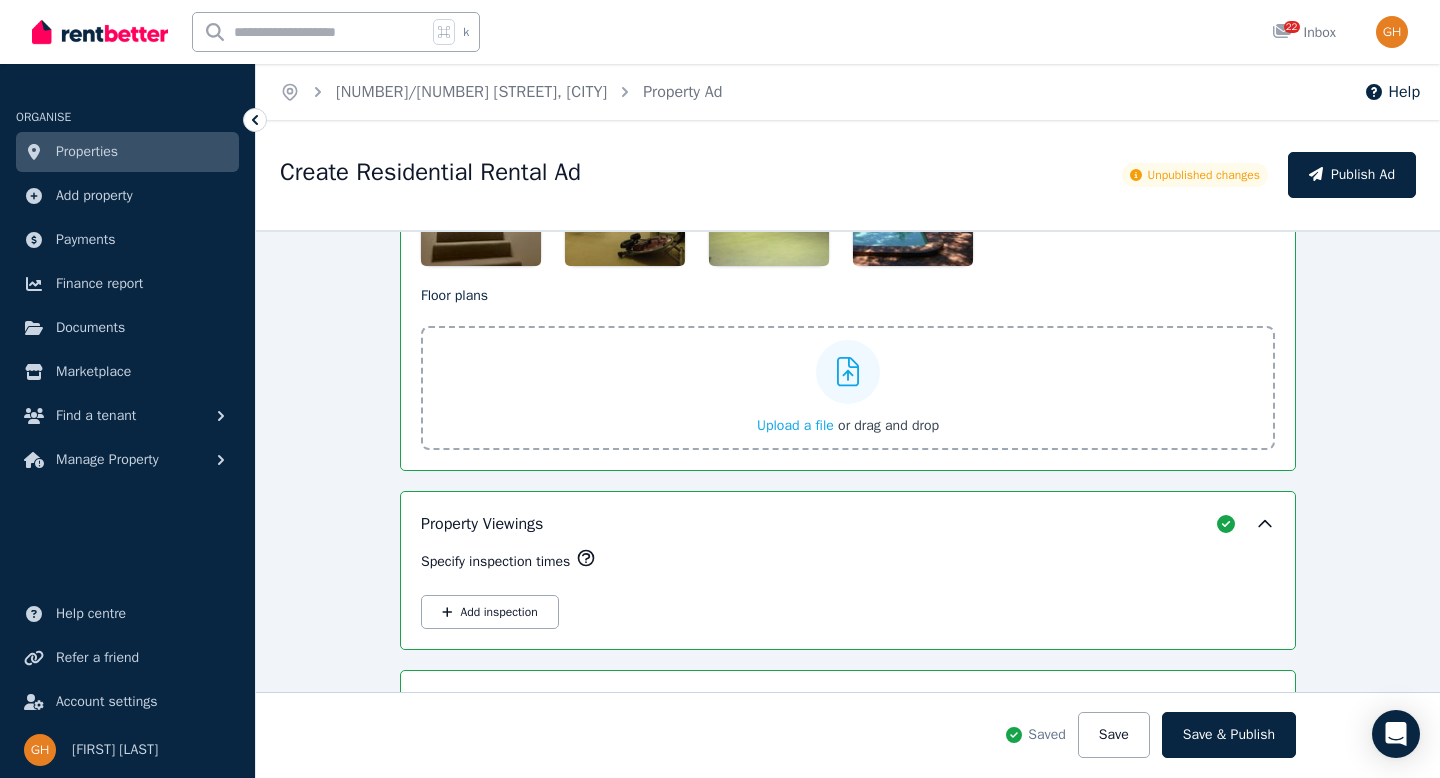 click on "Save" at bounding box center (1114, 735) 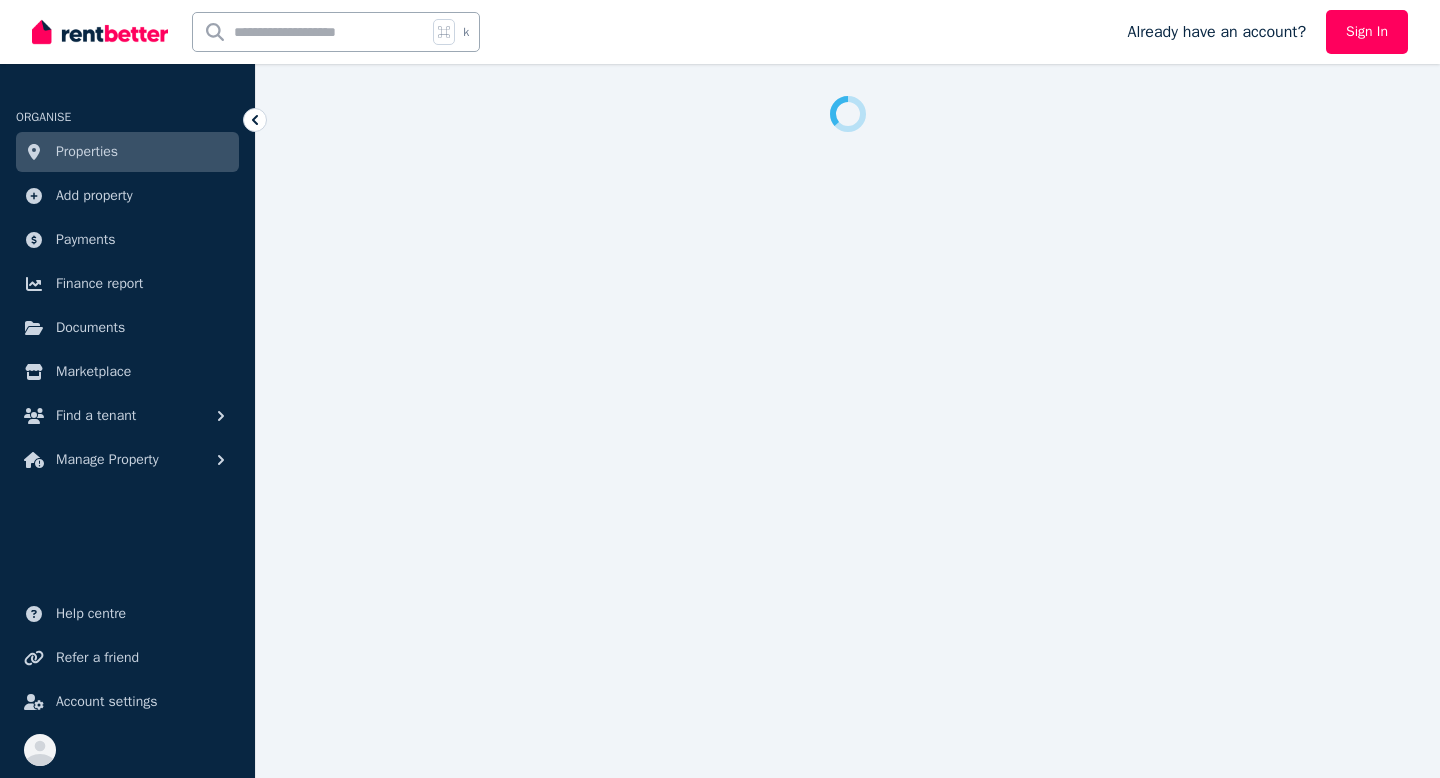scroll, scrollTop: 0, scrollLeft: 0, axis: both 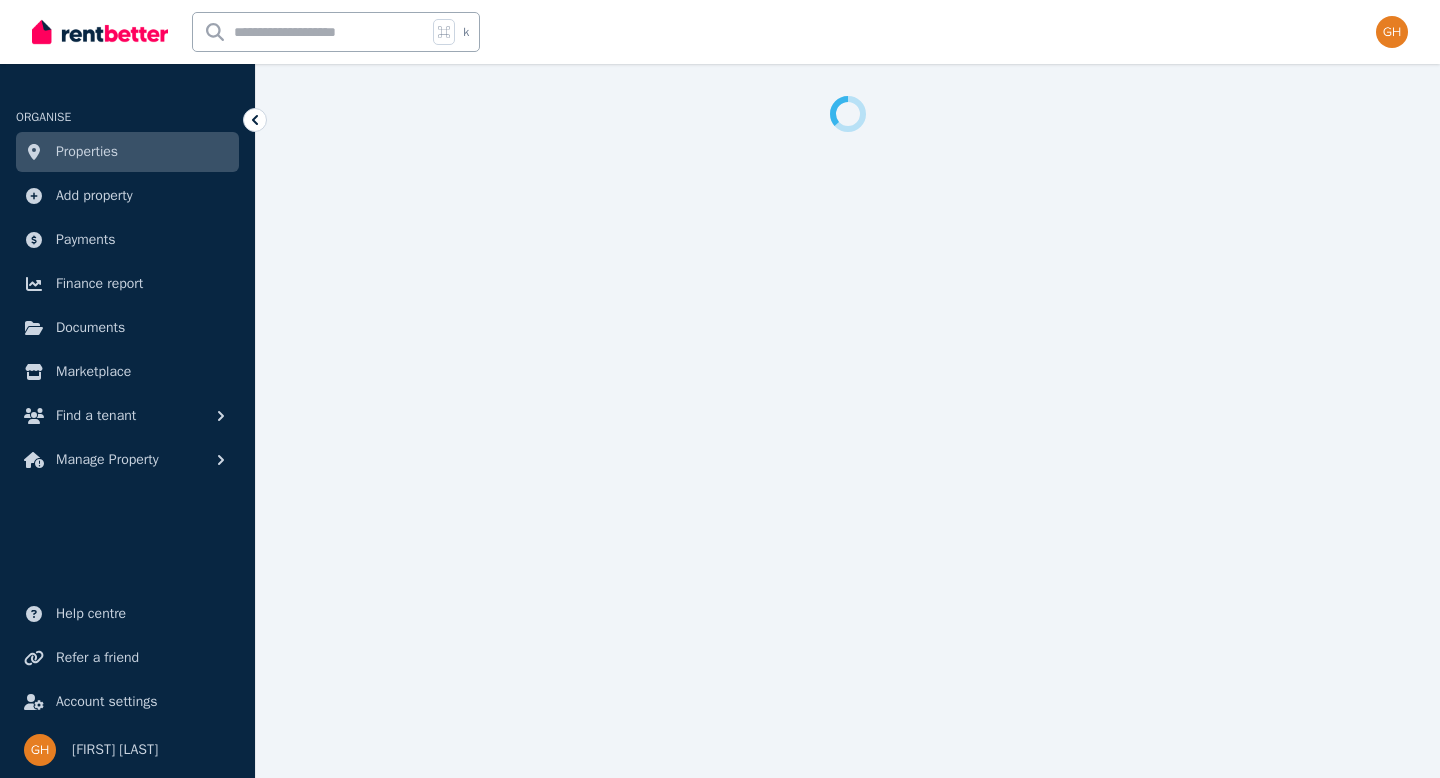 select on "**********" 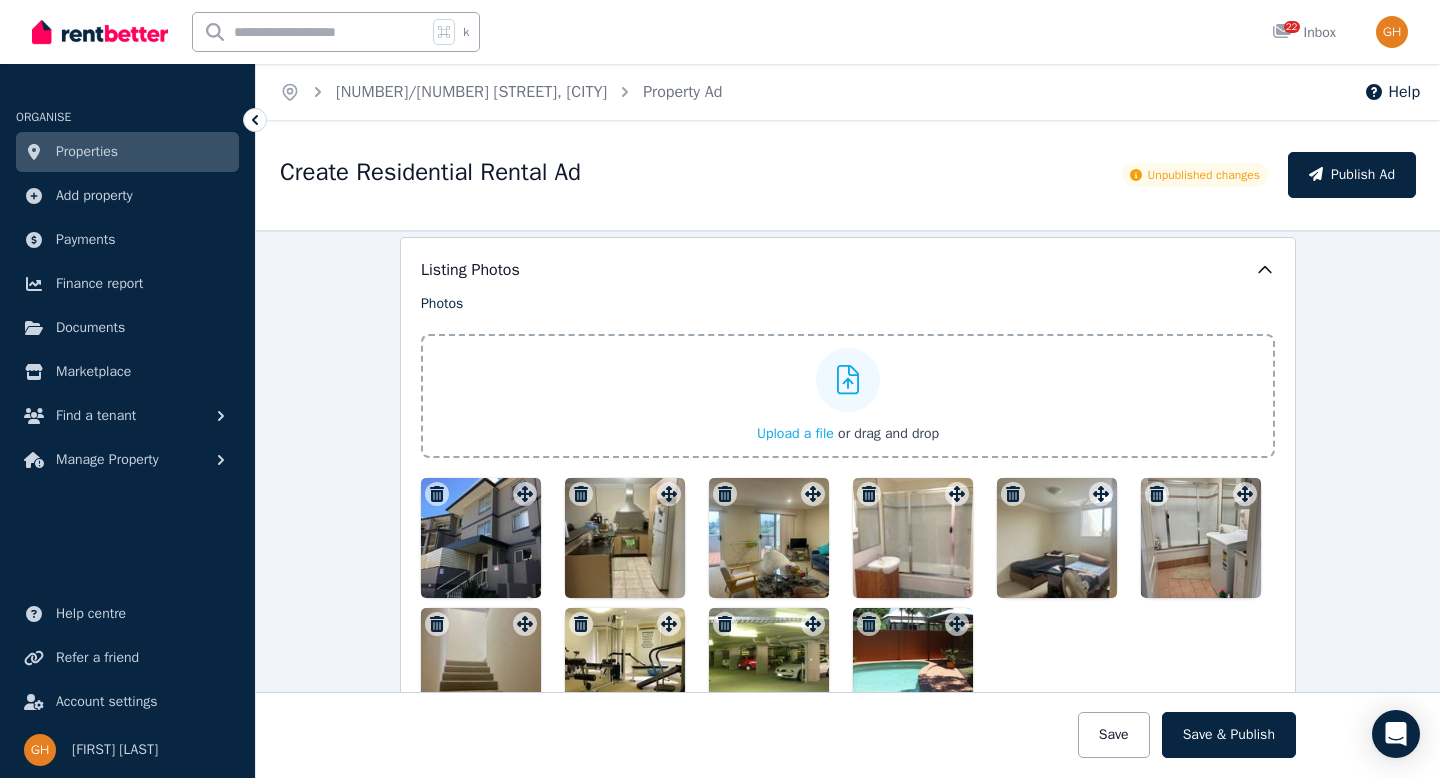 scroll, scrollTop: 2088, scrollLeft: 0, axis: vertical 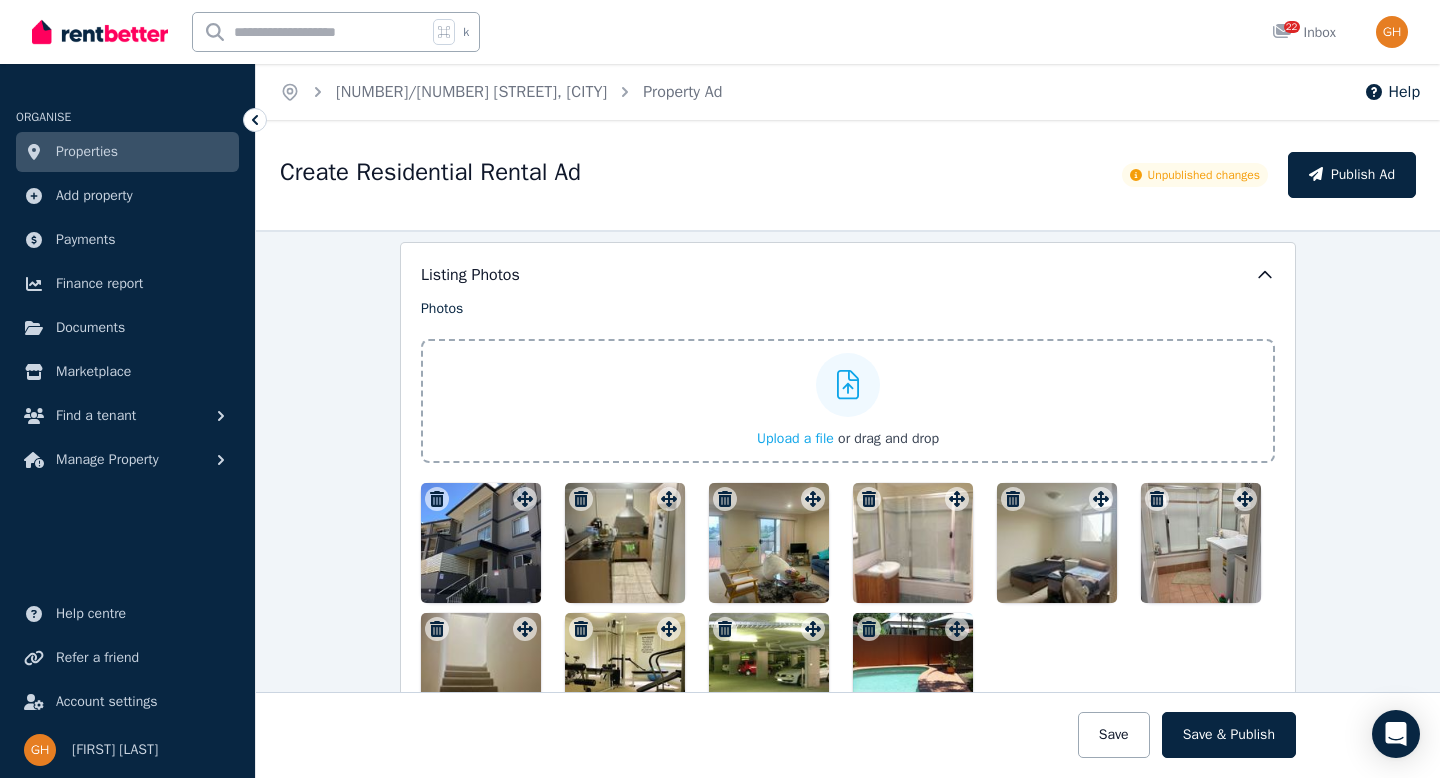 click 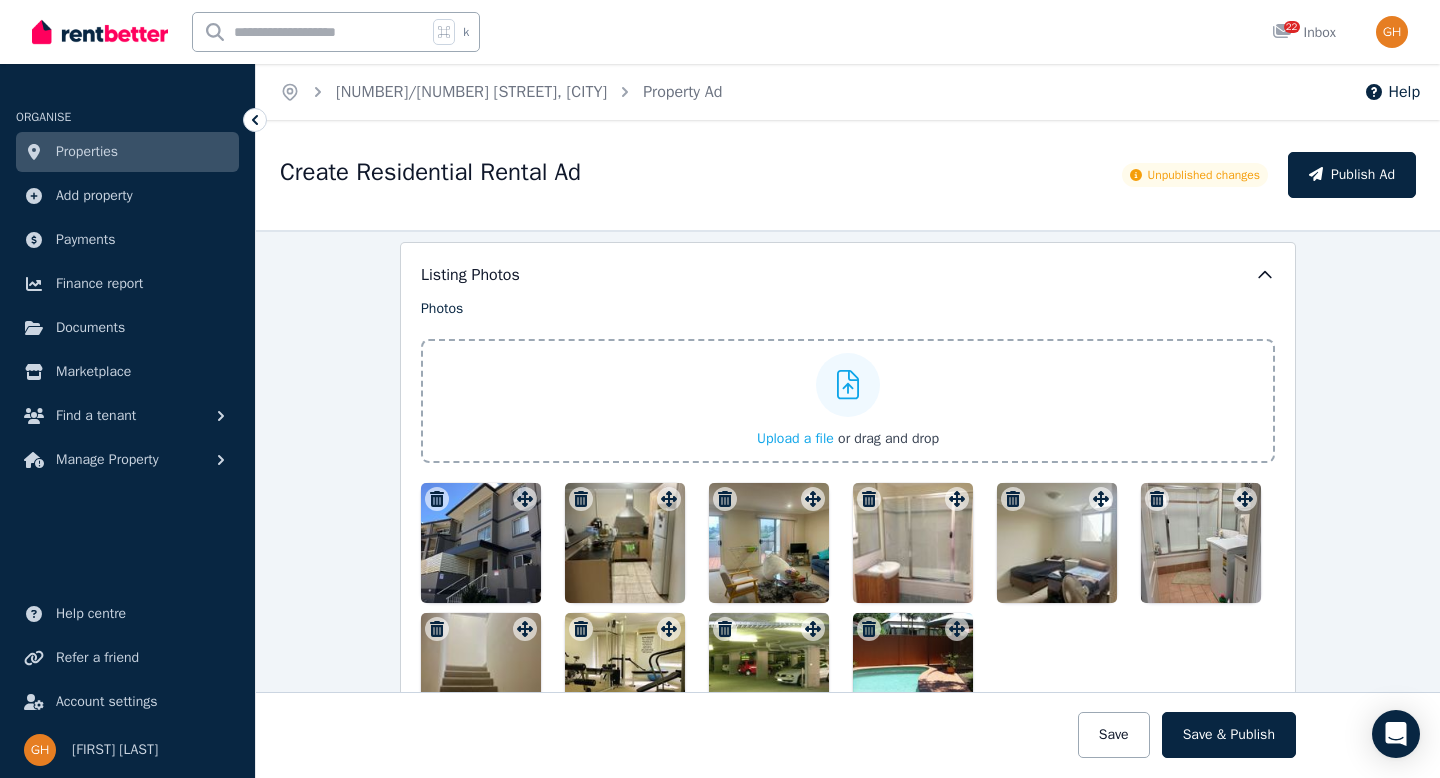 click on "Upload a file   or drag and drop" at bounding box center [0, 0] 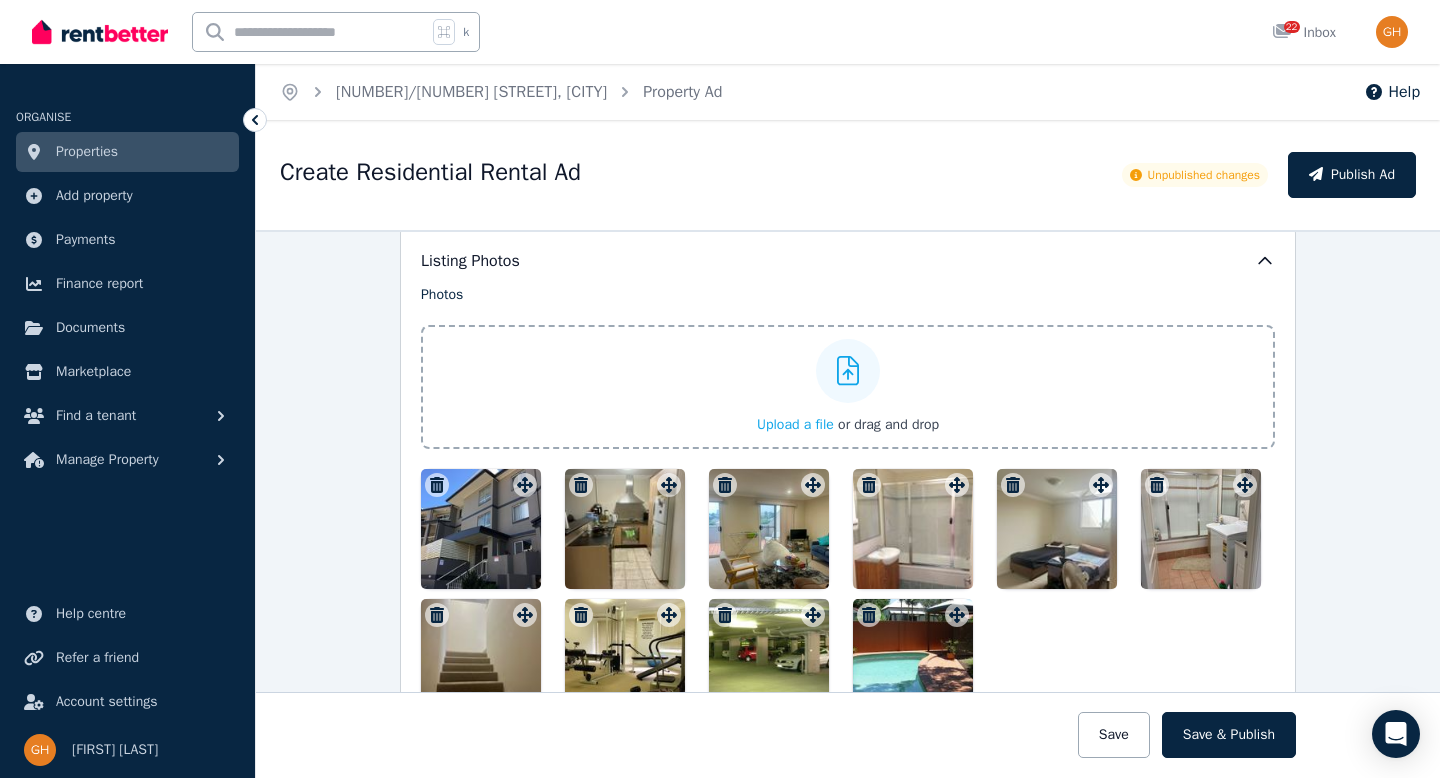 scroll, scrollTop: 2088, scrollLeft: 0, axis: vertical 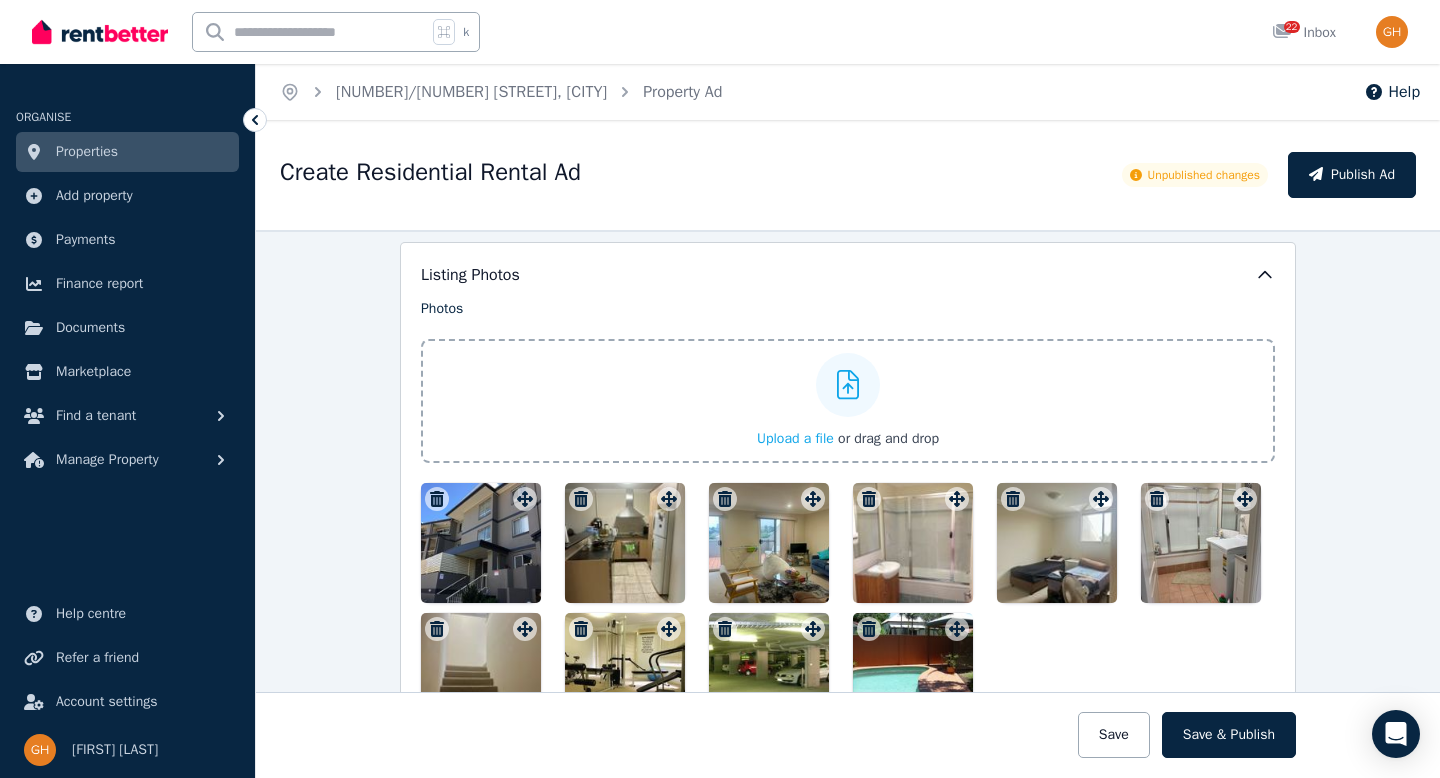click 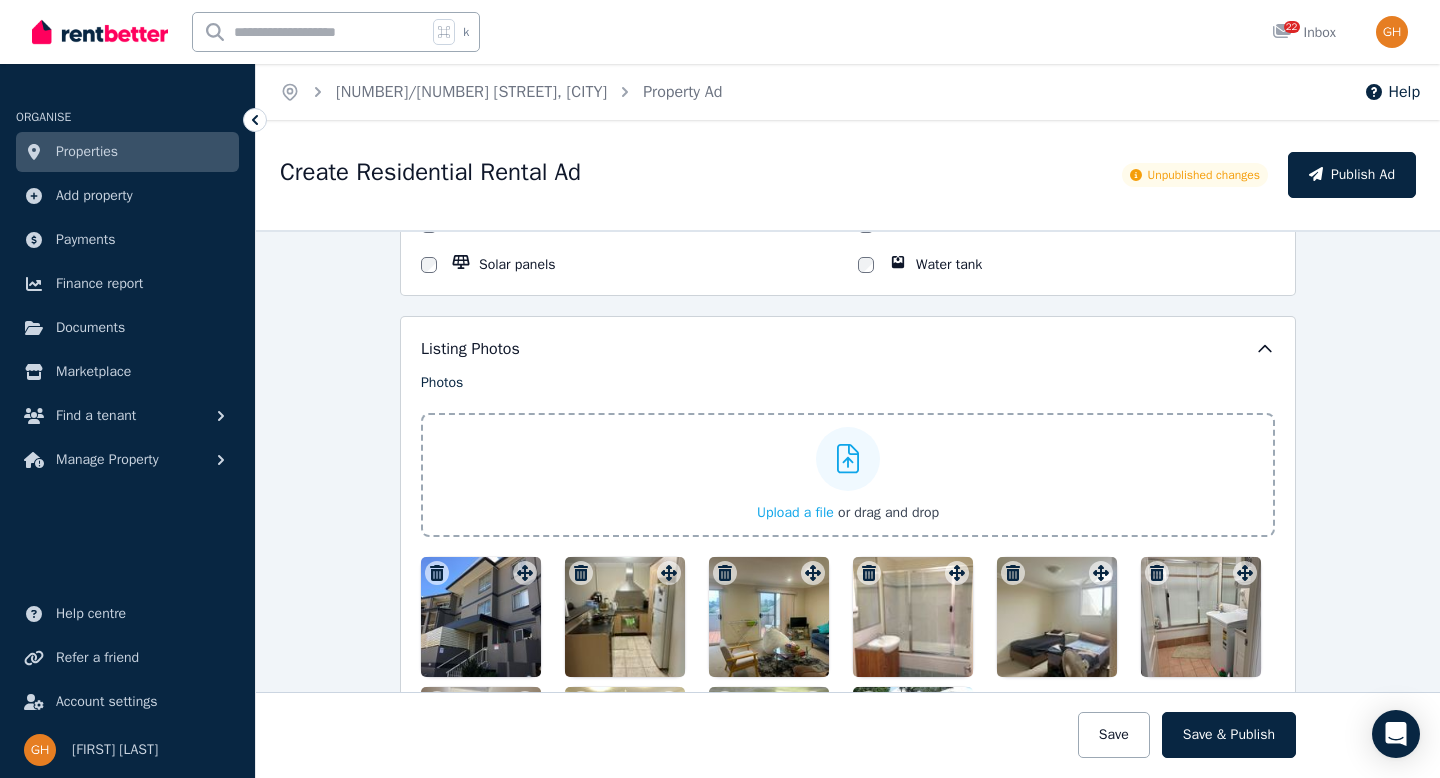 scroll, scrollTop: 2018, scrollLeft: 0, axis: vertical 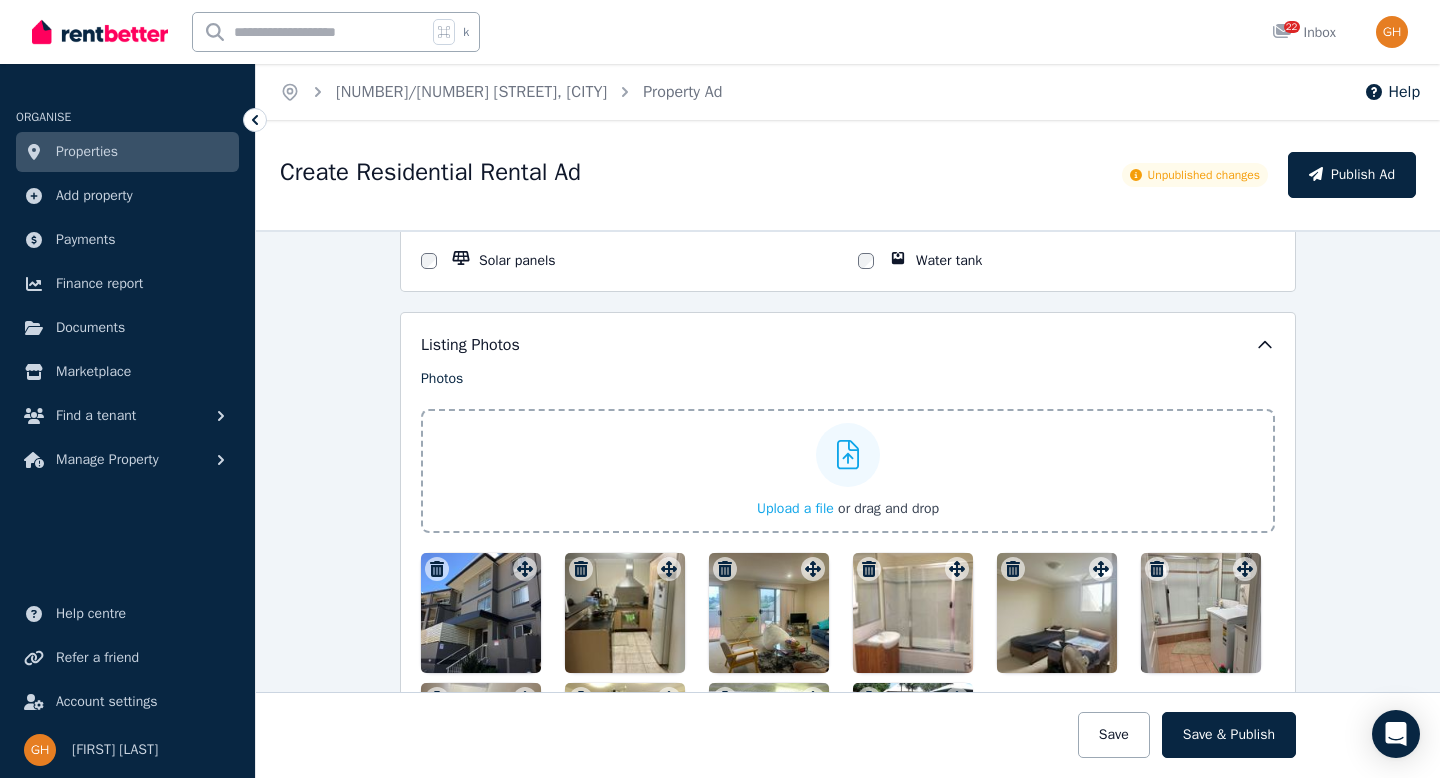 click 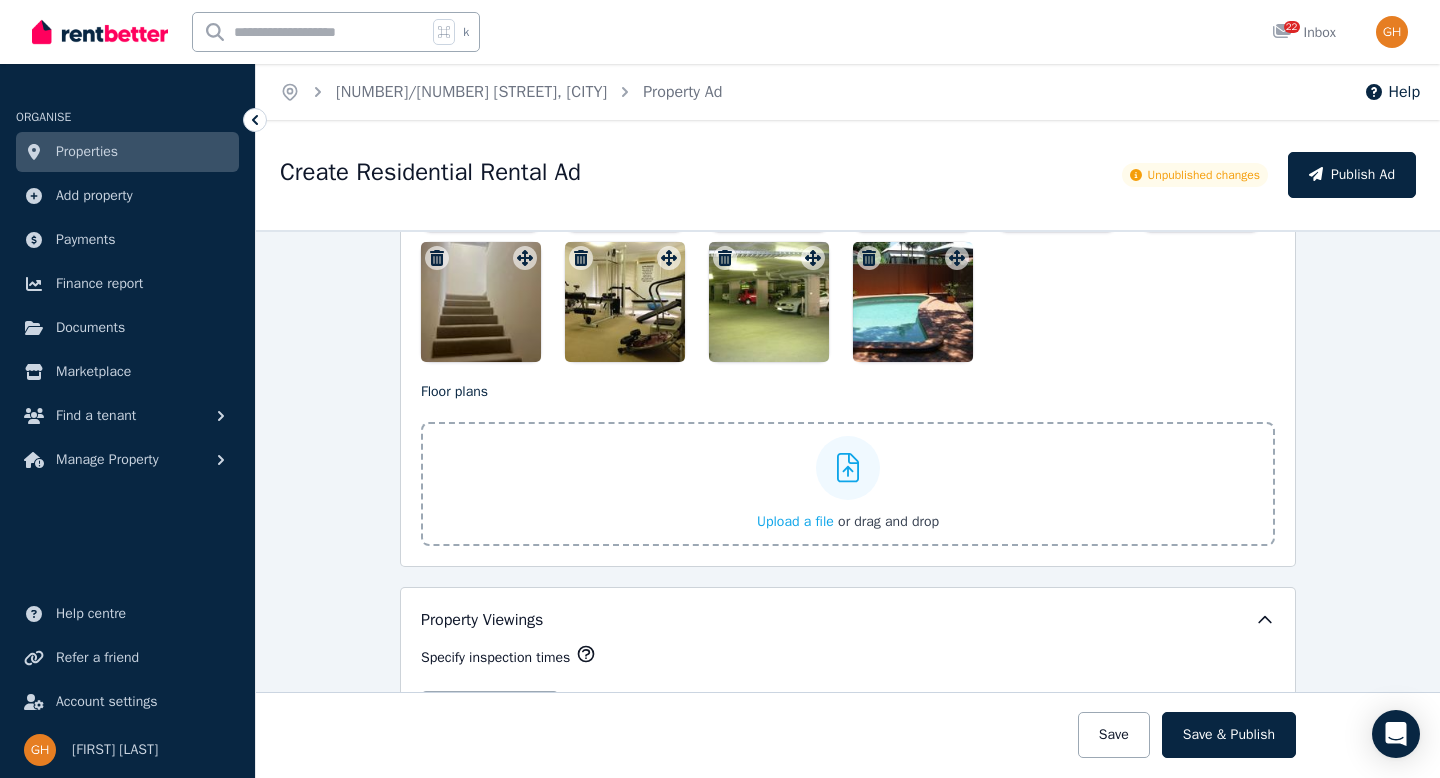 scroll, scrollTop: 2163, scrollLeft: 0, axis: vertical 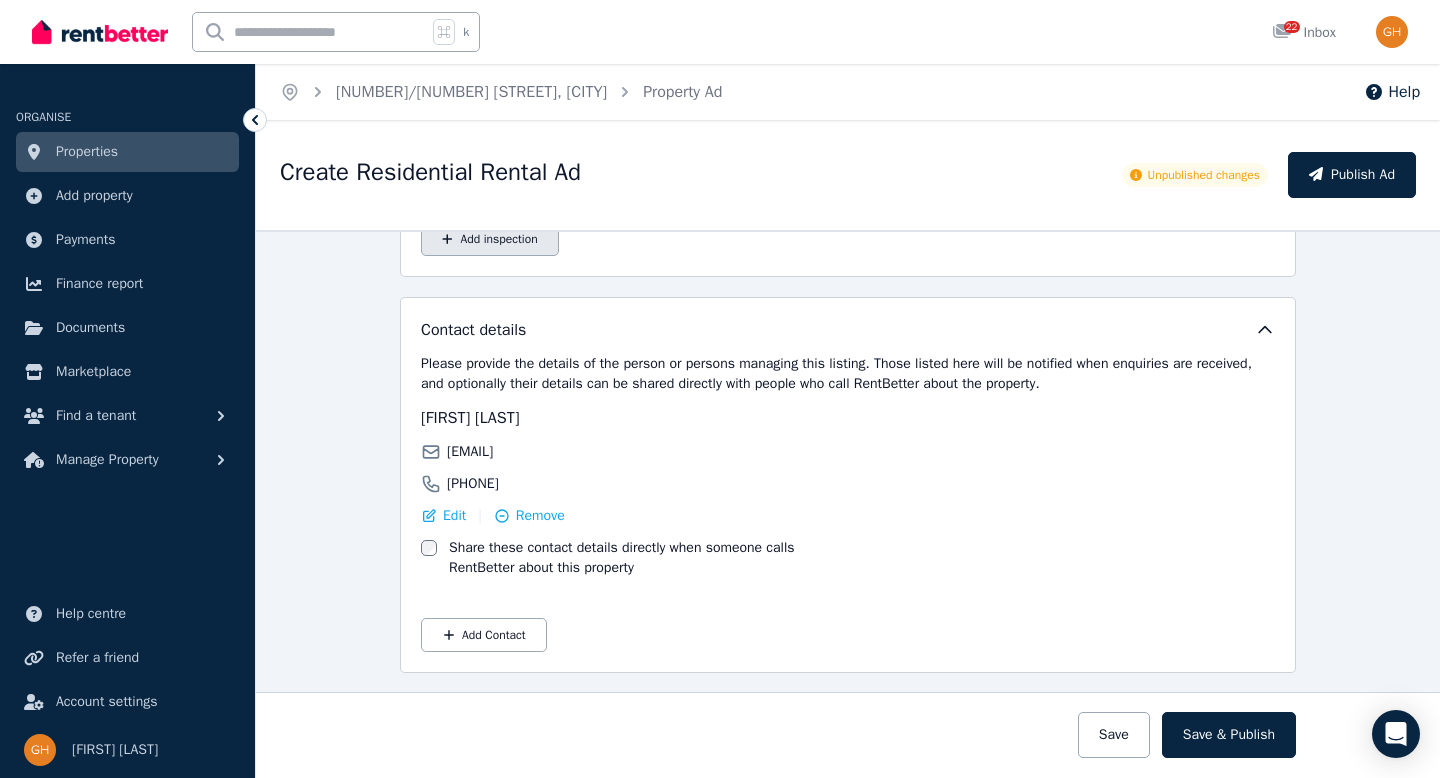 click on "Add inspection" at bounding box center [490, 239] 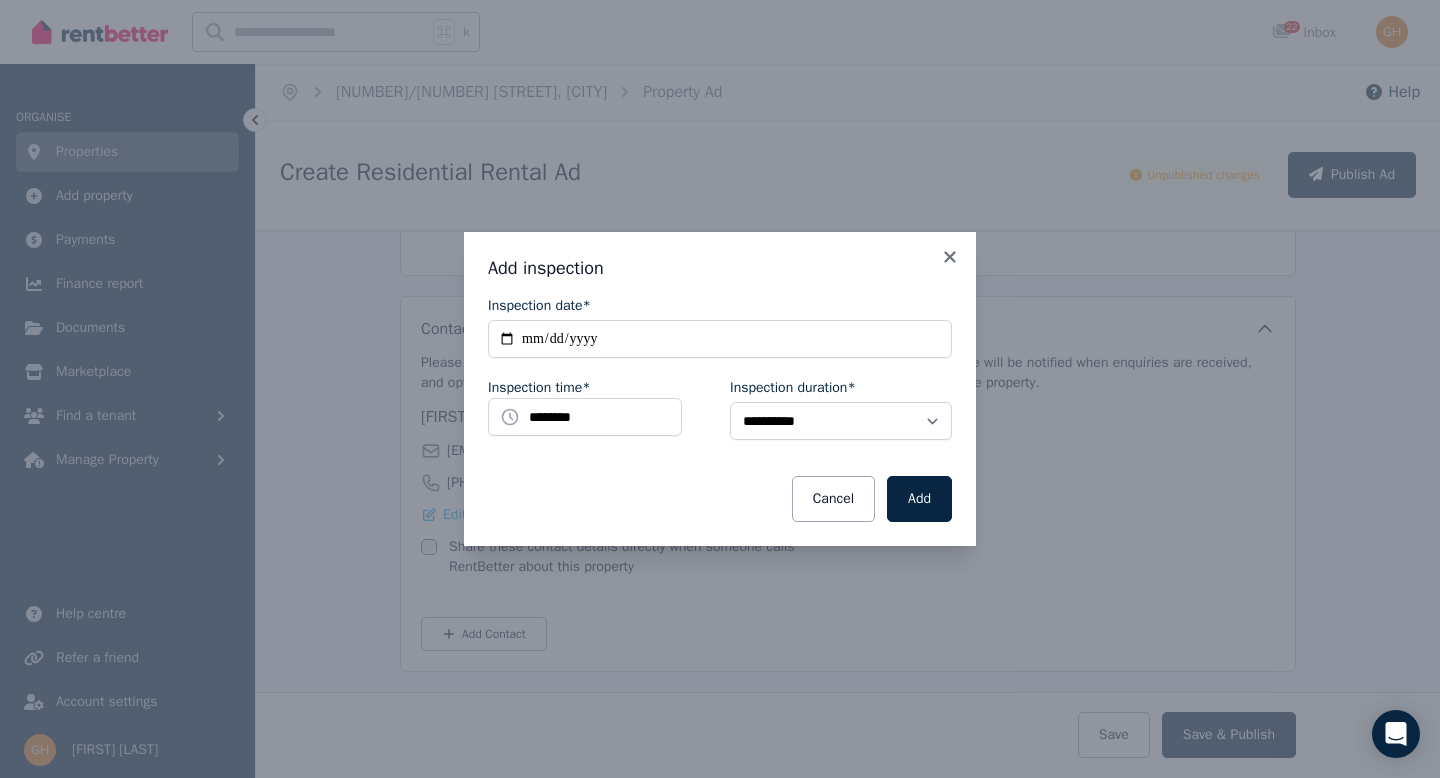 scroll, scrollTop: 2954, scrollLeft: 0, axis: vertical 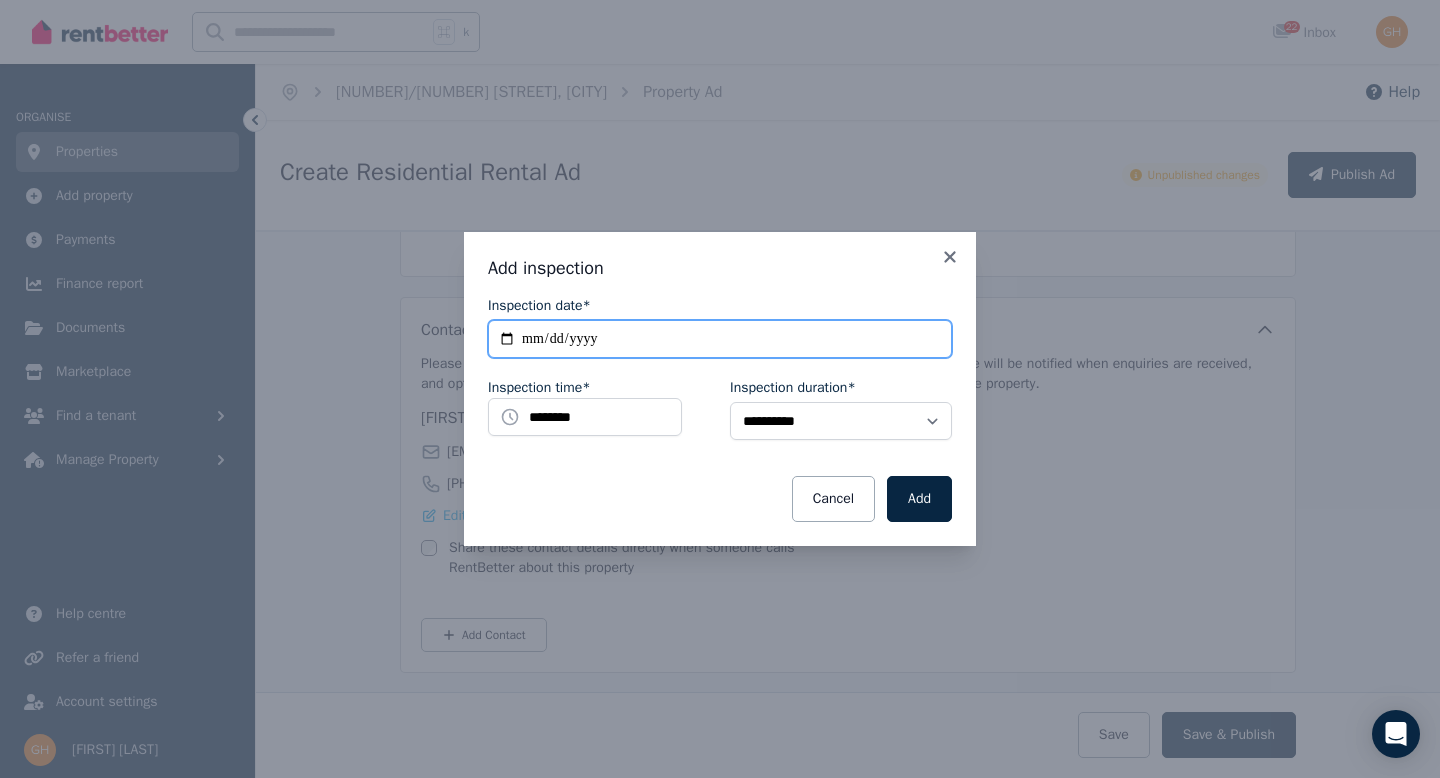 click on "**********" at bounding box center (720, 339) 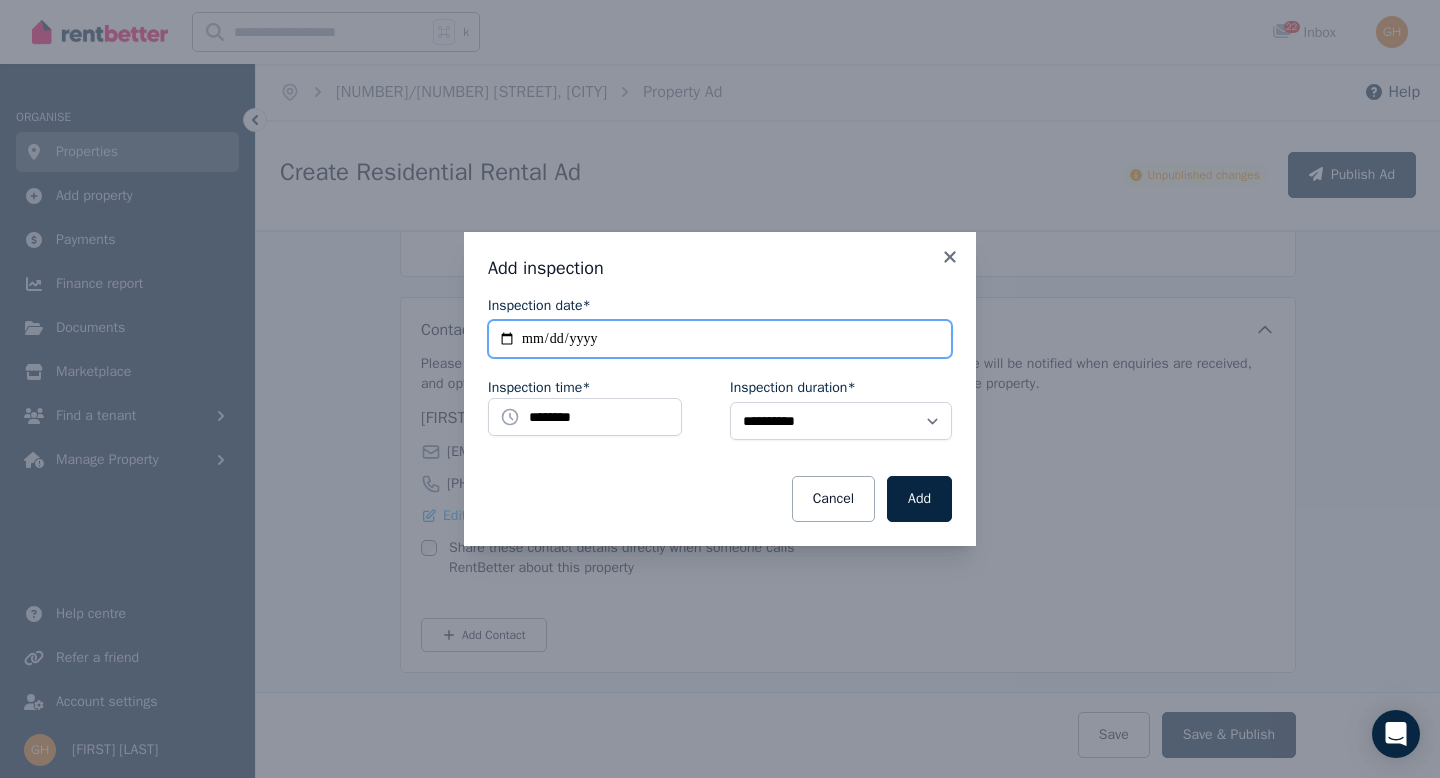 type on "**********" 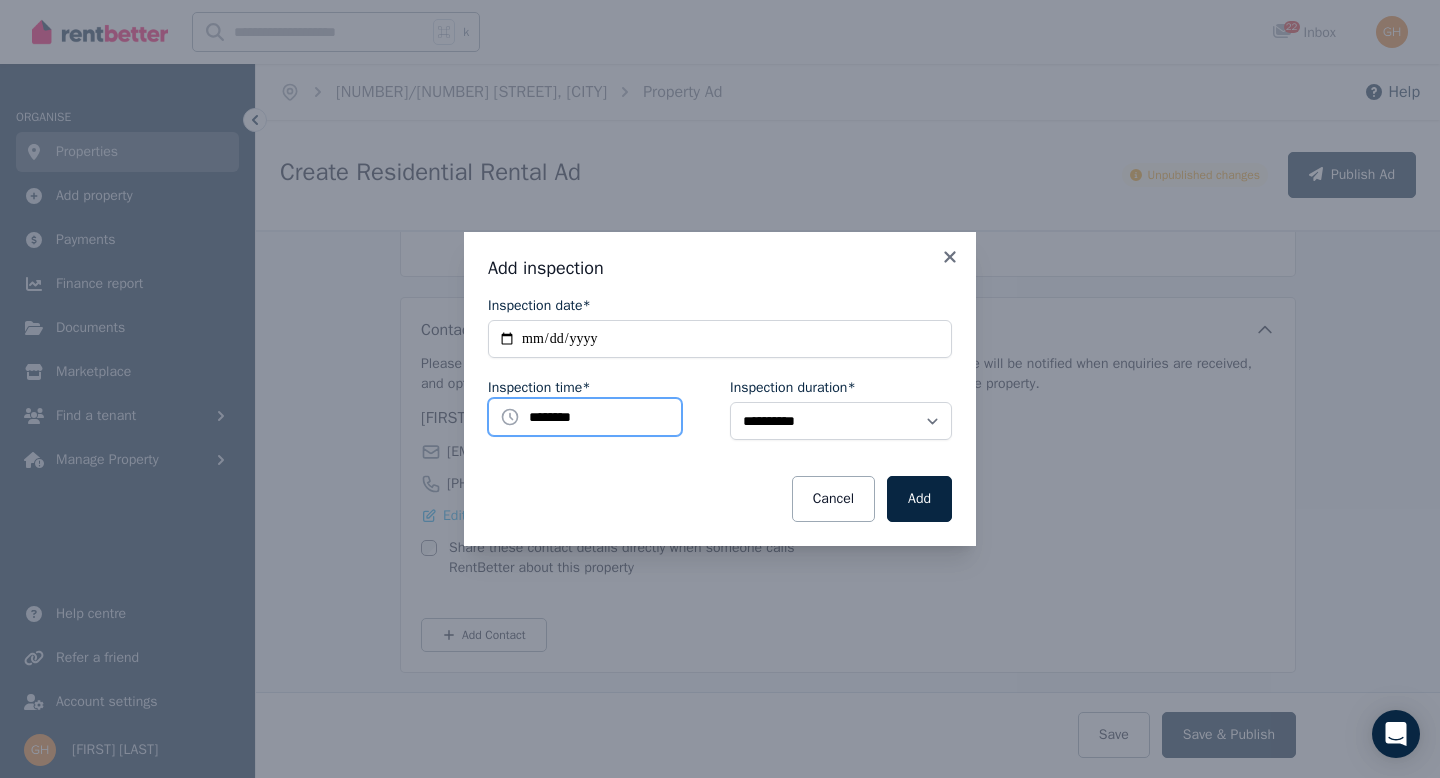 click on "********" at bounding box center (585, 417) 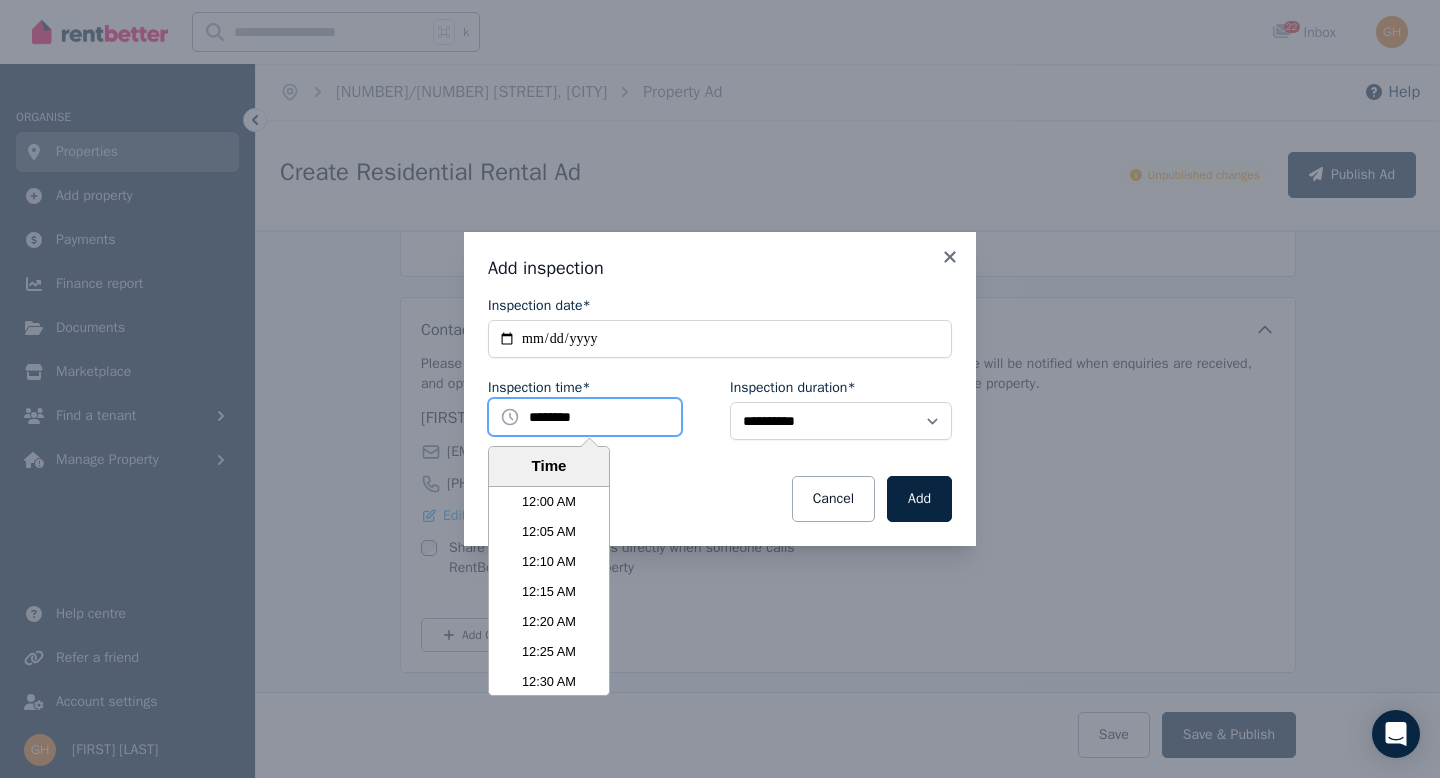 scroll, scrollTop: 3690, scrollLeft: 0, axis: vertical 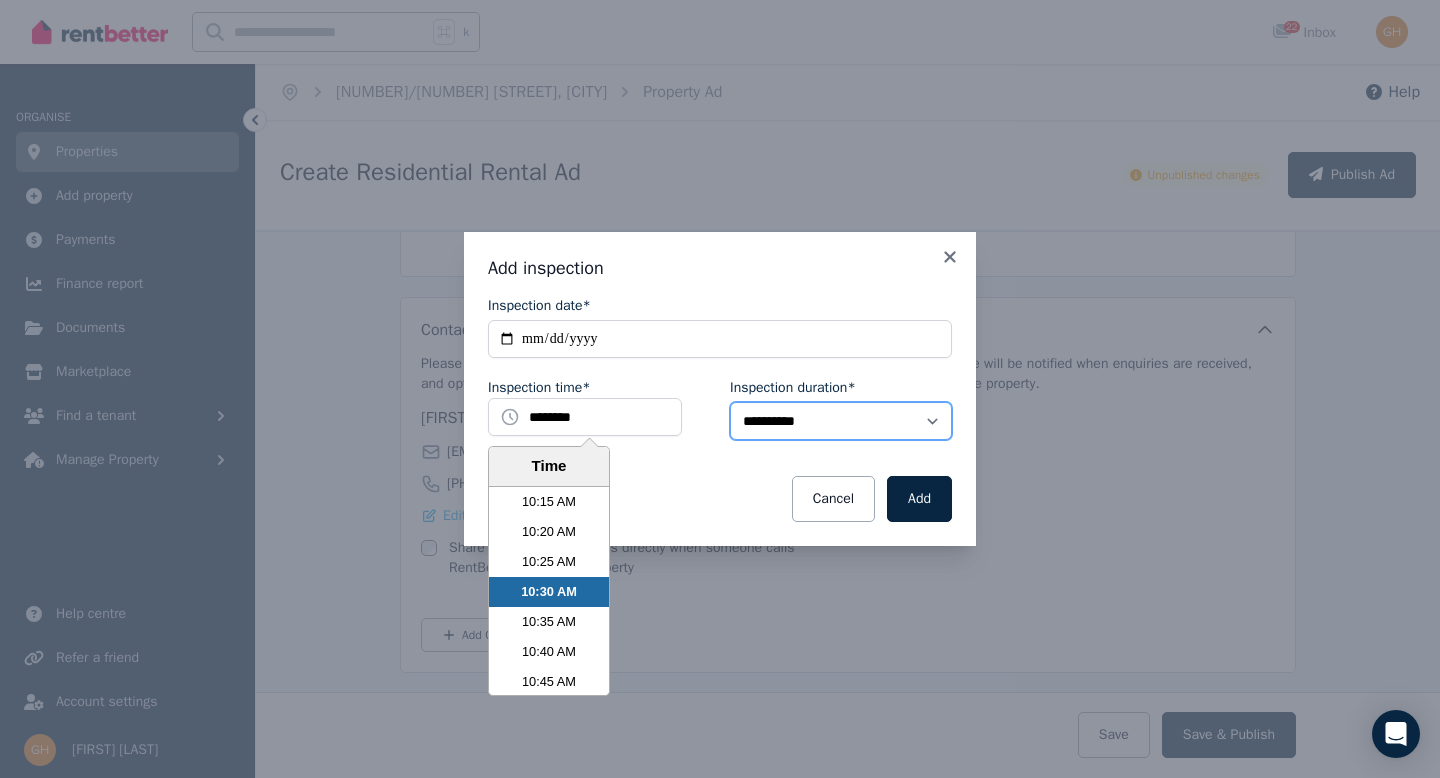 click on "**********" at bounding box center [841, 421] 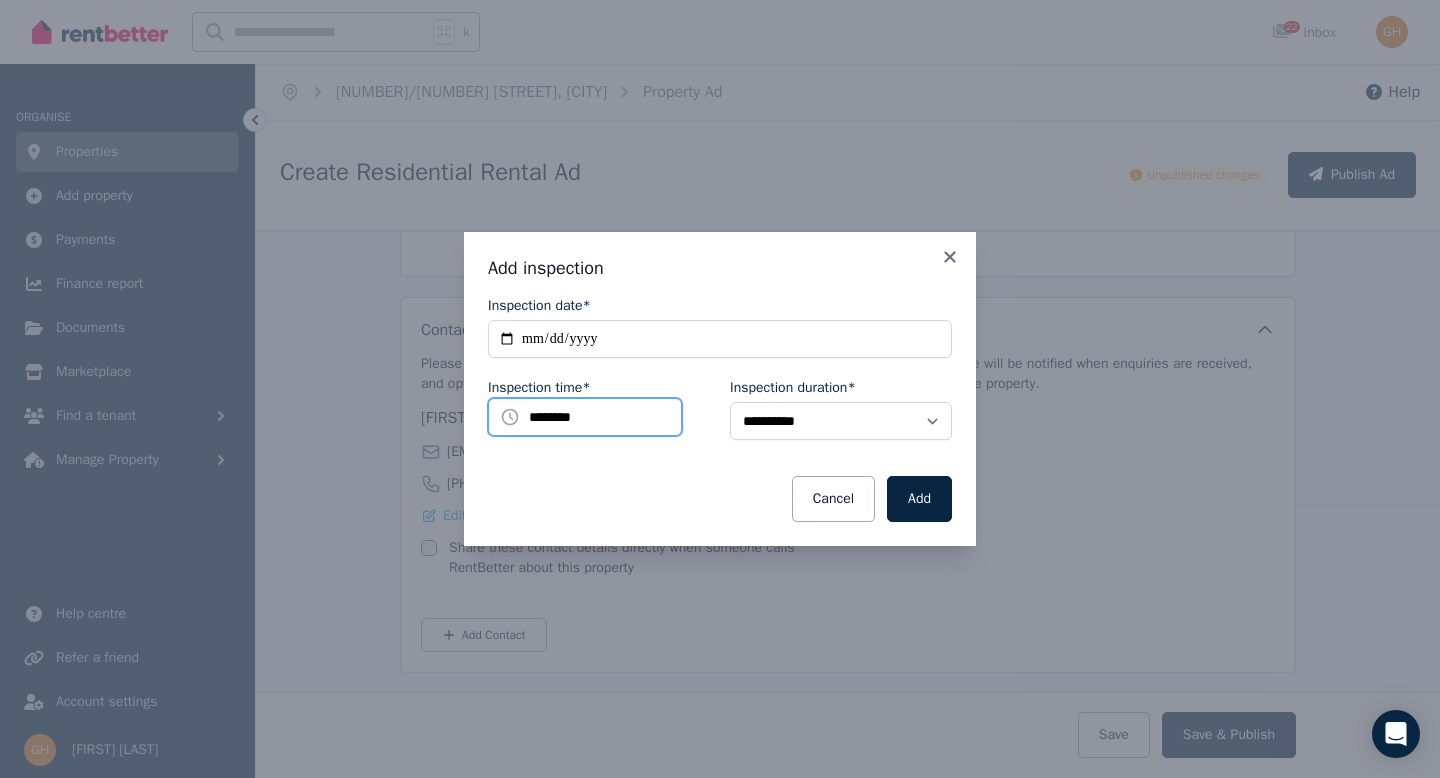 click on "********" at bounding box center (585, 417) 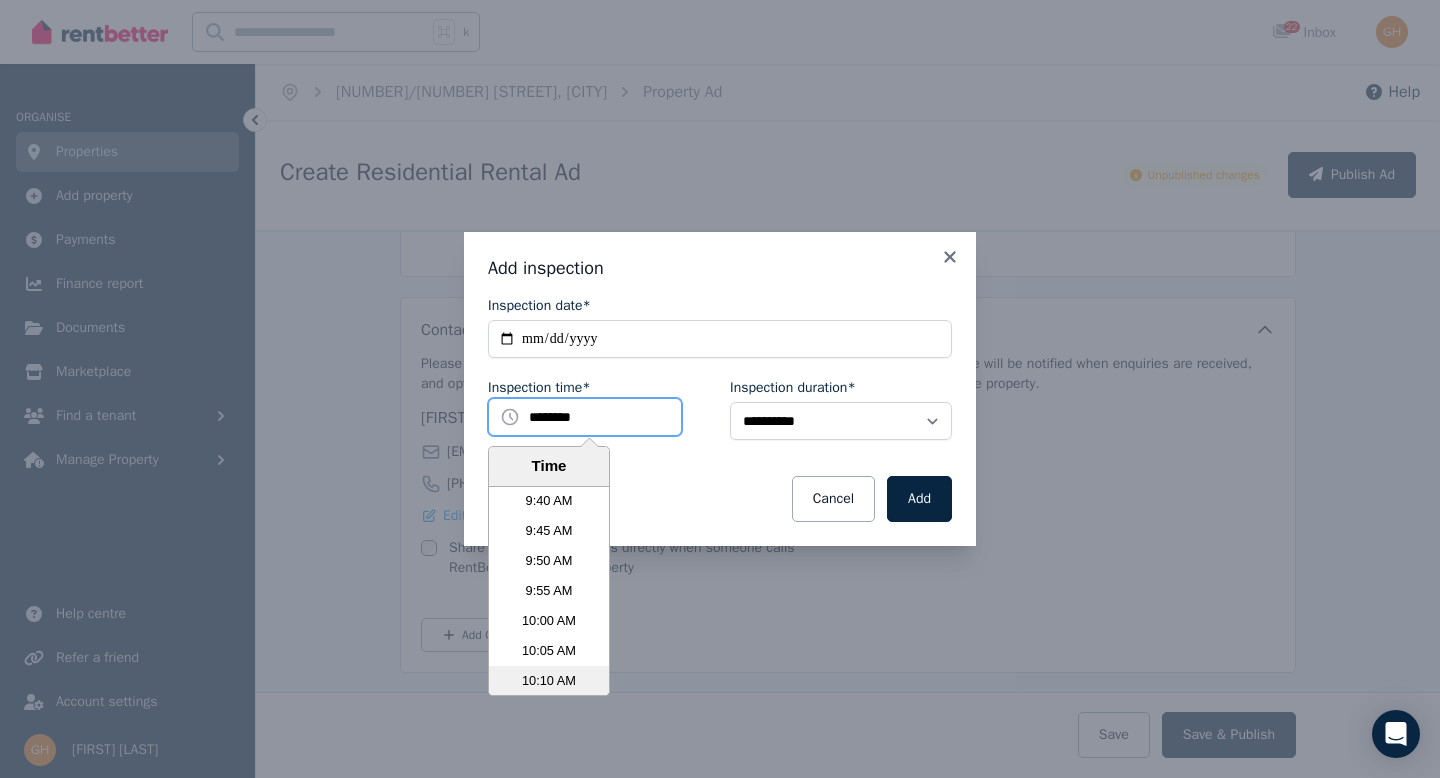 scroll, scrollTop: 3518, scrollLeft: 0, axis: vertical 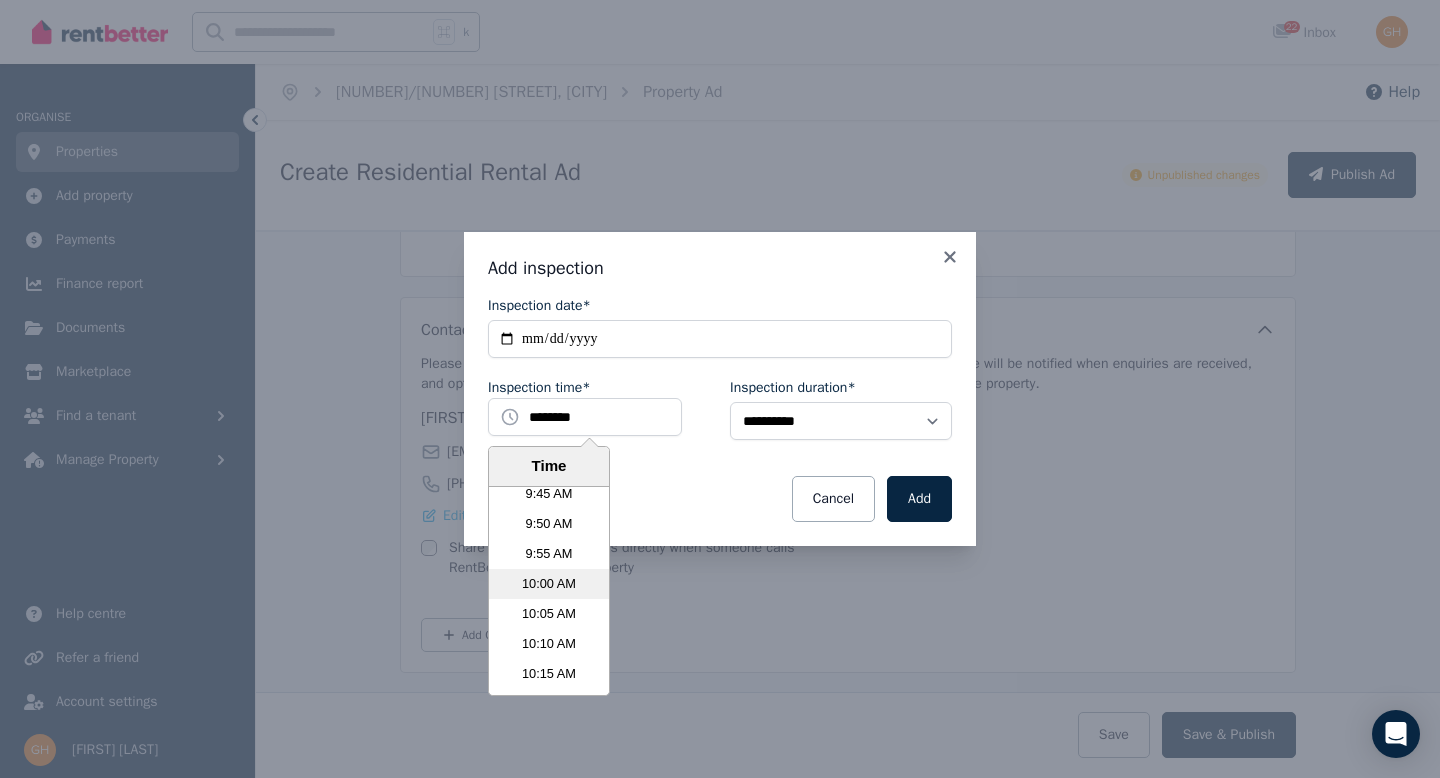 click on "10:00 AM" at bounding box center (549, 584) 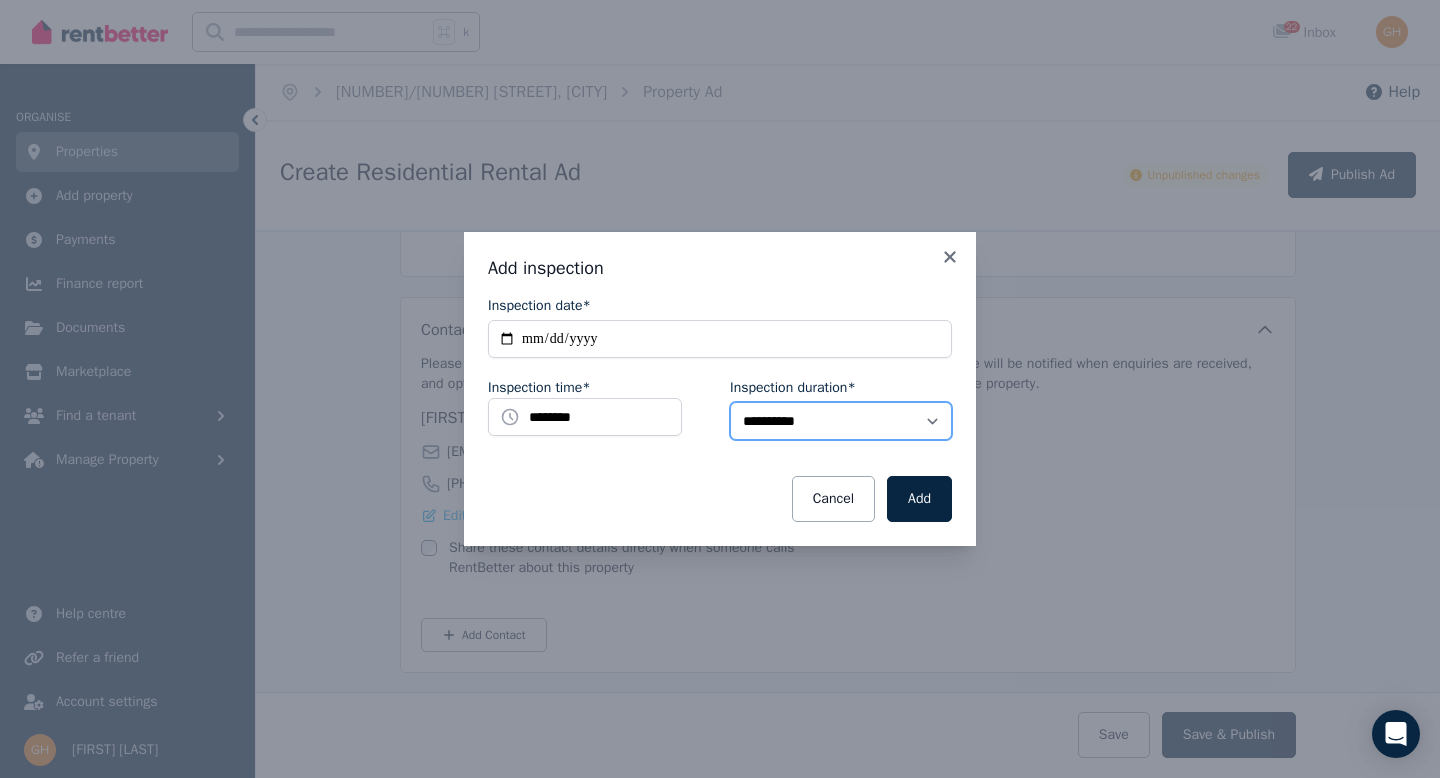 click on "**********" at bounding box center (841, 421) 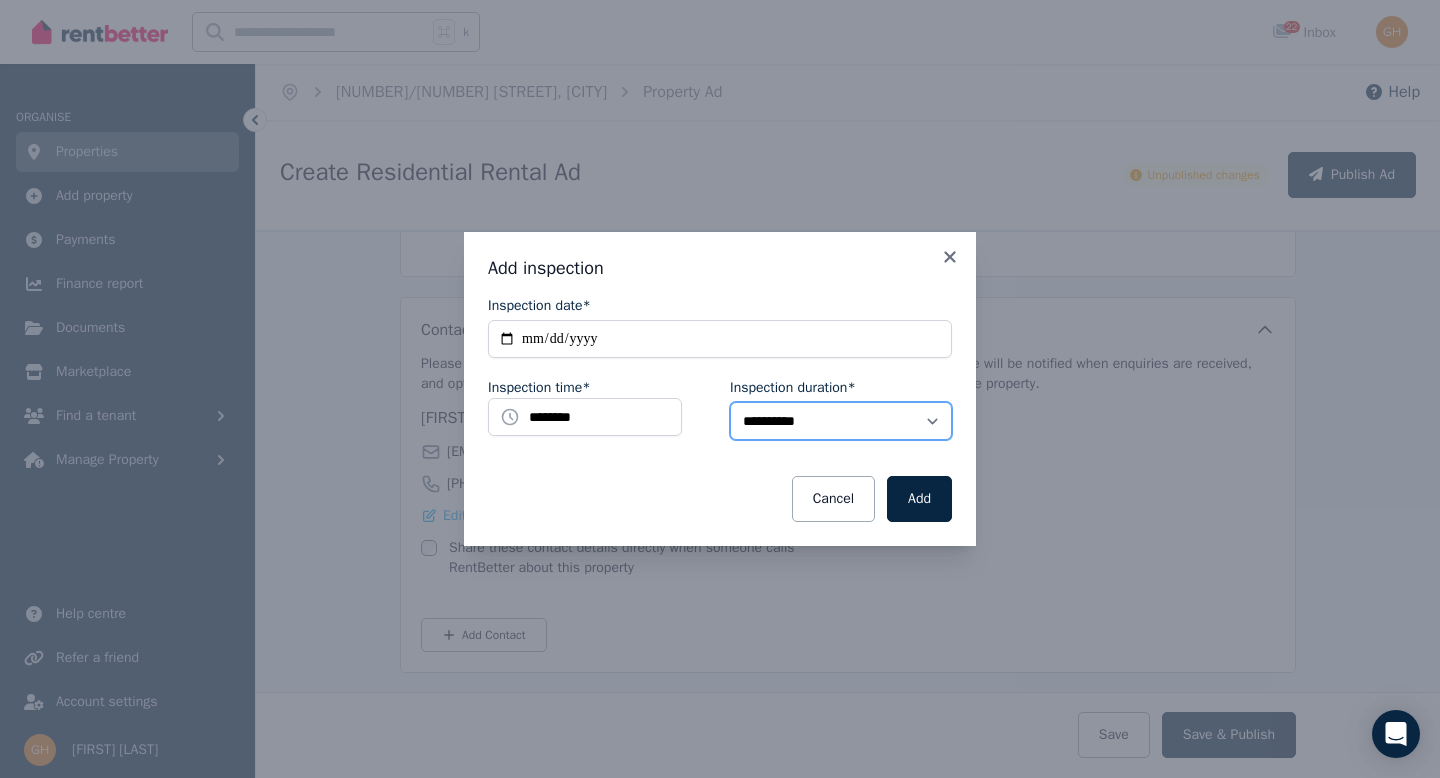 select on "**" 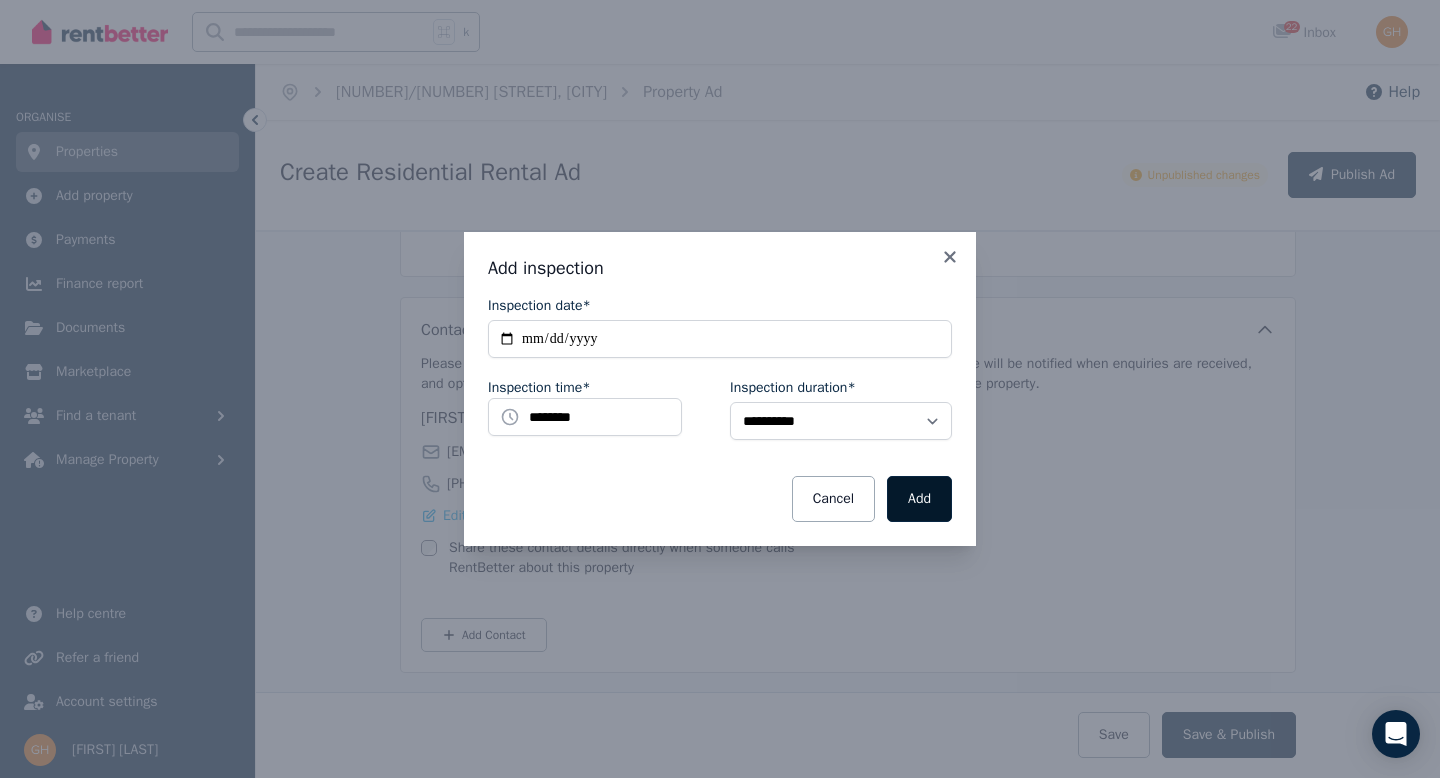 click on "Add" at bounding box center (919, 499) 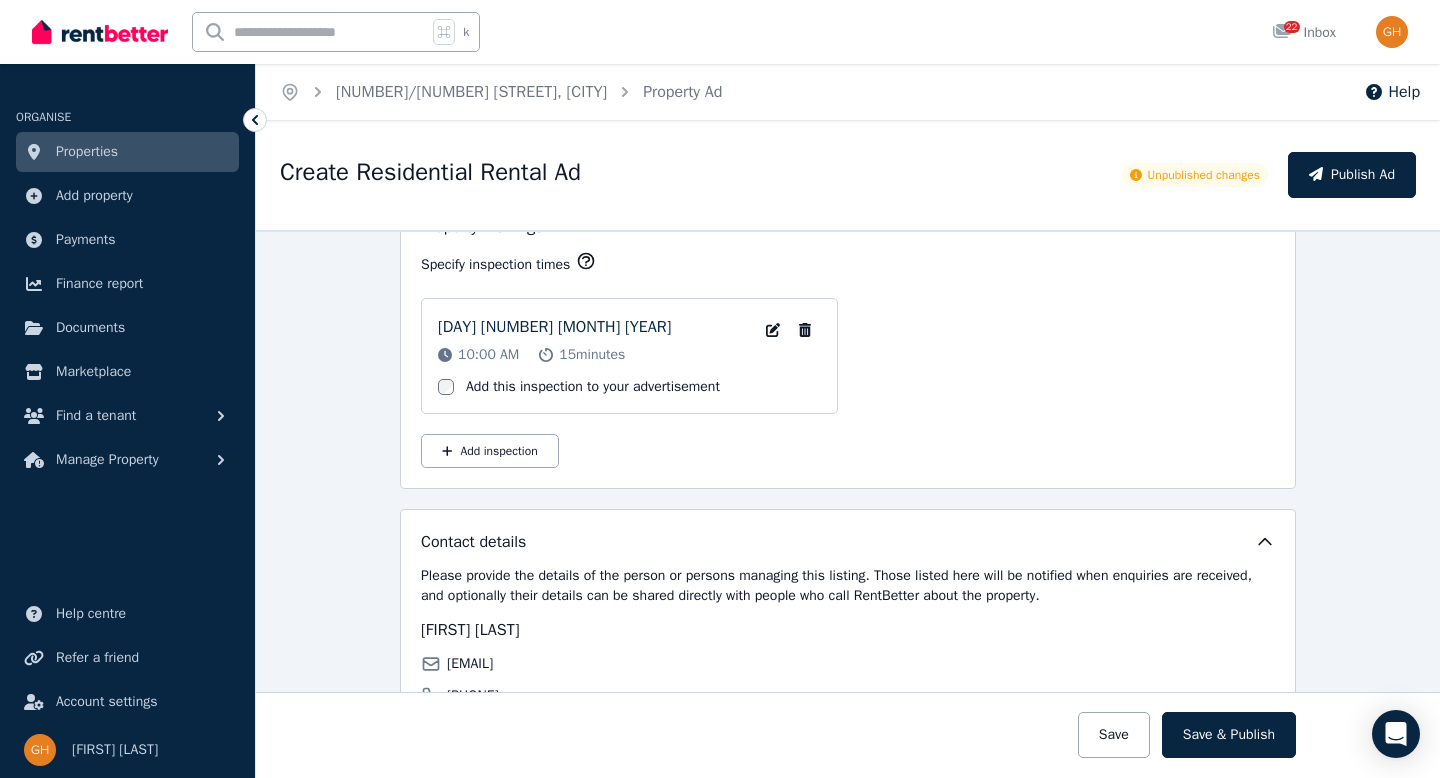 scroll, scrollTop: 2845, scrollLeft: 0, axis: vertical 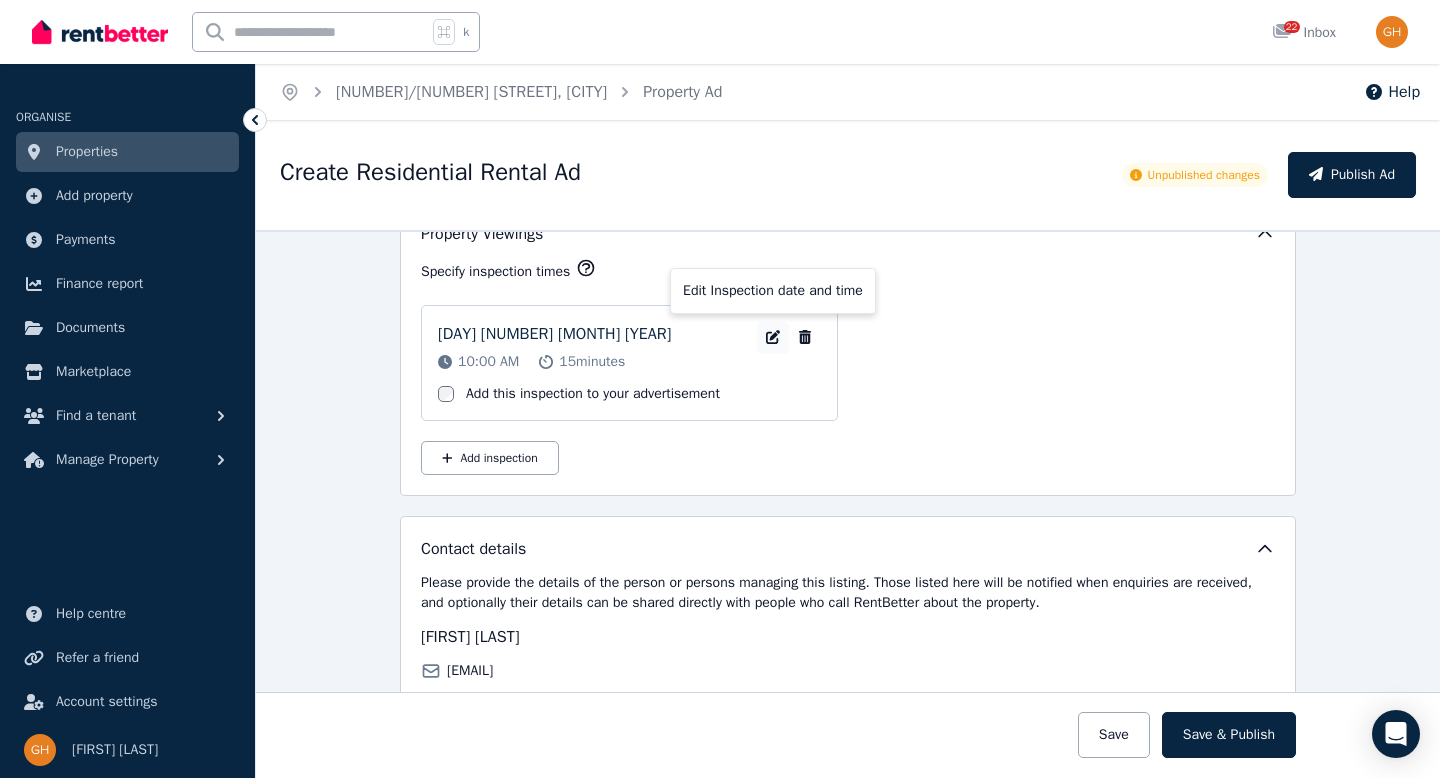 click 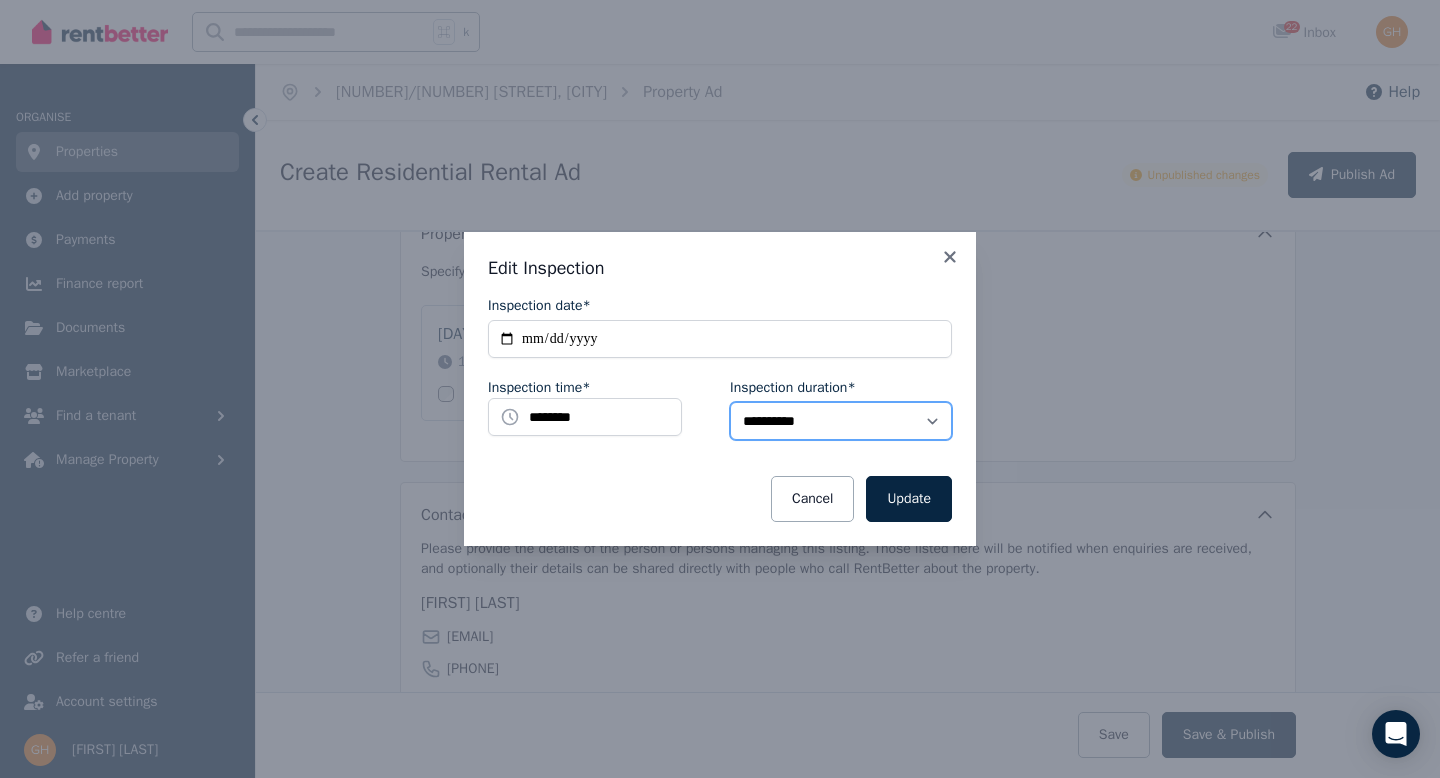 click on "**********" at bounding box center [841, 421] 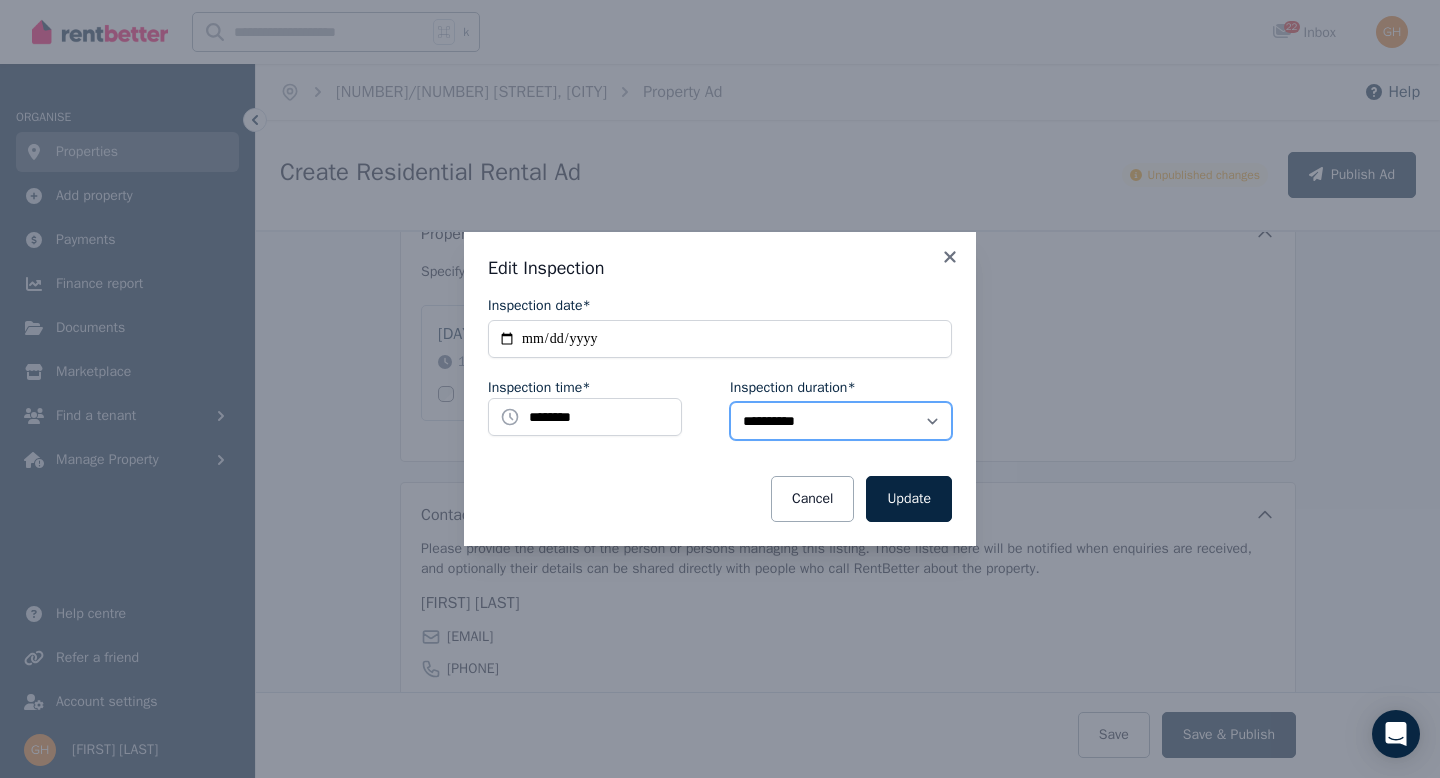 select on "**" 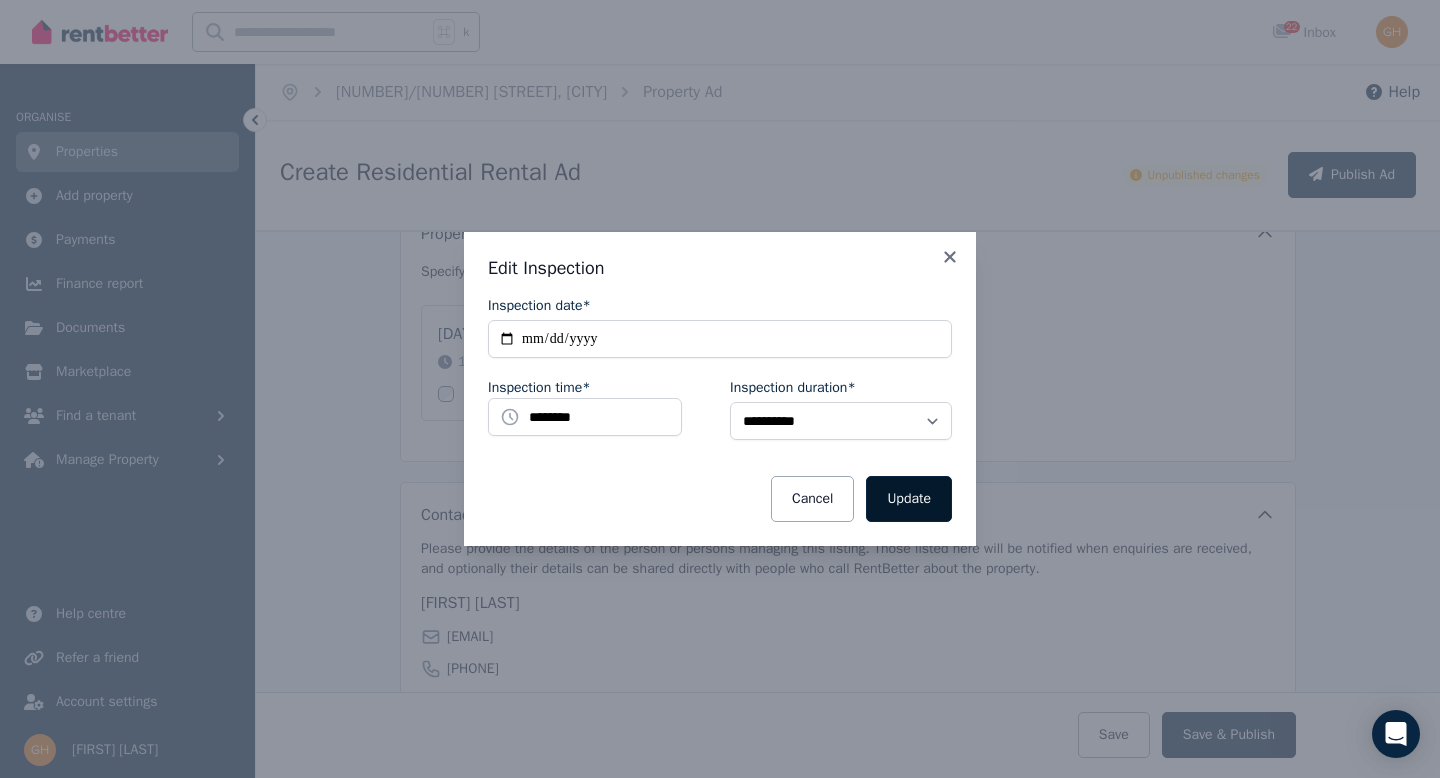 click on "Update" at bounding box center [909, 499] 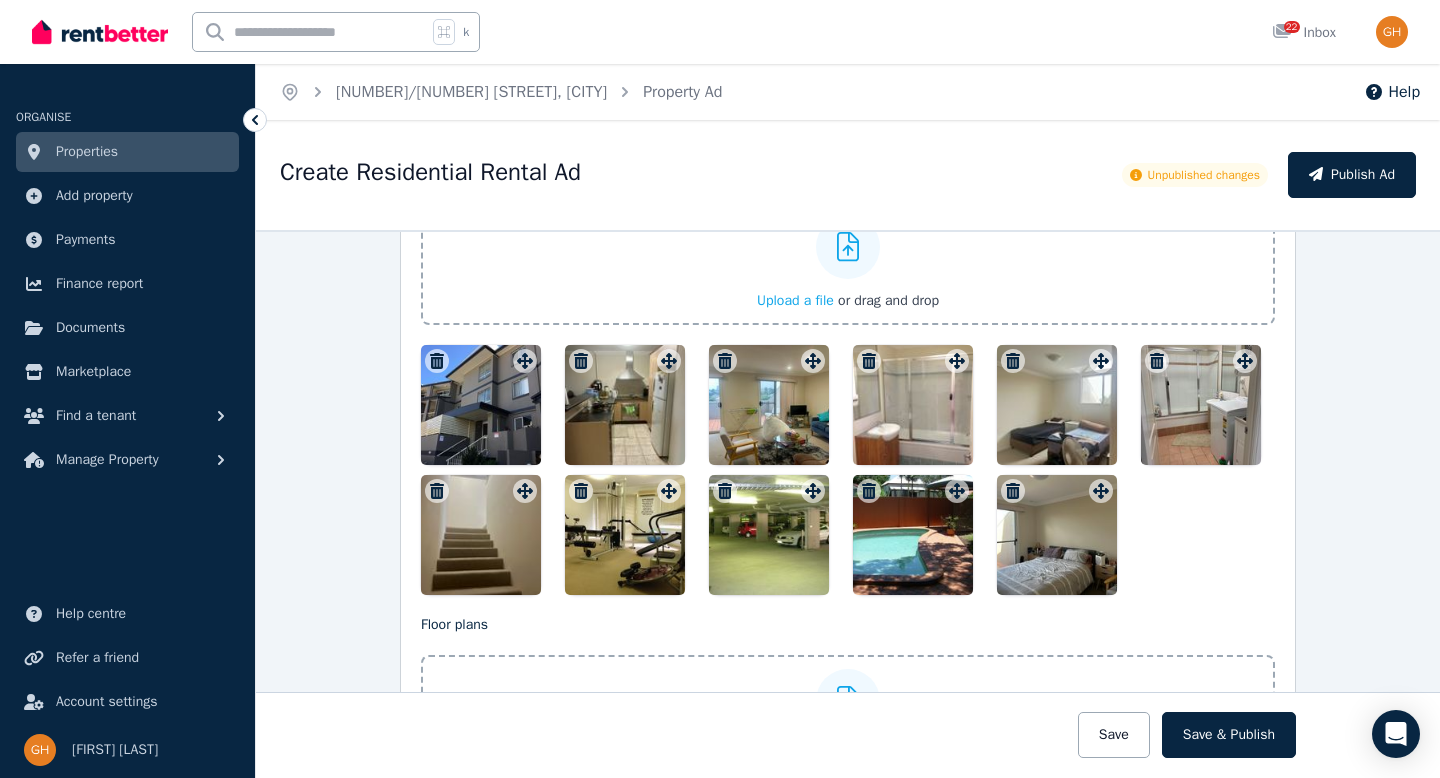 scroll, scrollTop: 2261, scrollLeft: 0, axis: vertical 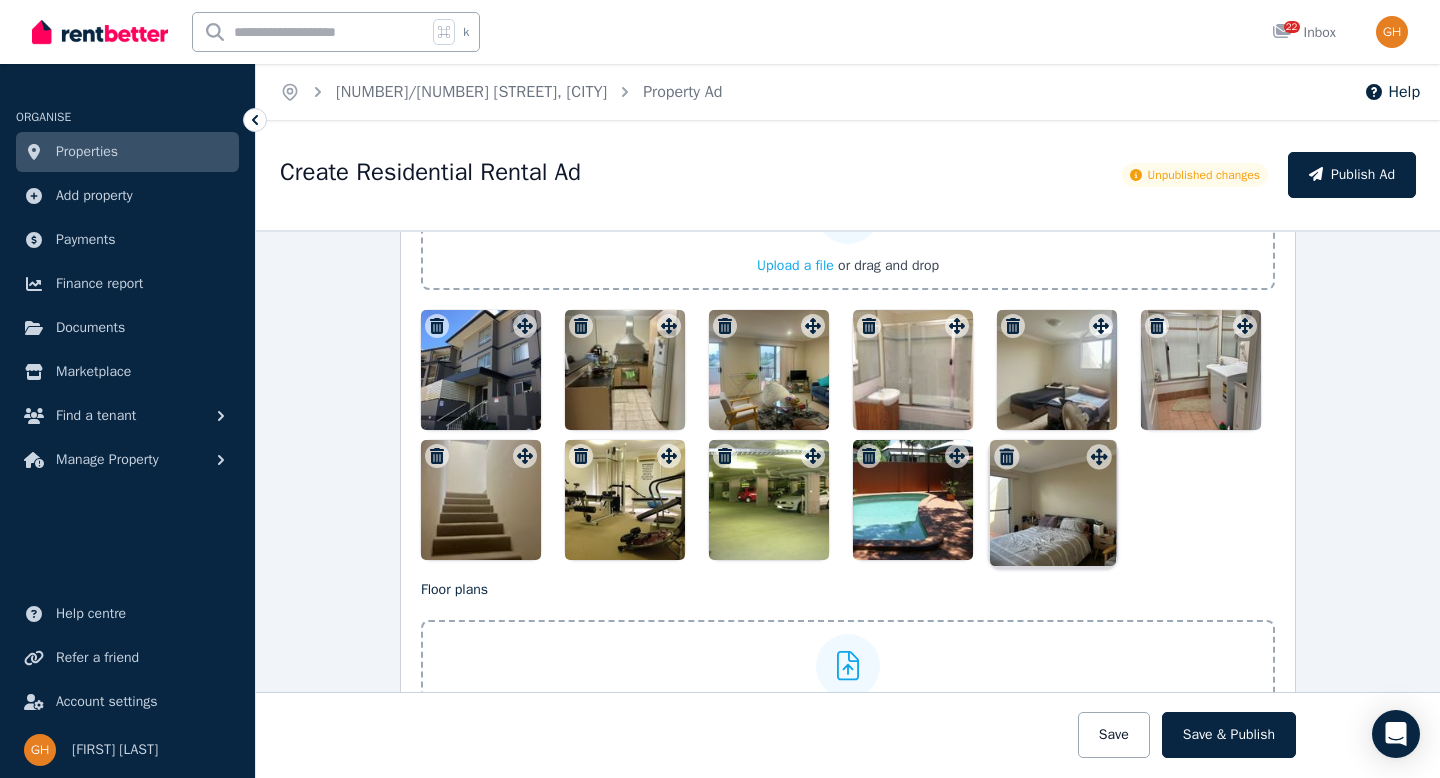 click 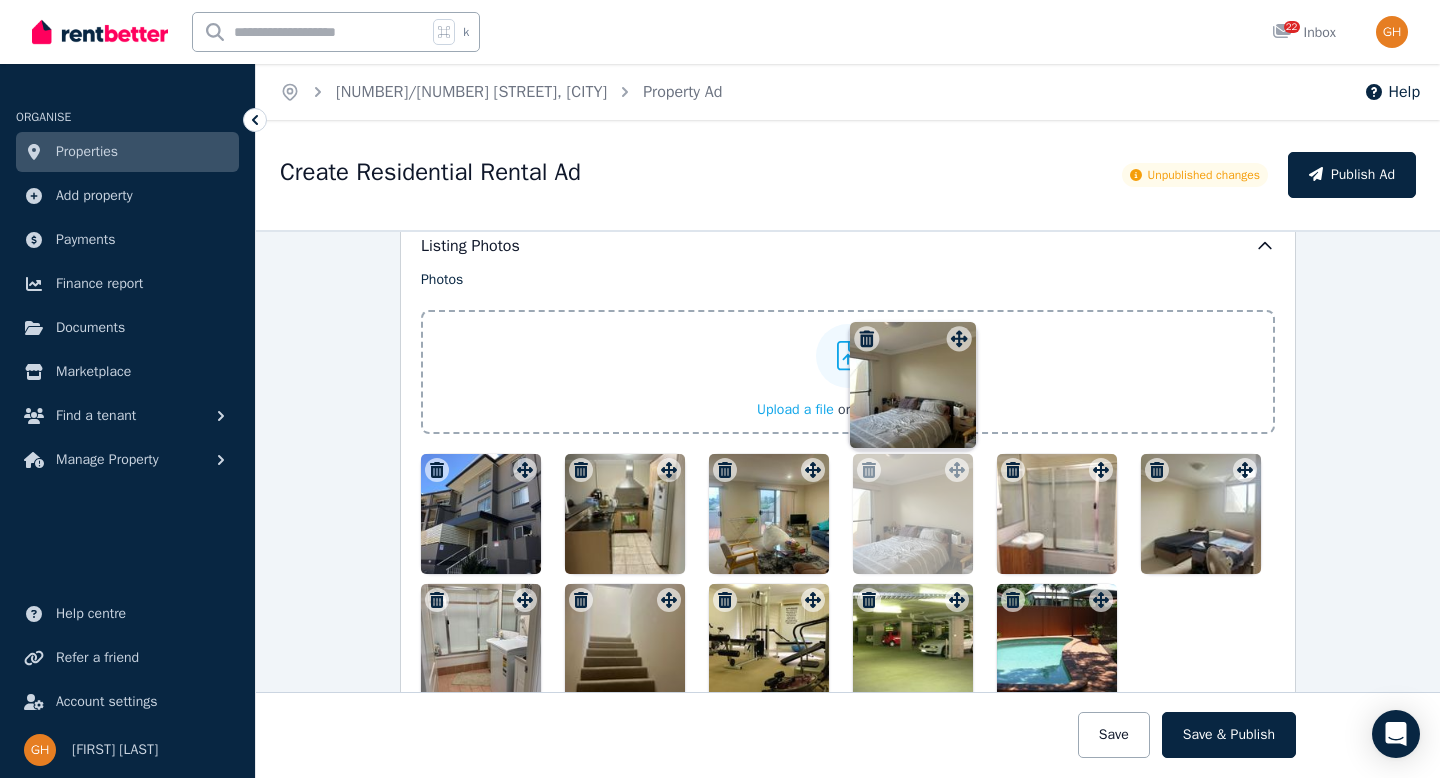 scroll, scrollTop: 2111, scrollLeft: 0, axis: vertical 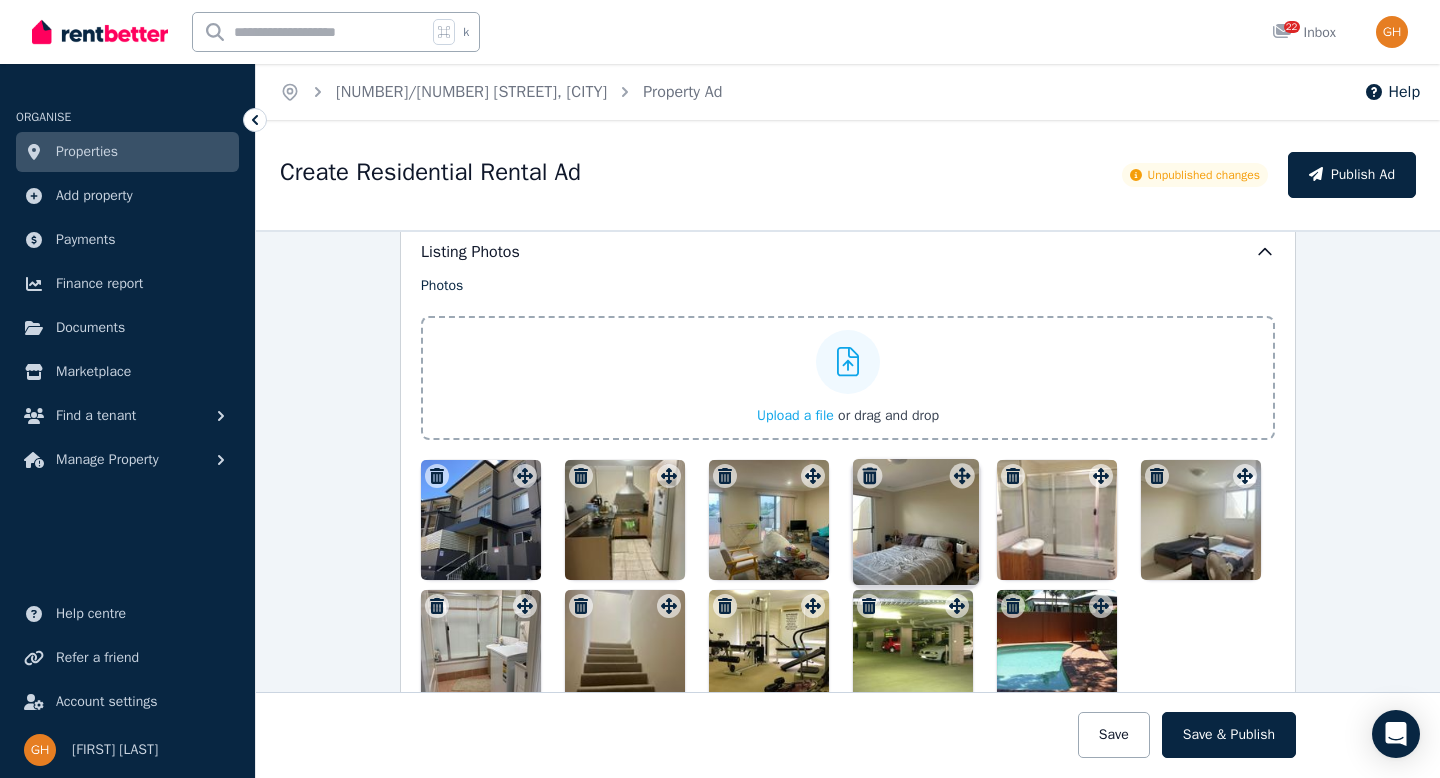 drag, startPoint x: 1098, startPoint y: 460, endPoint x: 964, endPoint y: 462, distance: 134.01492 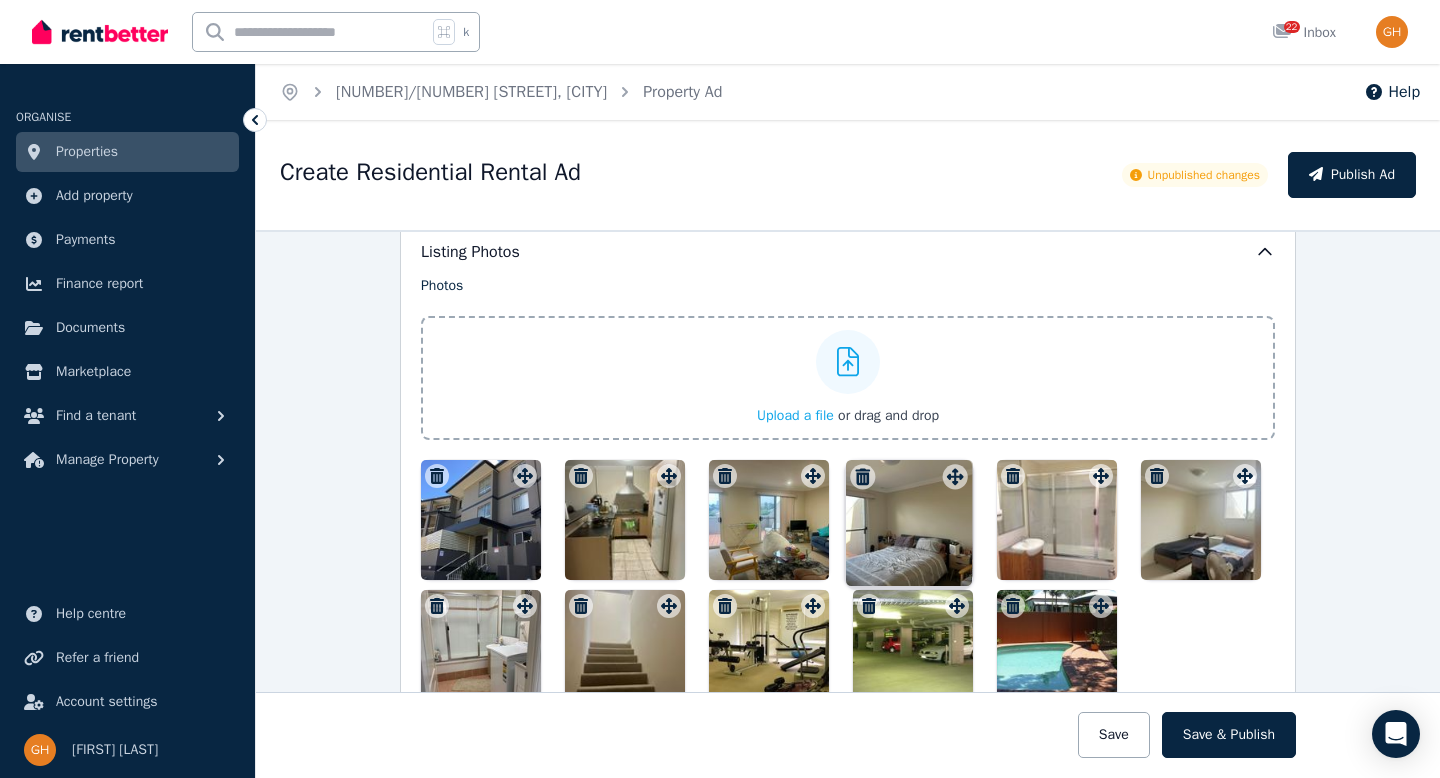 click on "Photos Upload a file   or drag and drop Uploaded   " IMG_3262.JPG "
To pick up a draggable item, press the space bar.
While dragging, use the arrow keys to move the item.
Press space again to drop the item in its new position, or press escape to cancel.
Draggable item 5519d73c-992d-4e34-94e1-e06d28f59d34 was moved over droppable area 919df8f8-5db4-4f98-ac6c-2e72cc0bee71." at bounding box center [848, 493] 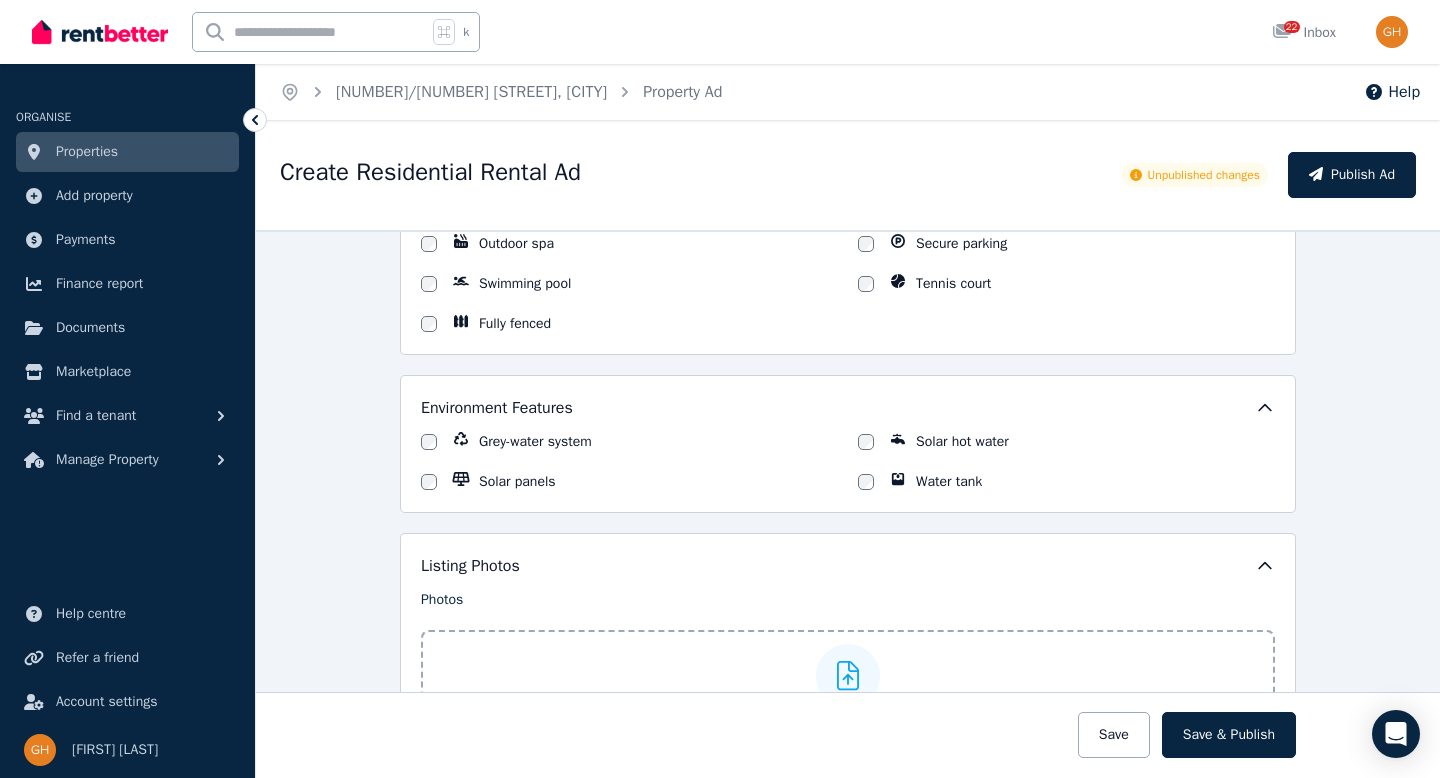 scroll, scrollTop: 1931, scrollLeft: 0, axis: vertical 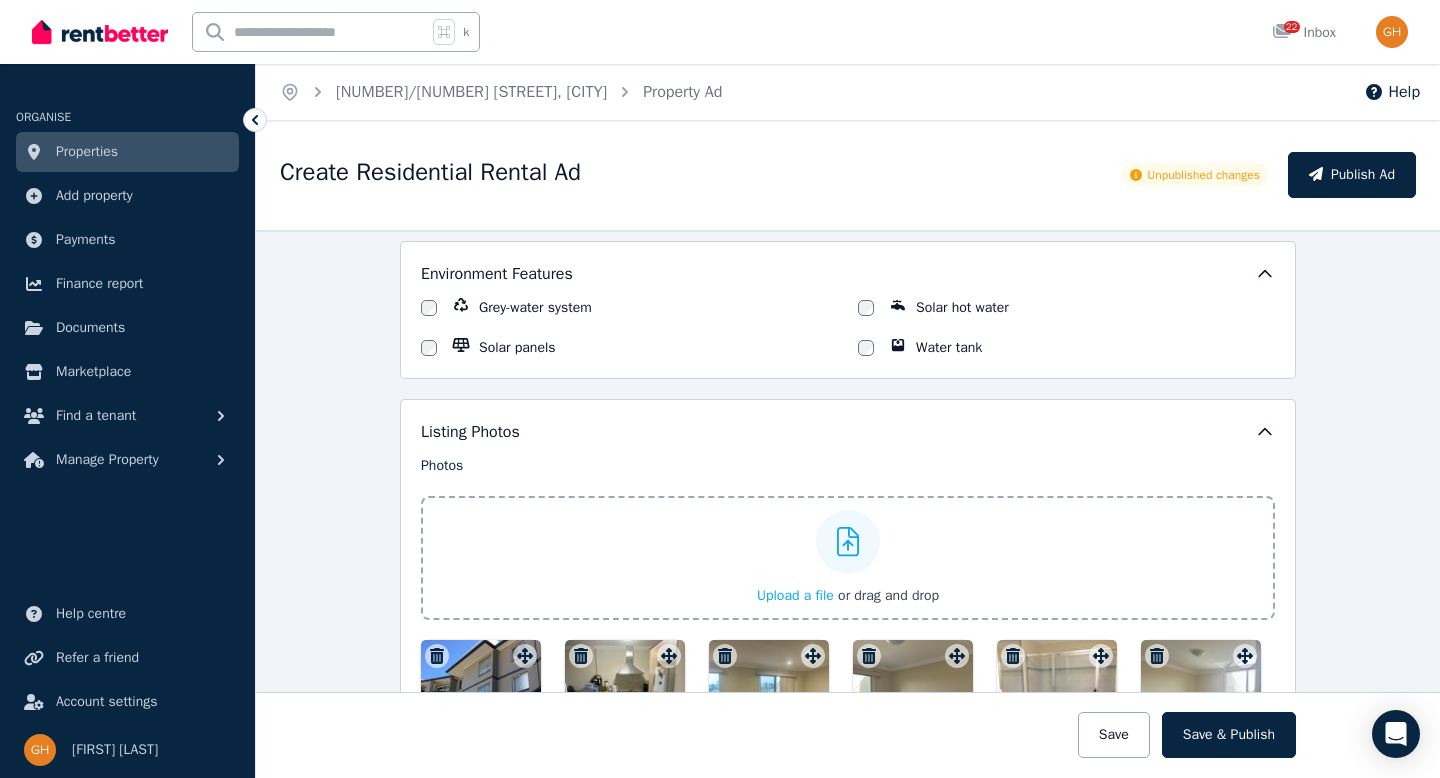 click 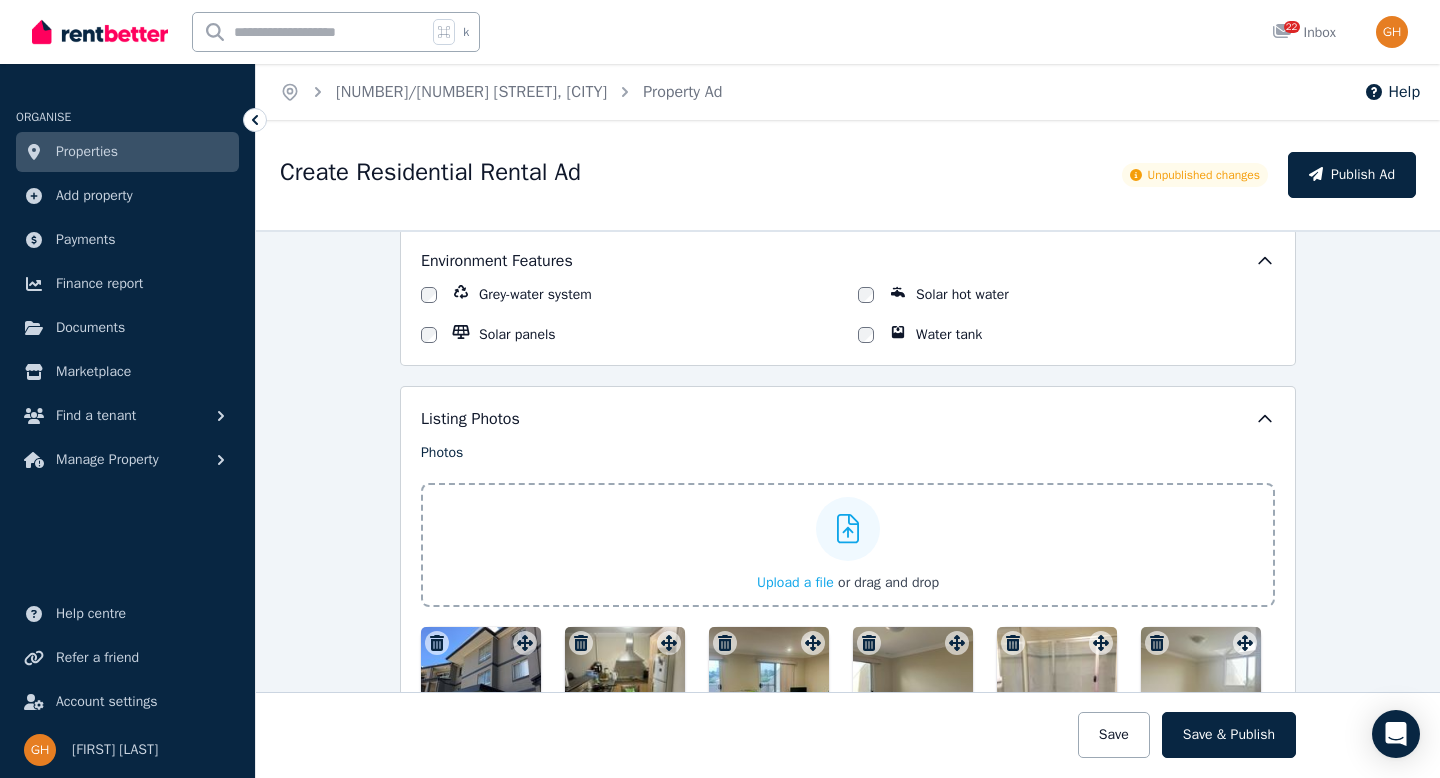 scroll, scrollTop: 1945, scrollLeft: 0, axis: vertical 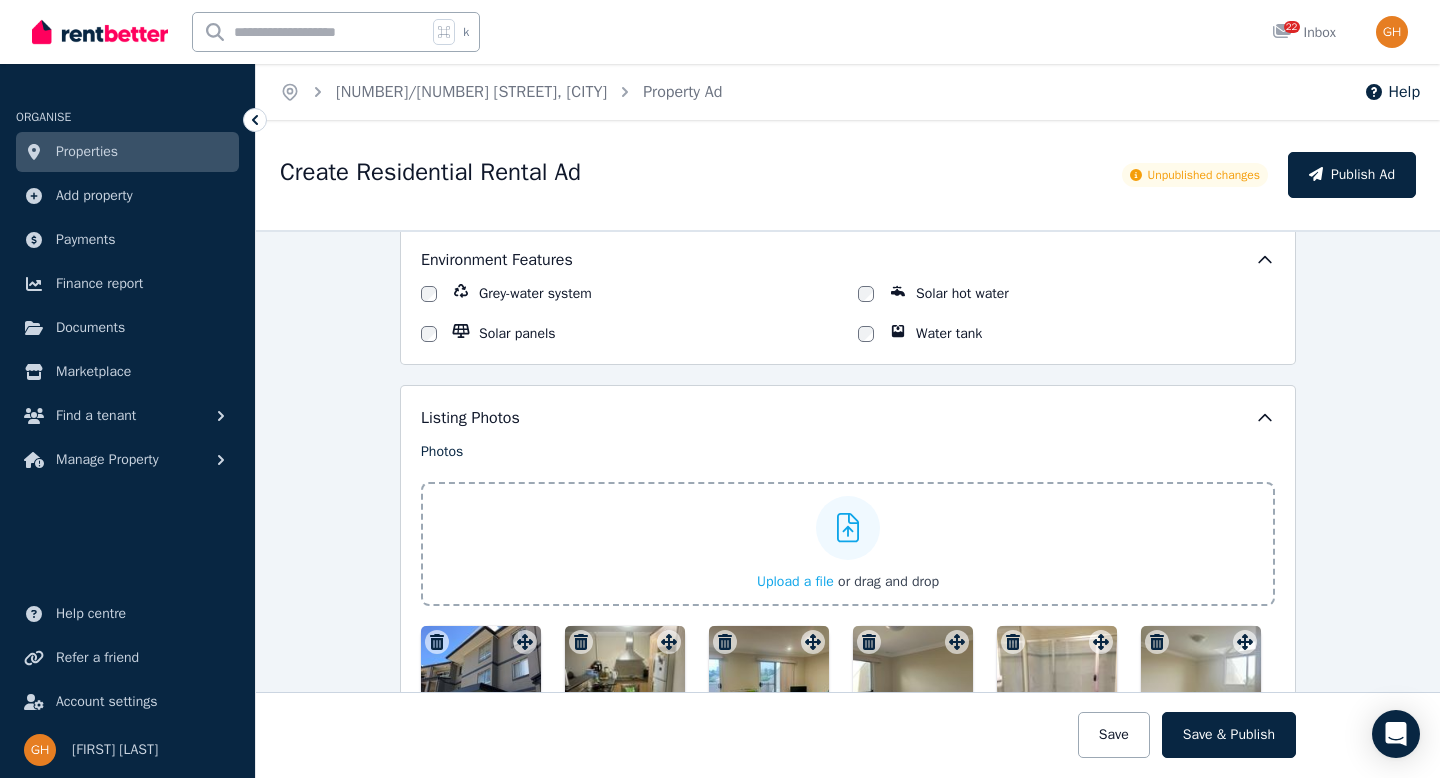 click 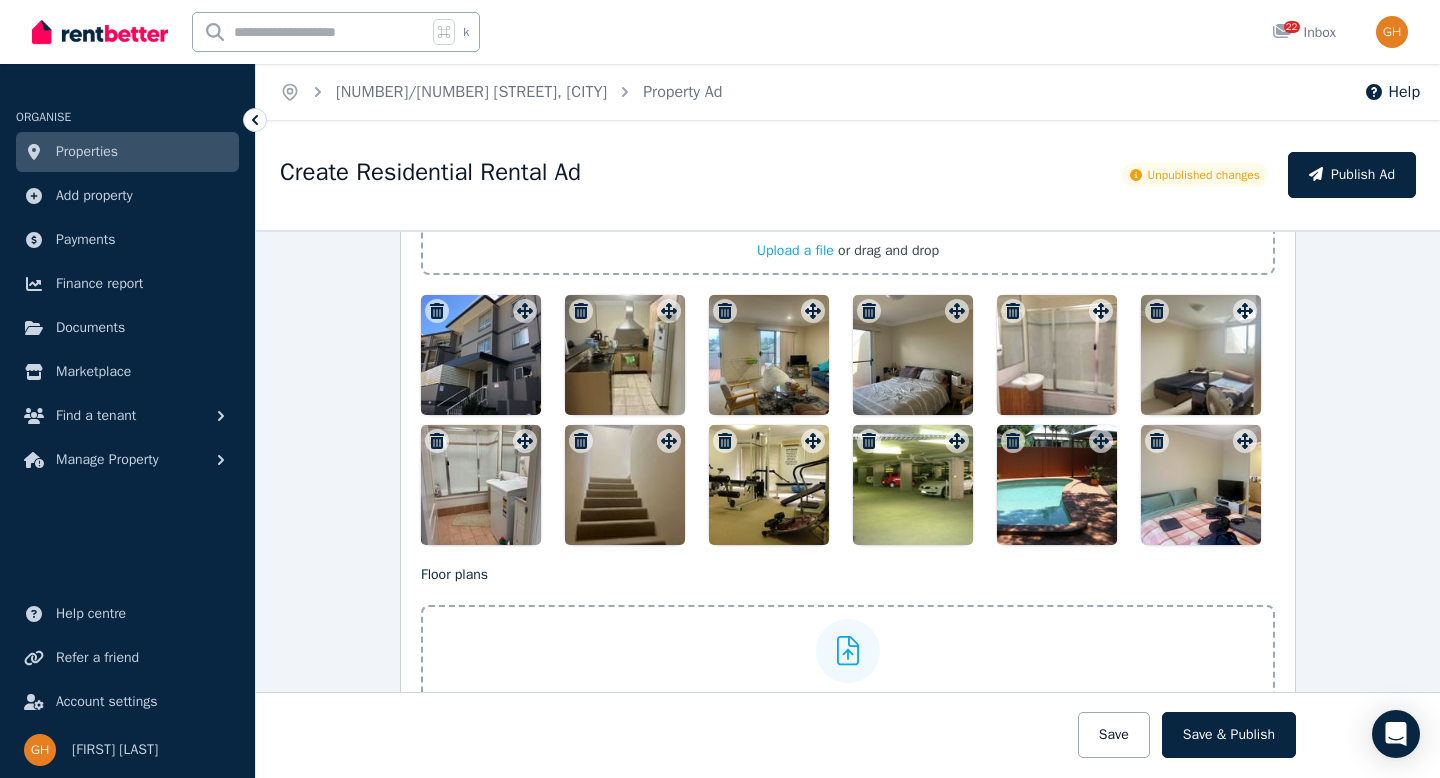 scroll, scrollTop: 2174, scrollLeft: 0, axis: vertical 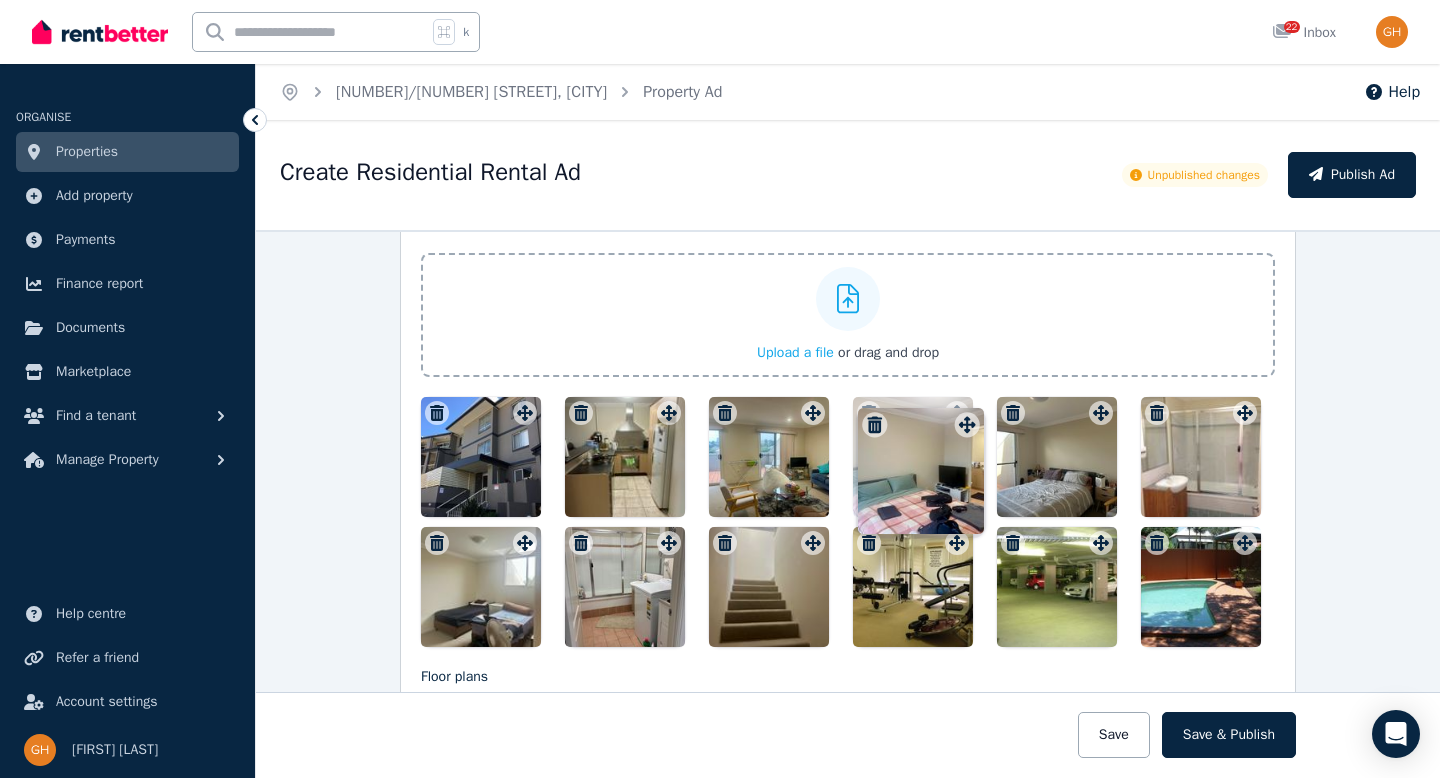 drag, startPoint x: 1233, startPoint y: 543, endPoint x: 960, endPoint y: 407, distance: 305 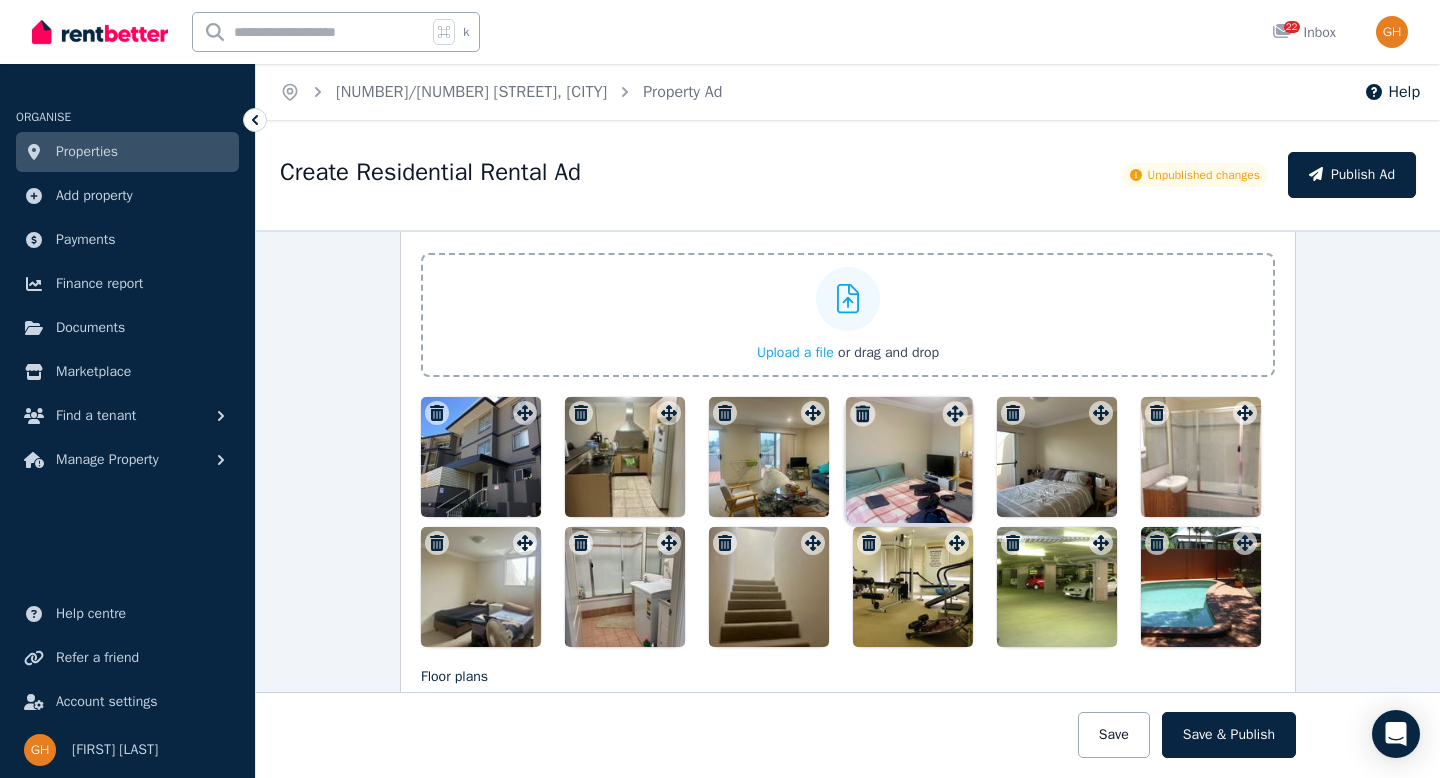 click on "Photos Upload a file   or drag and drop Uploaded   " IMG_3262.JPG " Uploaded   " IMG_8058.jpg "
To pick up a draggable item, press the space bar.
While dragging, use the arrow keys to move the item.
Press space again to drop the item in its new position, or press escape to cancel.
Draggable item 1c93c95c-735e-454d-82d9-d25d0faa4031 was moved over droppable area 5519d73c-992d-4e34-94e1-e06d28f59d34." at bounding box center [848, 430] 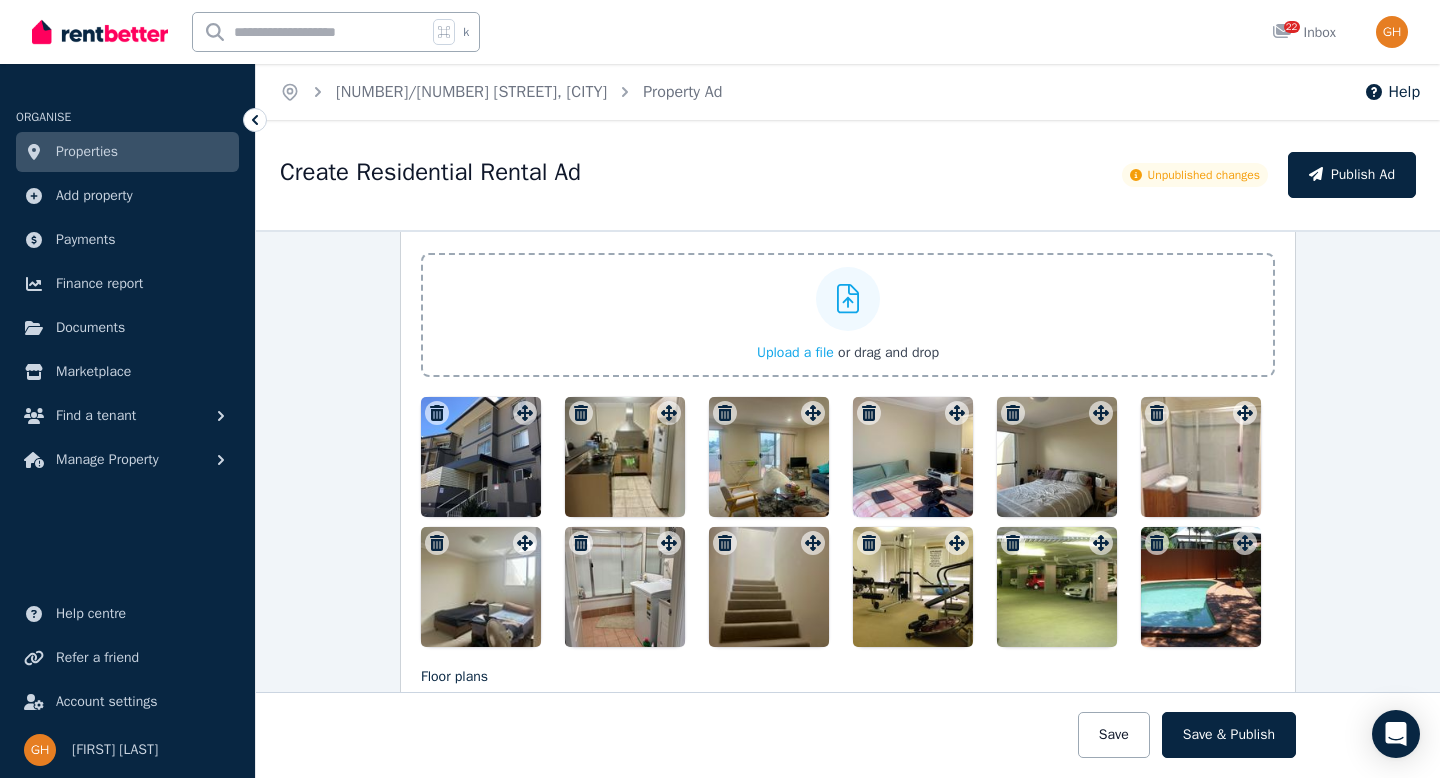 click 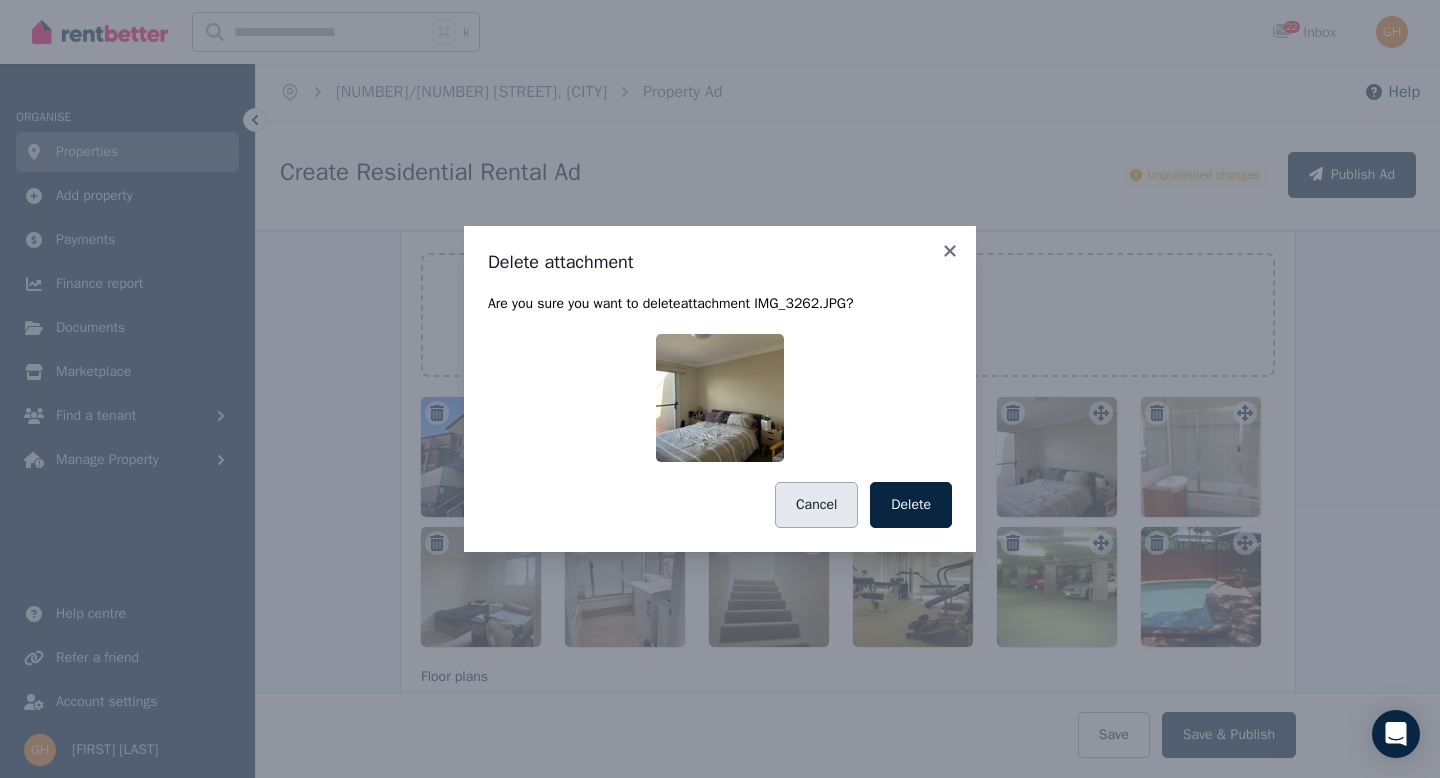 click on "Cancel" at bounding box center [816, 505] 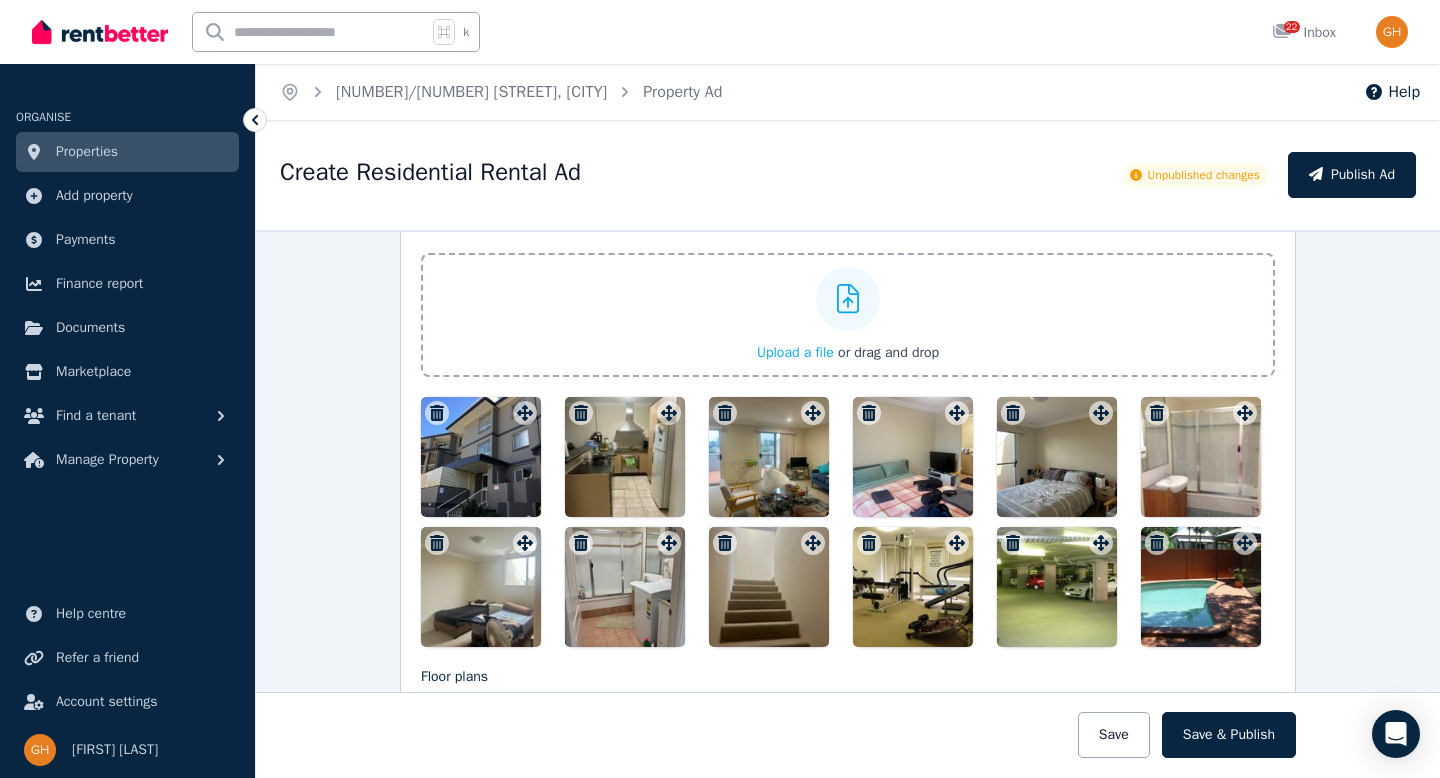 click 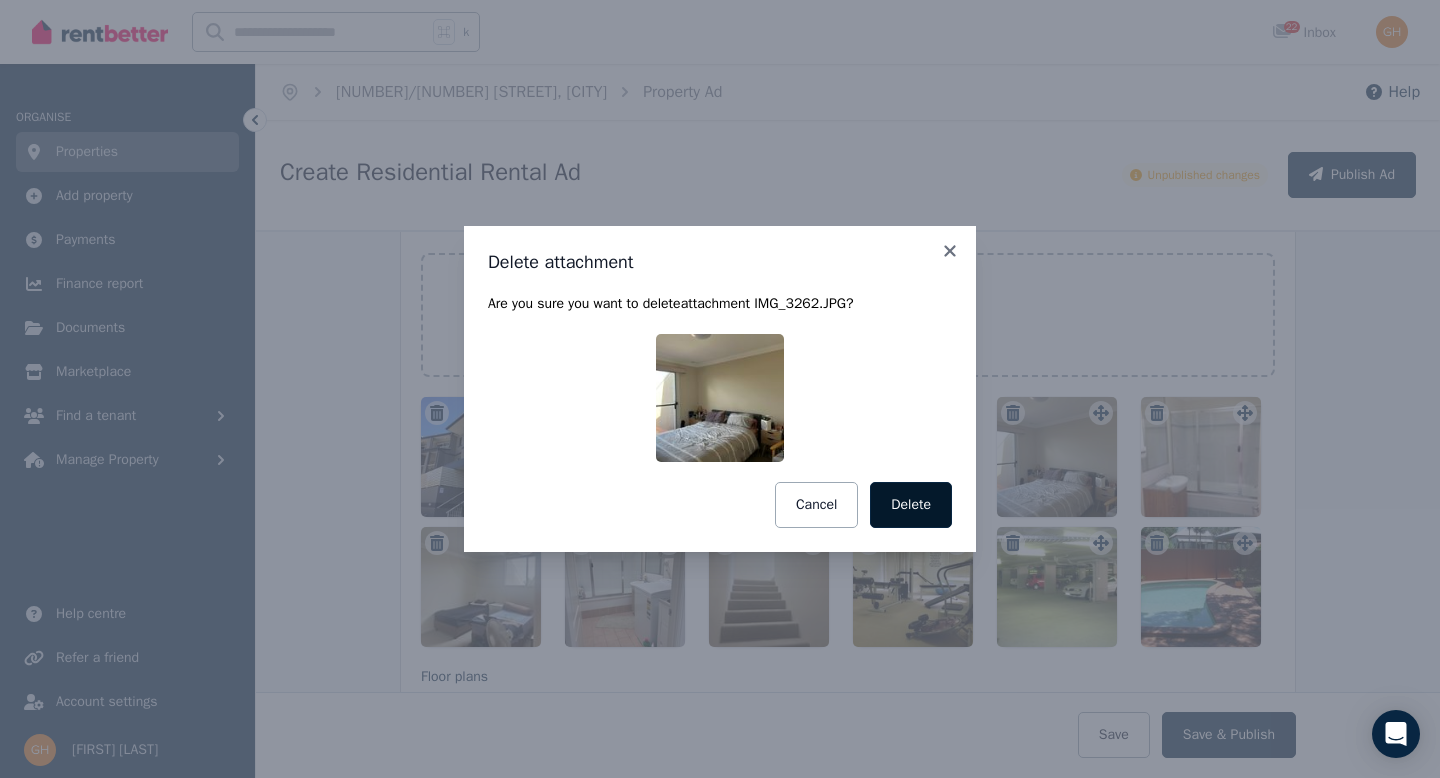 click on "Delete" at bounding box center [911, 505] 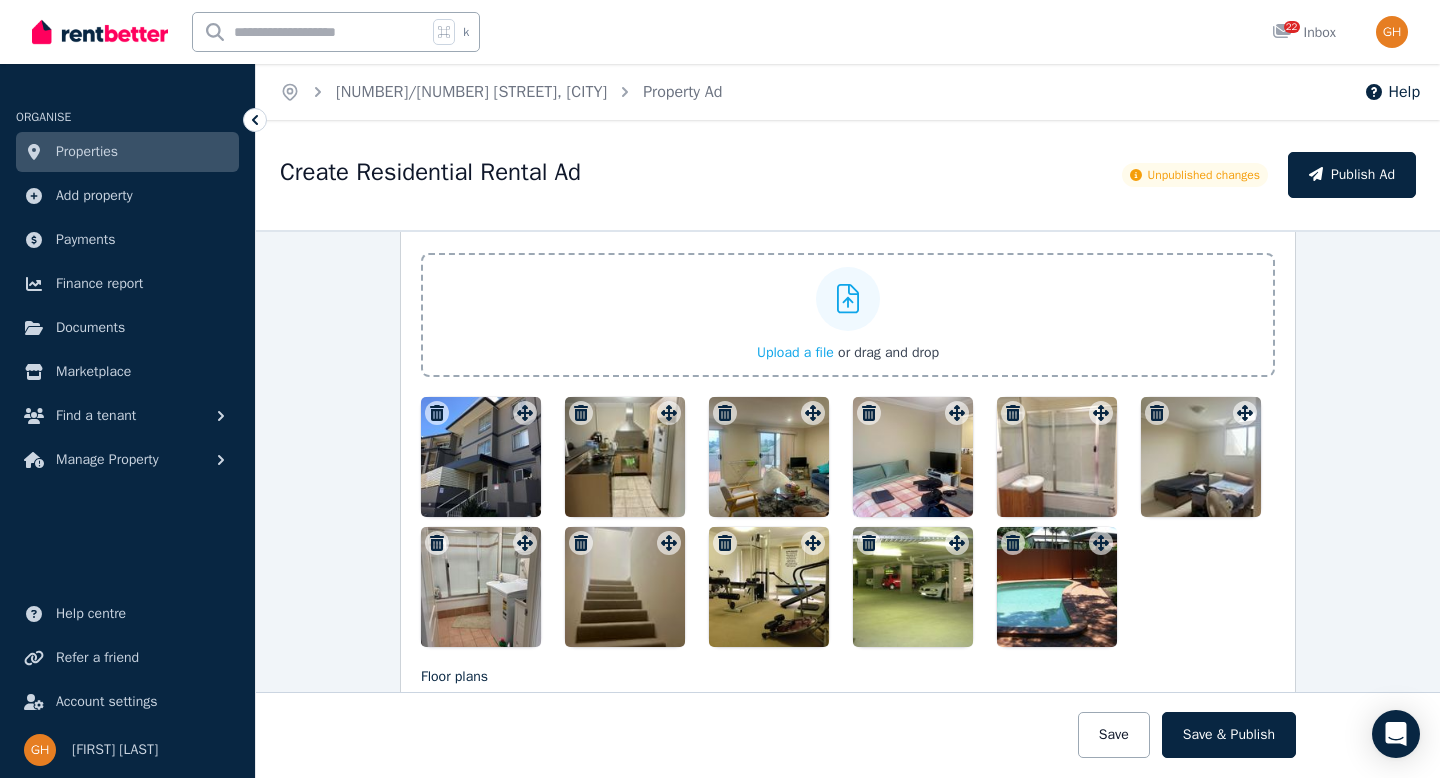 click at bounding box center (913, 457) 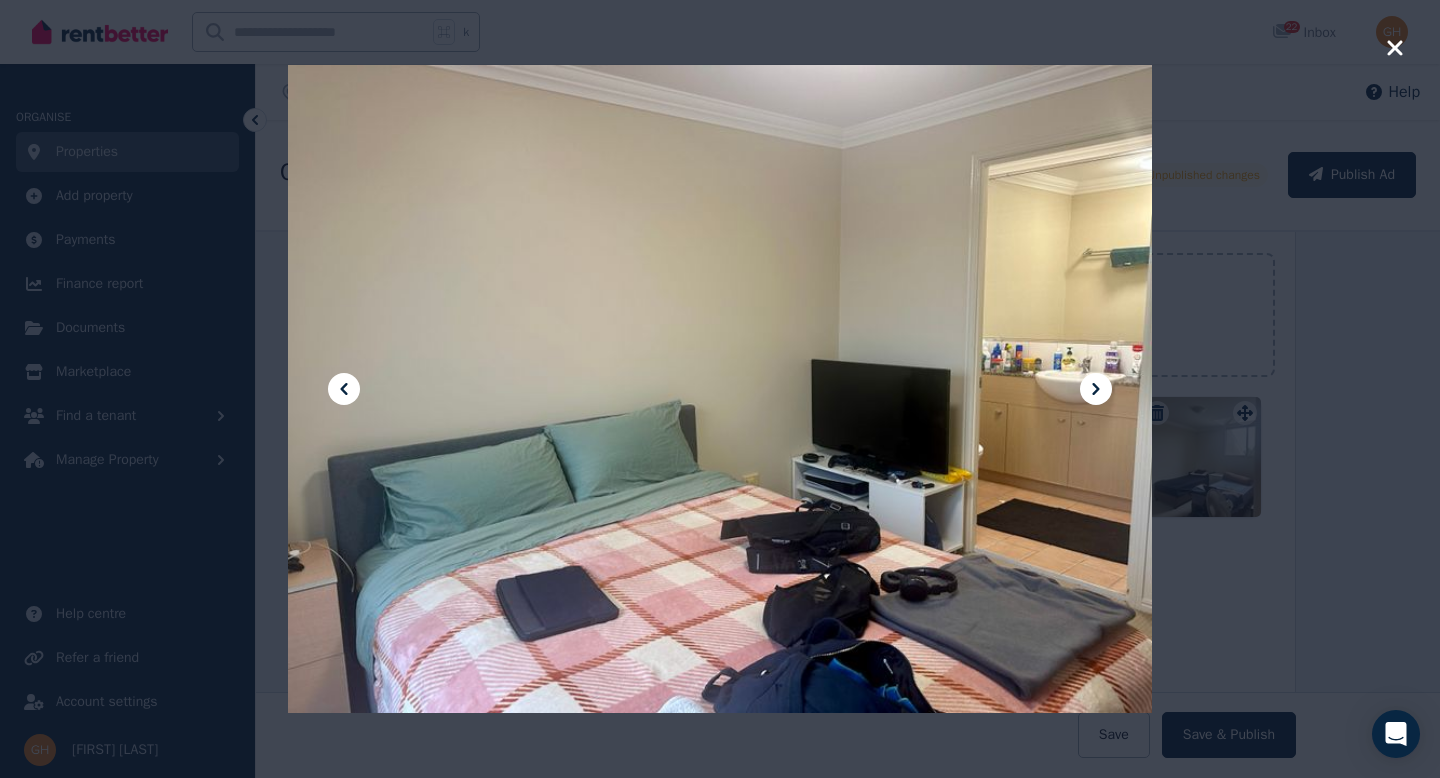 drag, startPoint x: 918, startPoint y: 274, endPoint x: 897, endPoint y: 262, distance: 24.186773 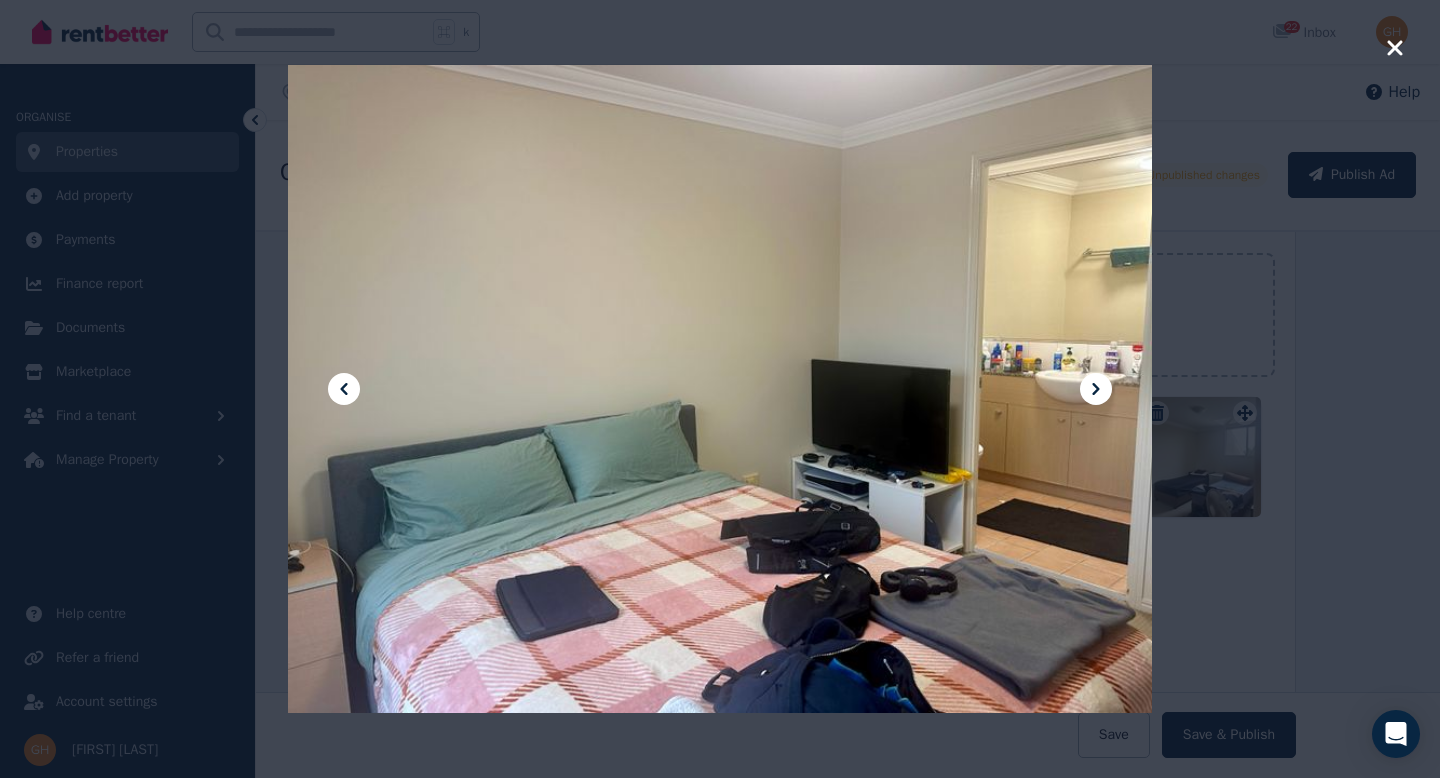 click at bounding box center [720, 389] 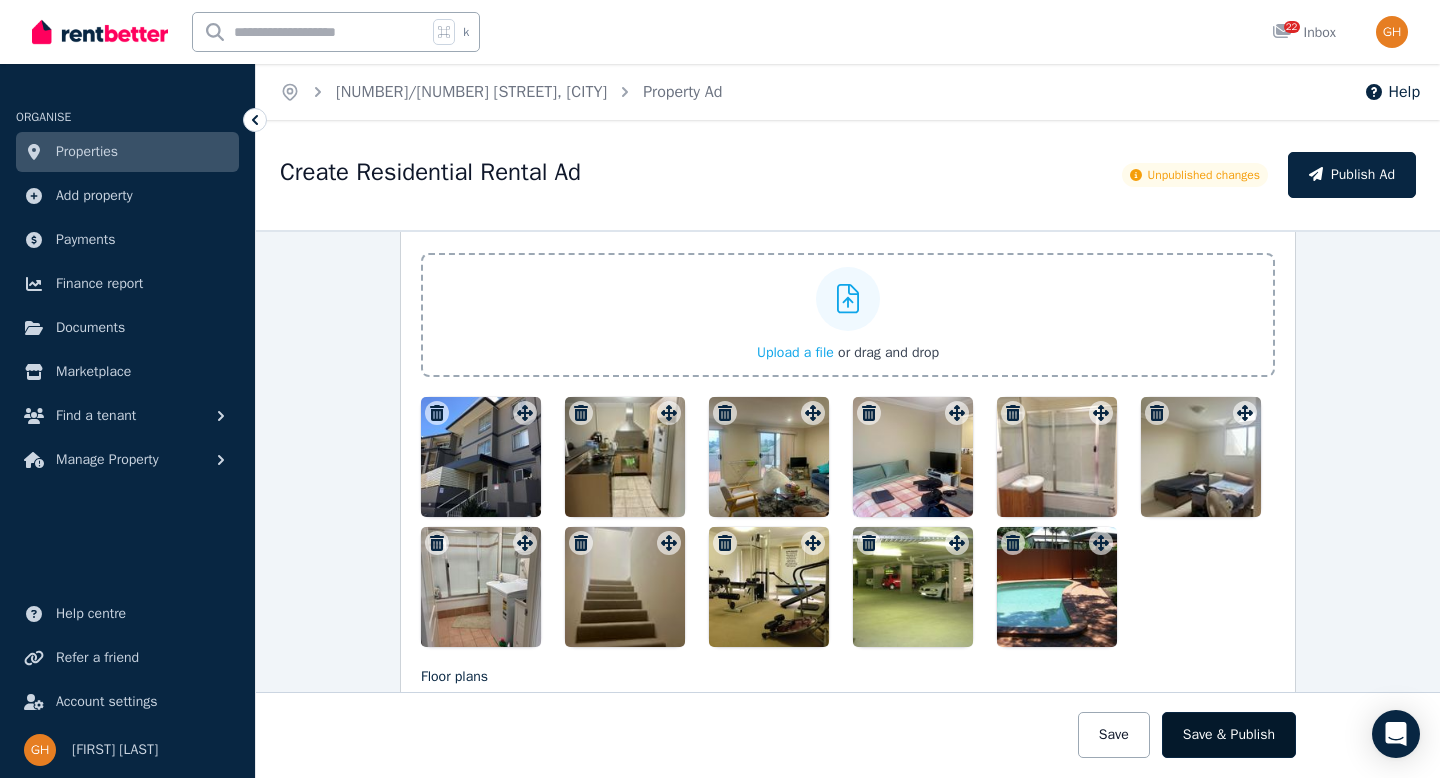 click on "Save & Publish" at bounding box center [1229, 735] 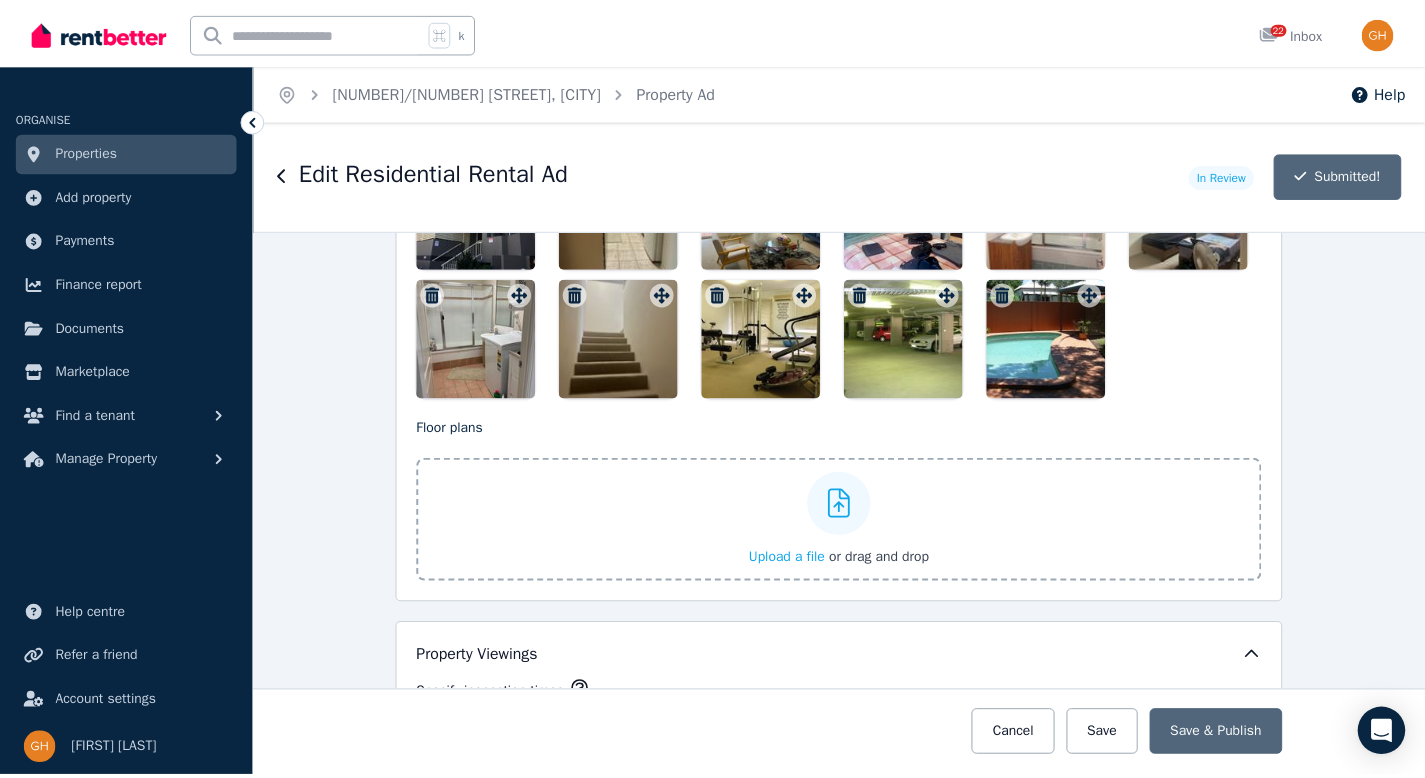 scroll, scrollTop: 0, scrollLeft: 0, axis: both 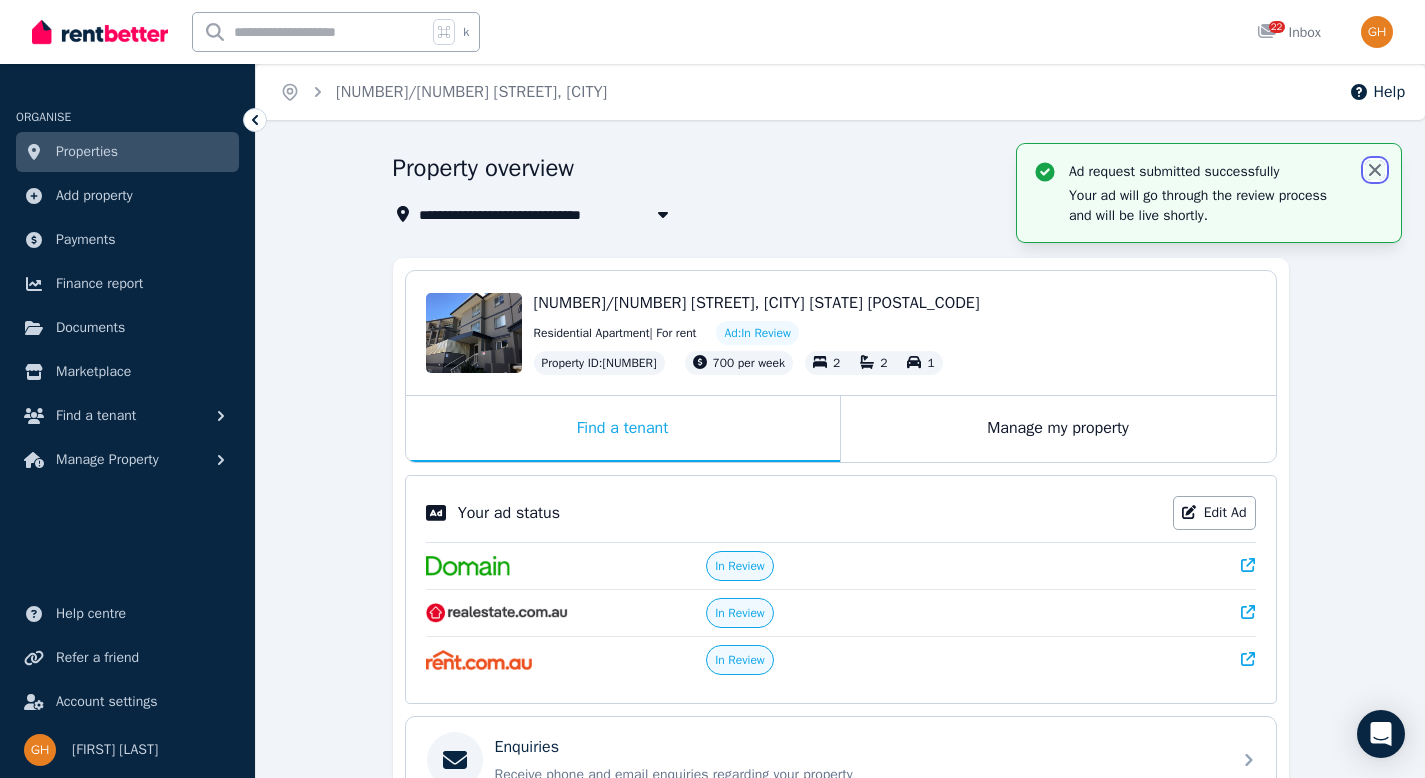 click 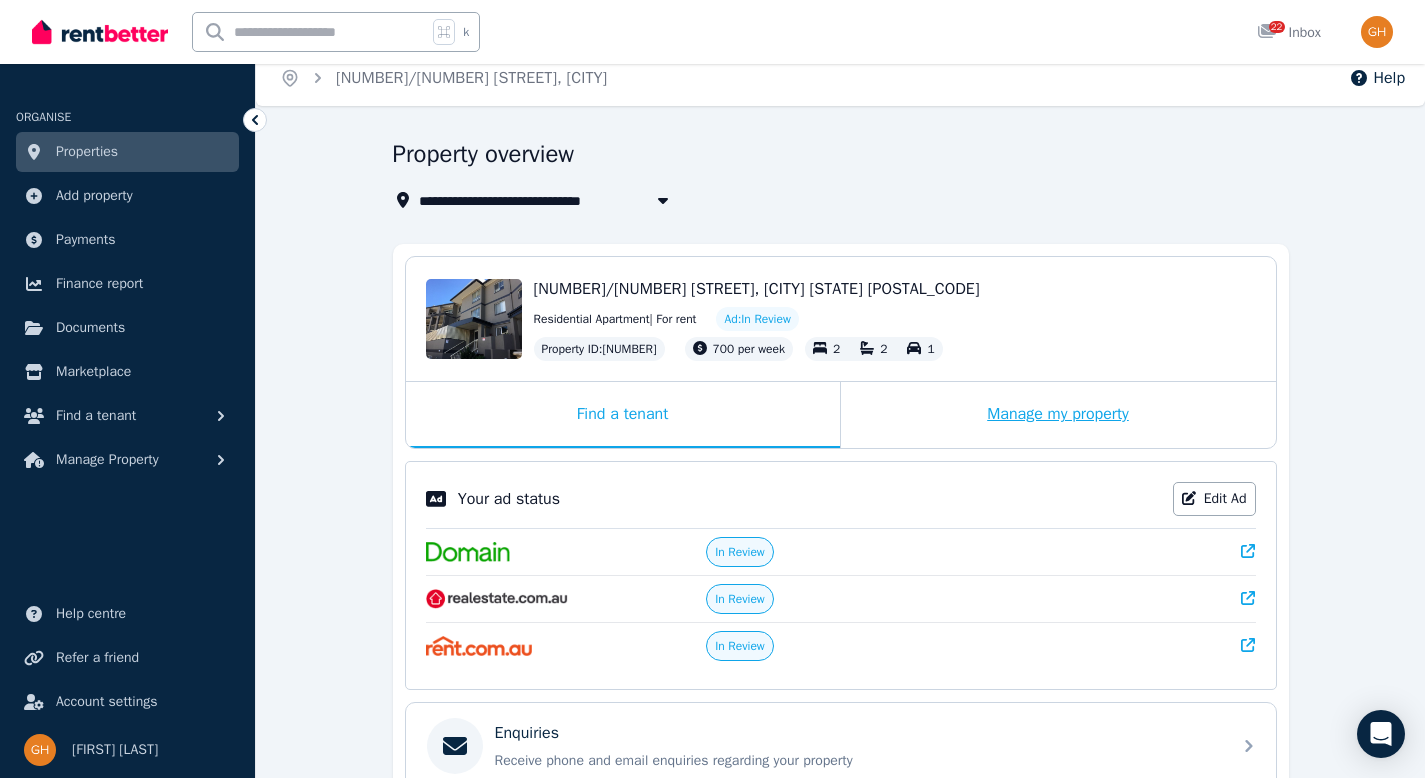 scroll, scrollTop: 44, scrollLeft: 0, axis: vertical 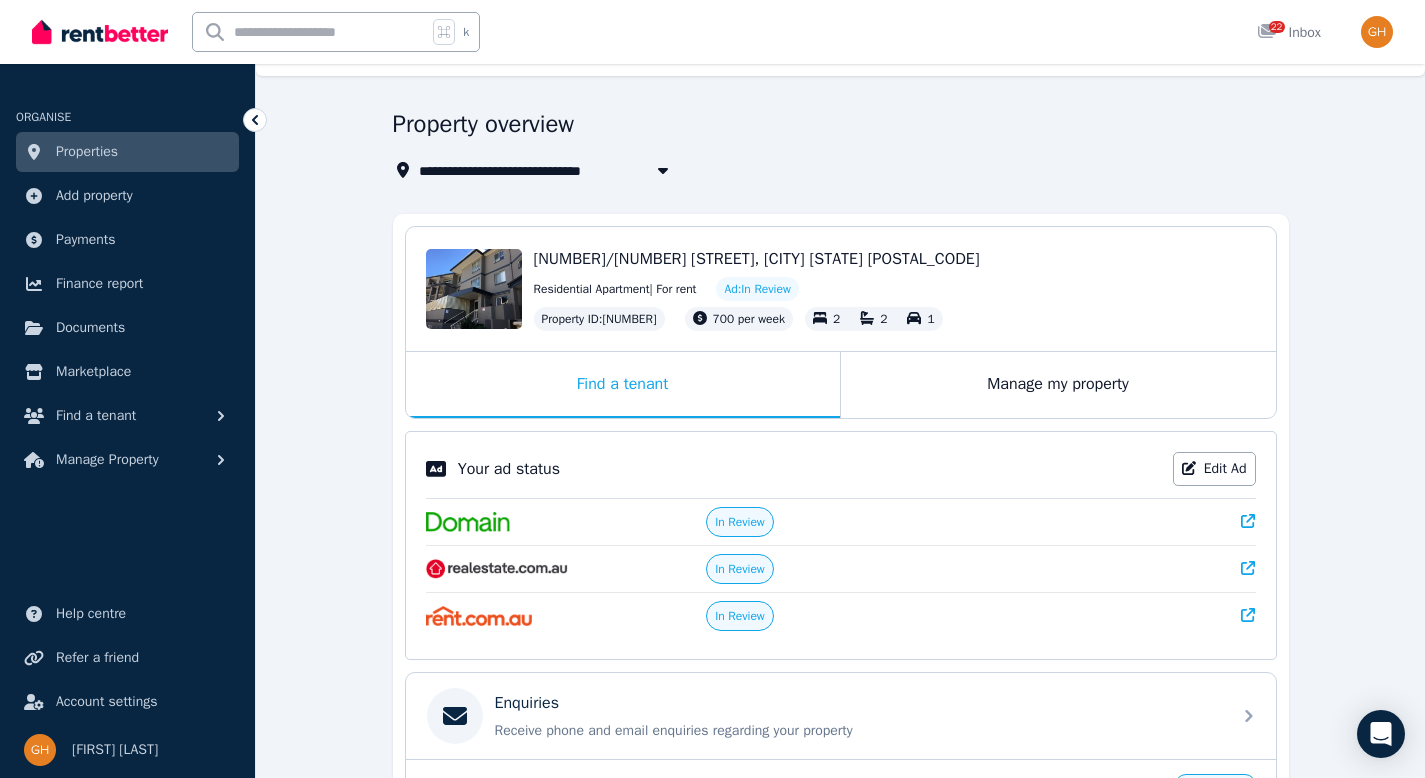 click on "33/81 Annerley Rd, Woolloongabba QLD 4102 Residential   Apartment  | For rent Ad:  In Review Property ID :  388911 700 per week 2 2 1" at bounding box center [895, 289] 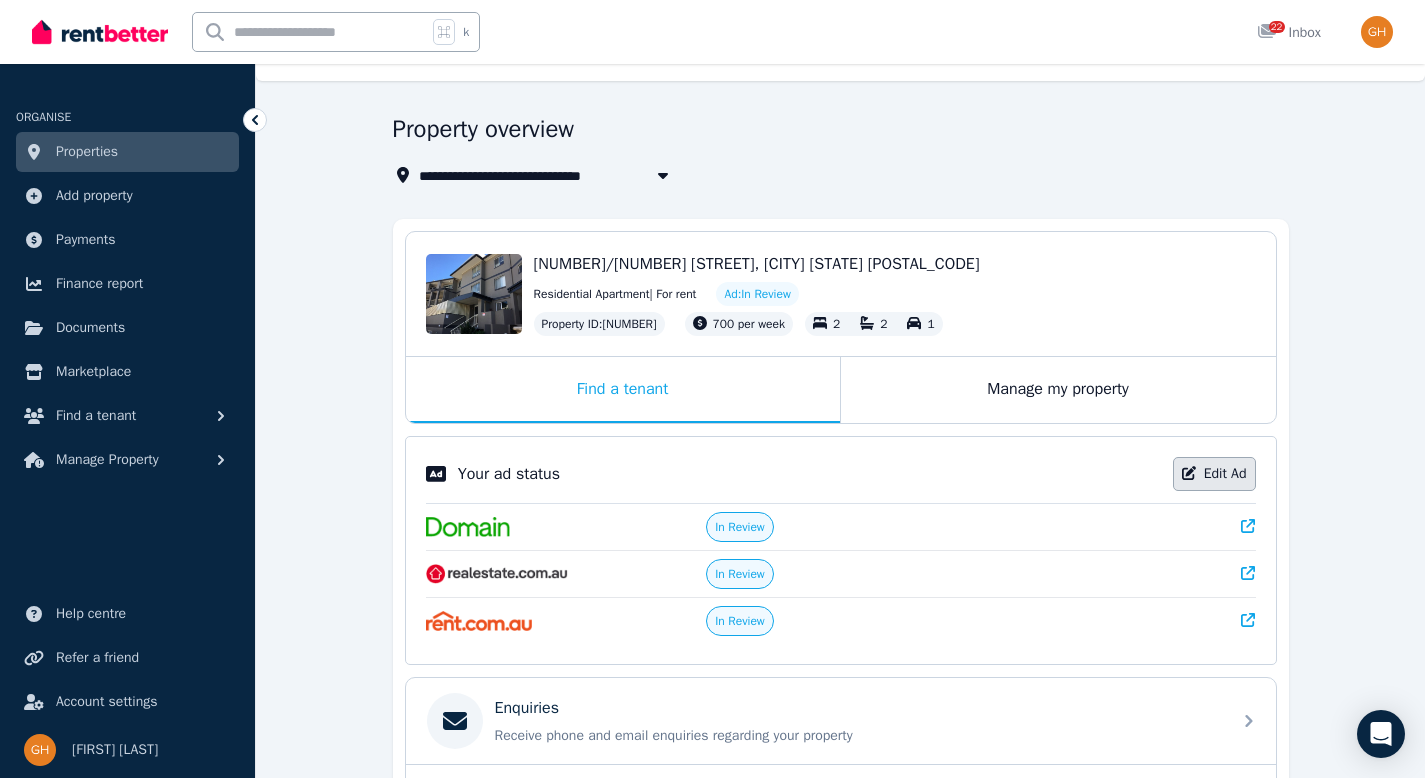 scroll, scrollTop: 39, scrollLeft: 0, axis: vertical 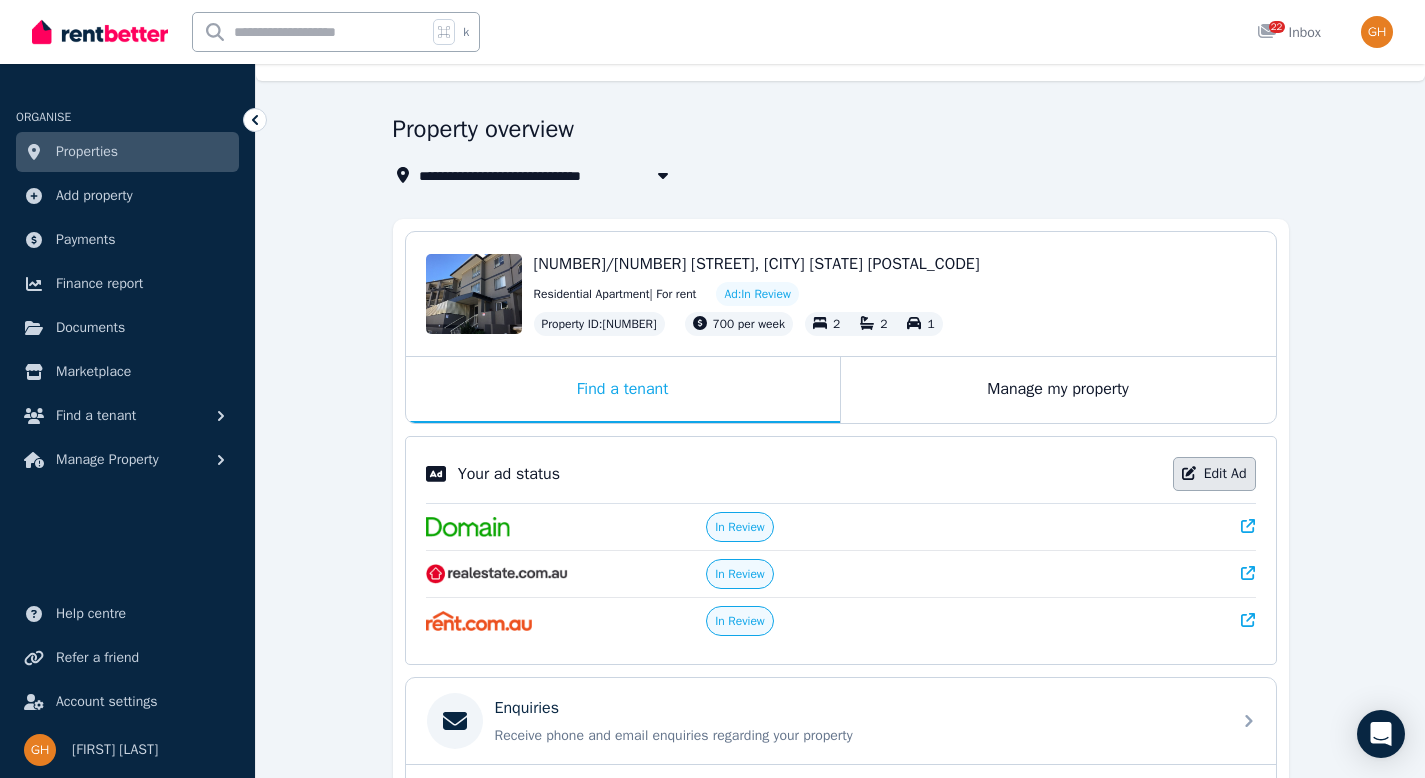 click on "Edit Ad" at bounding box center (1214, 474) 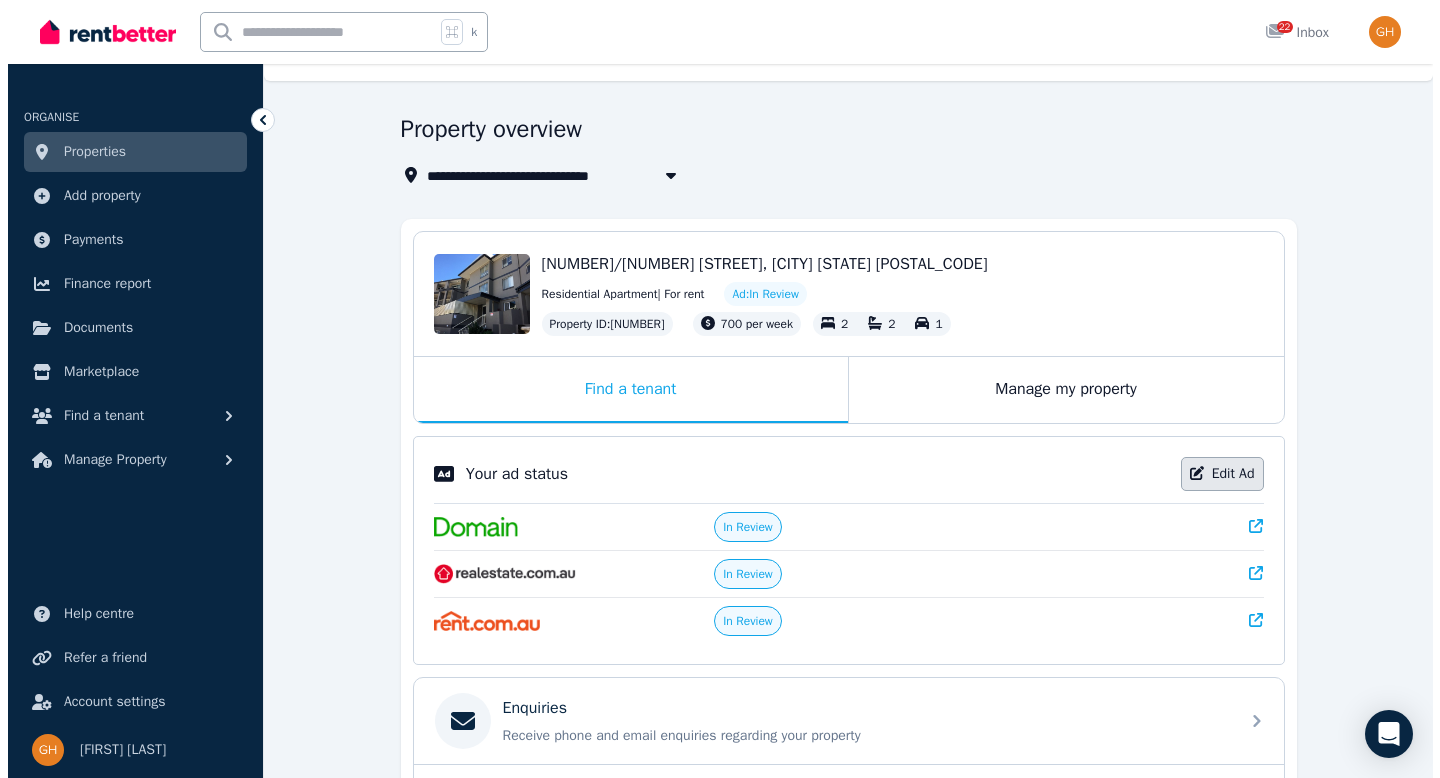scroll, scrollTop: 0, scrollLeft: 0, axis: both 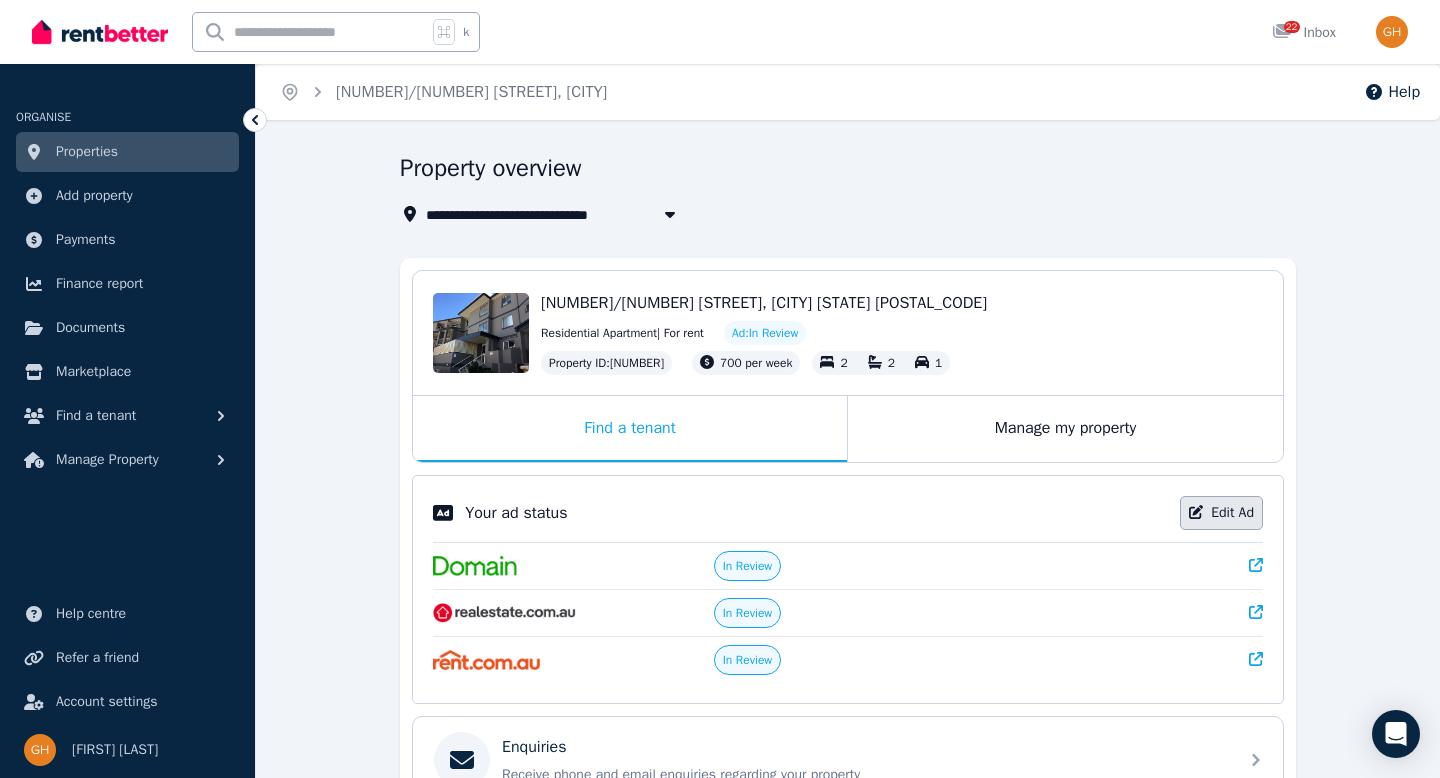 select on "**********" 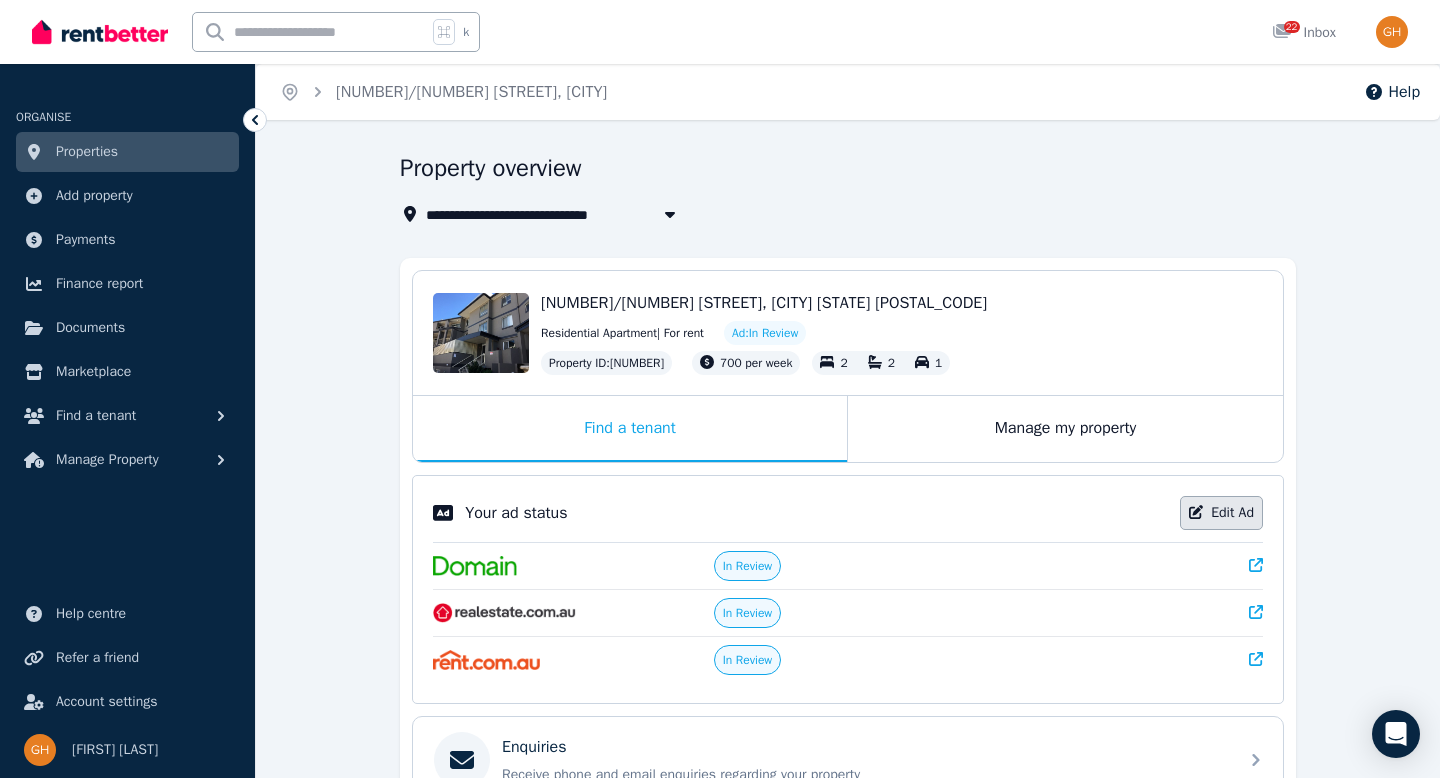 select on "**********" 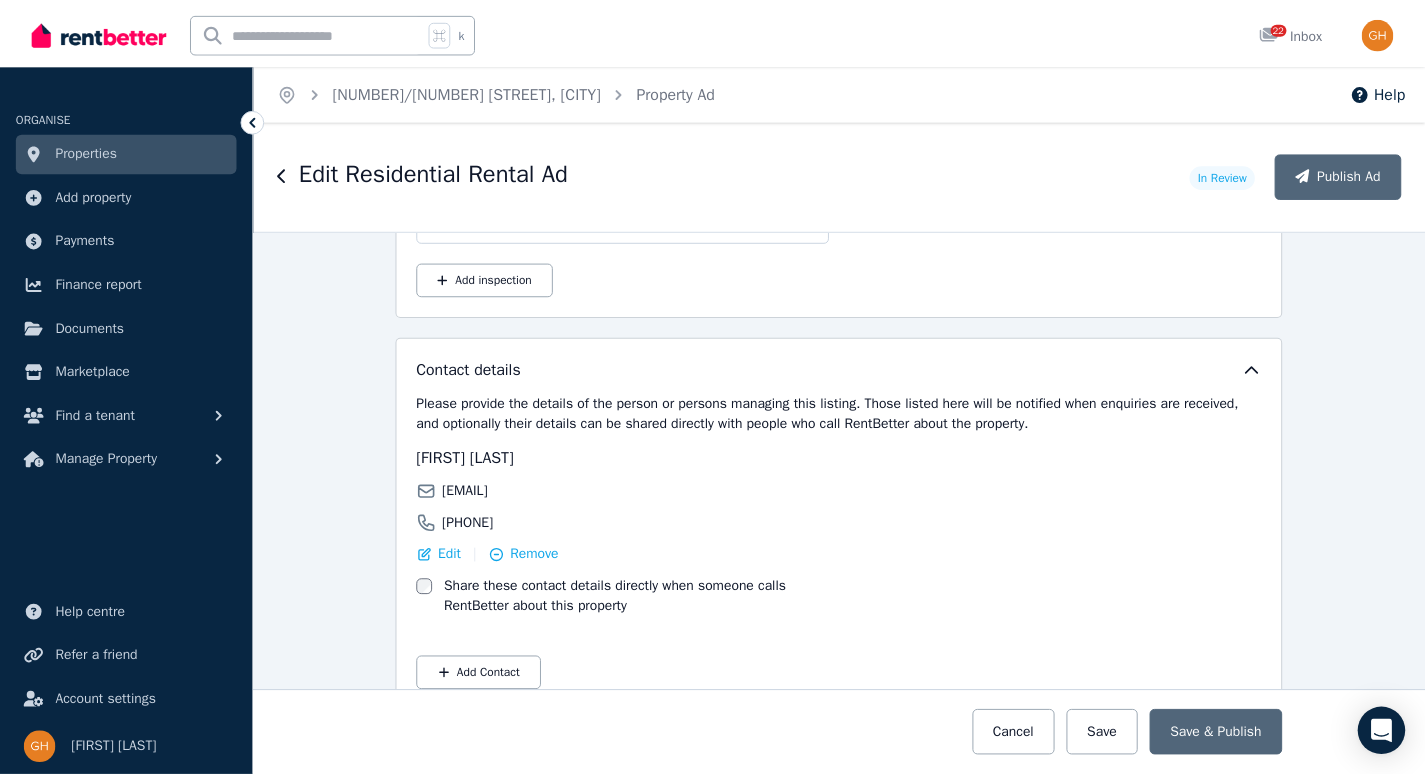 scroll, scrollTop: 3311, scrollLeft: 0, axis: vertical 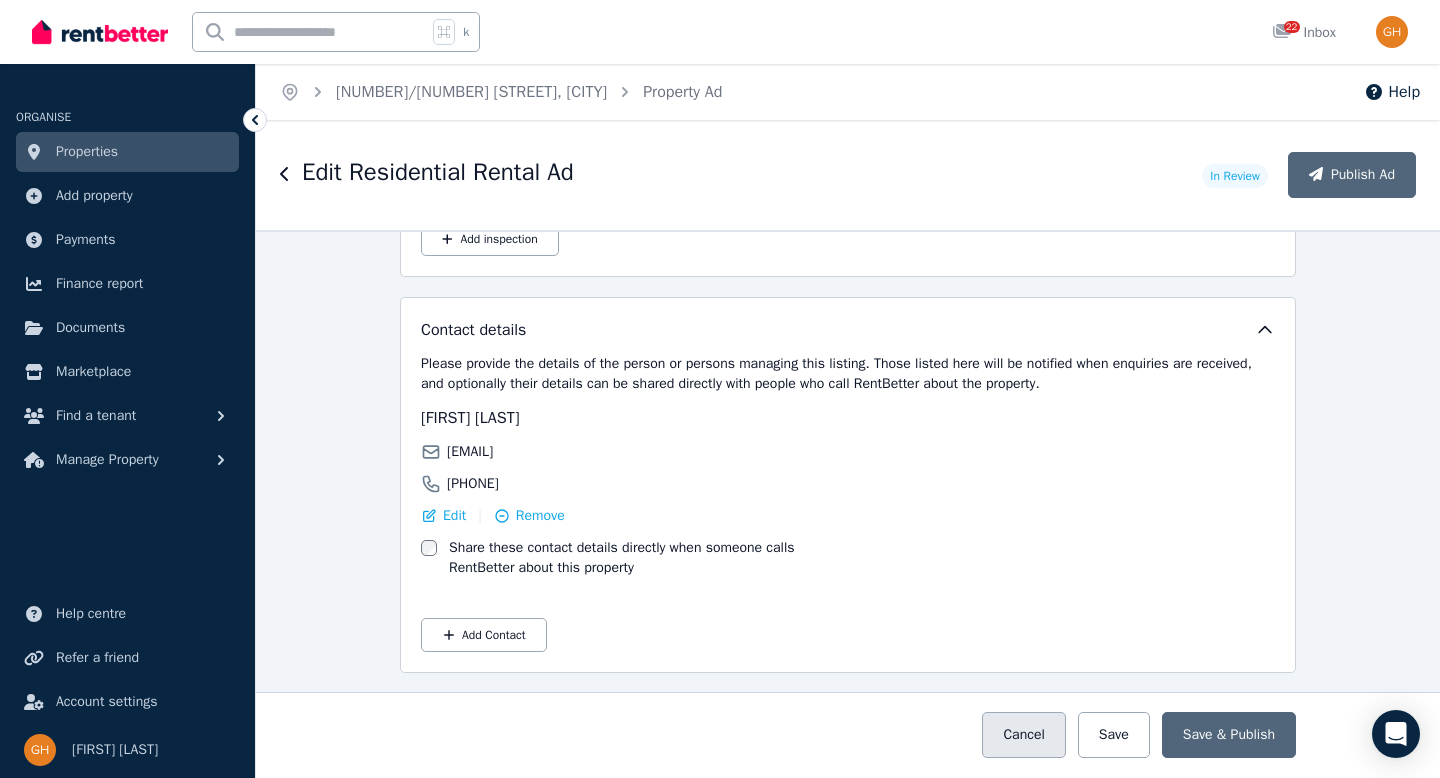 click on "Cancel" at bounding box center [1023, 735] 